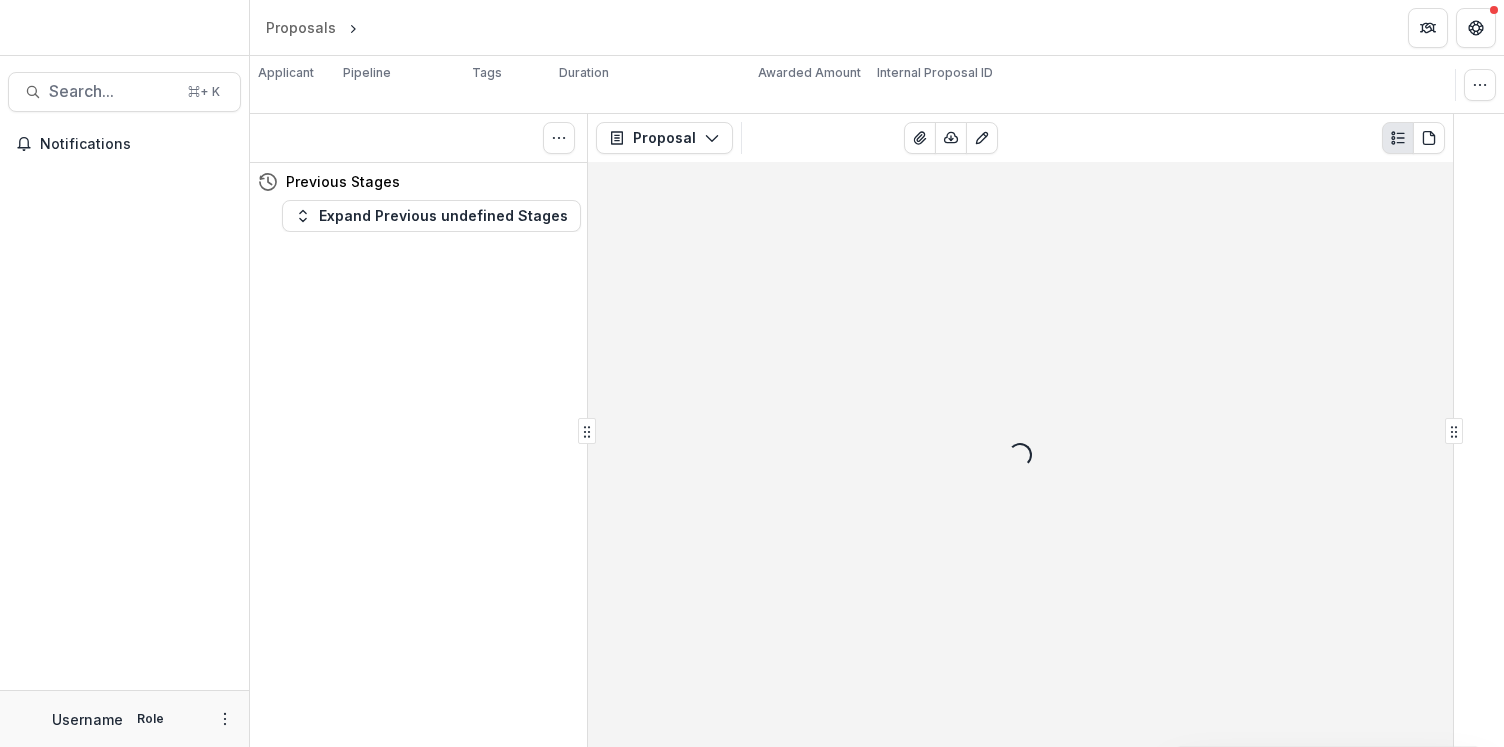 scroll, scrollTop: 0, scrollLeft: 0, axis: both 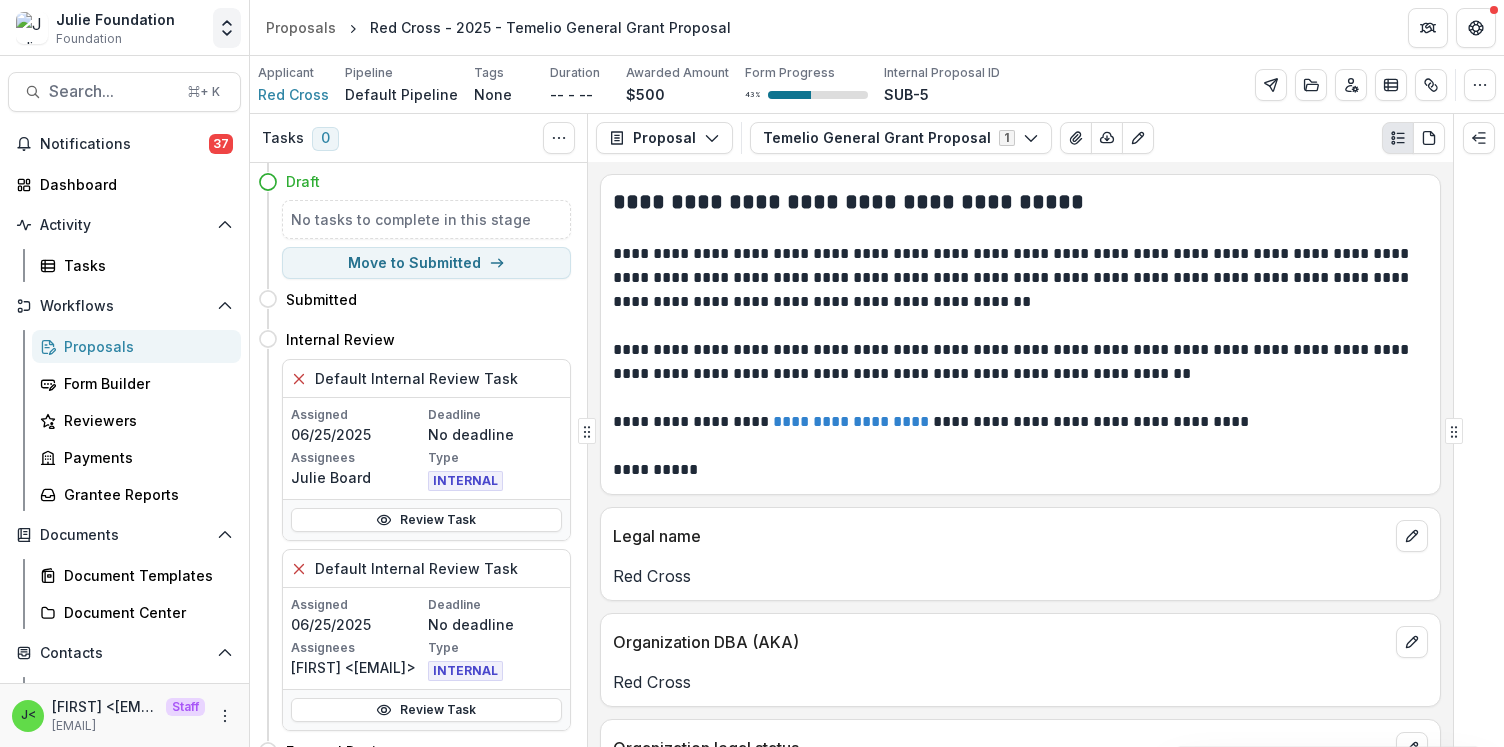 click 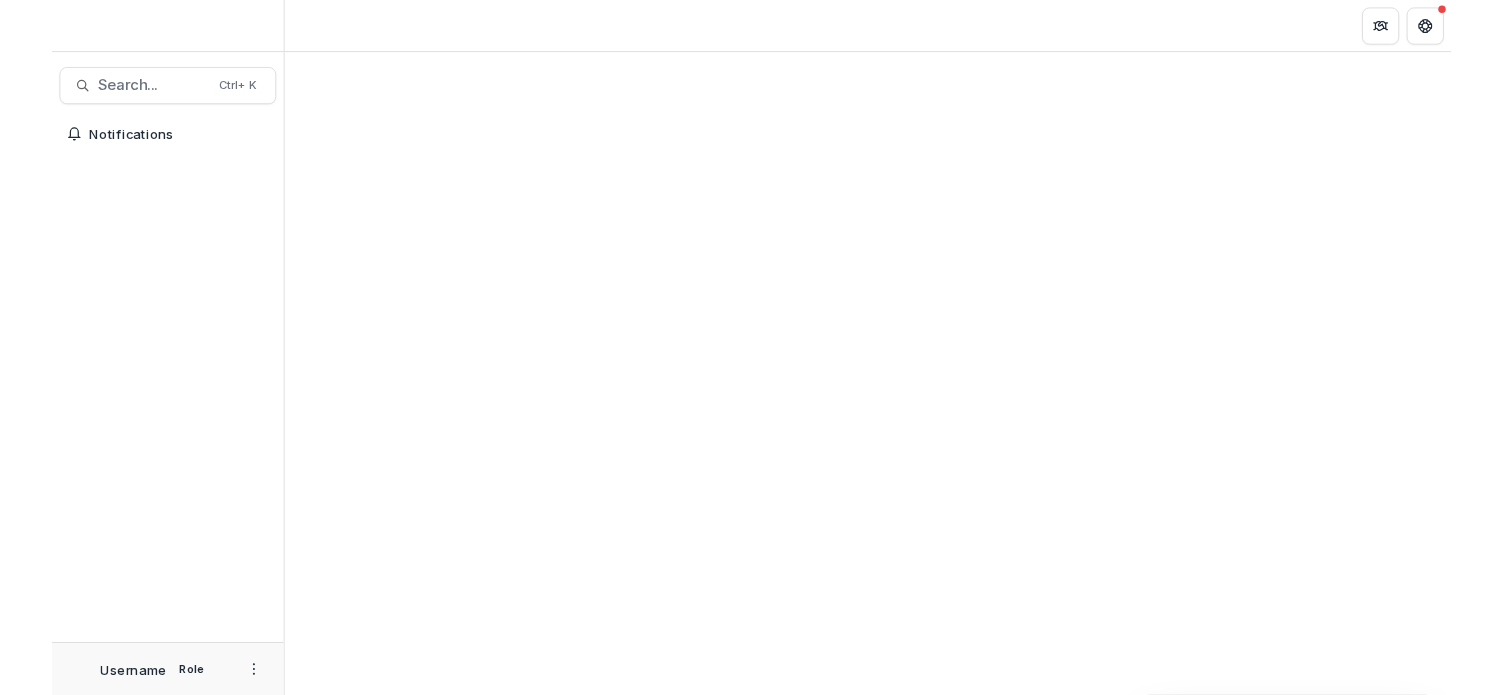 scroll, scrollTop: 0, scrollLeft: 0, axis: both 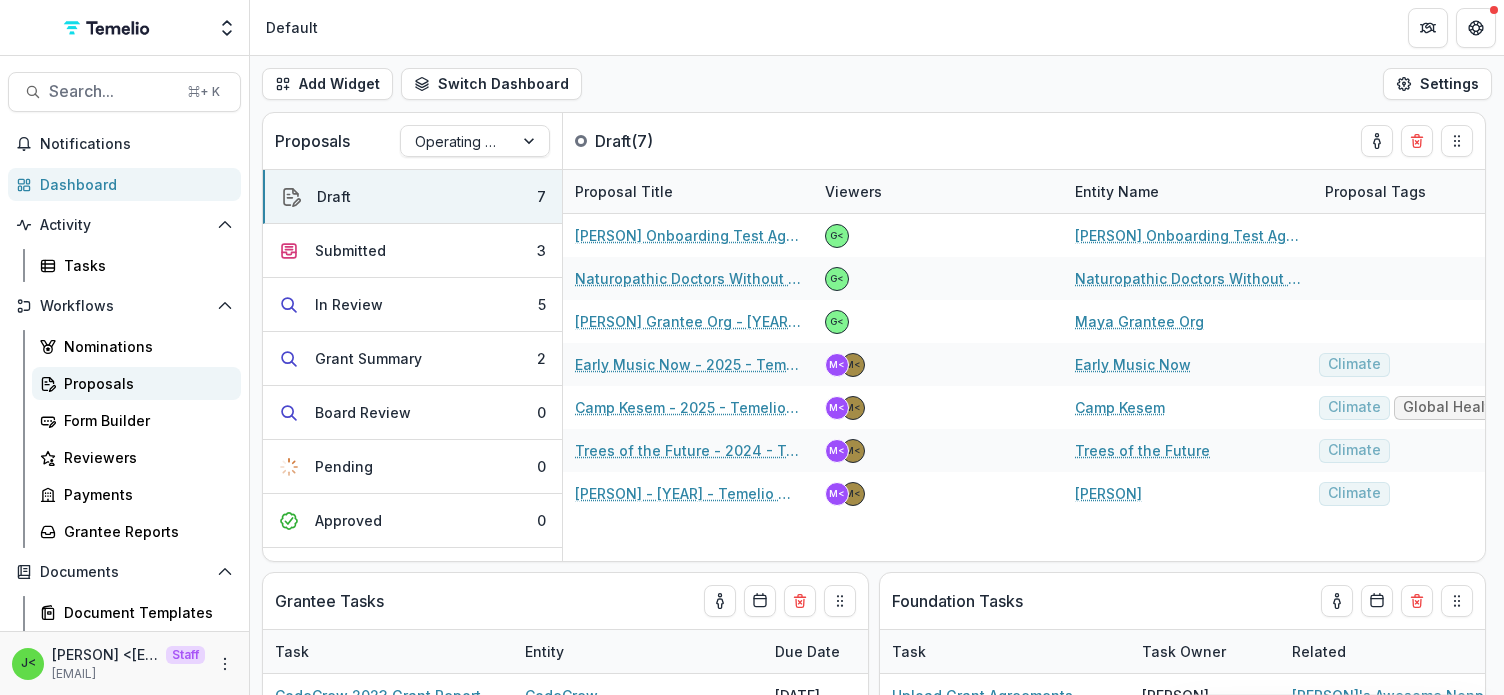 click on "Proposals" at bounding box center (144, 383) 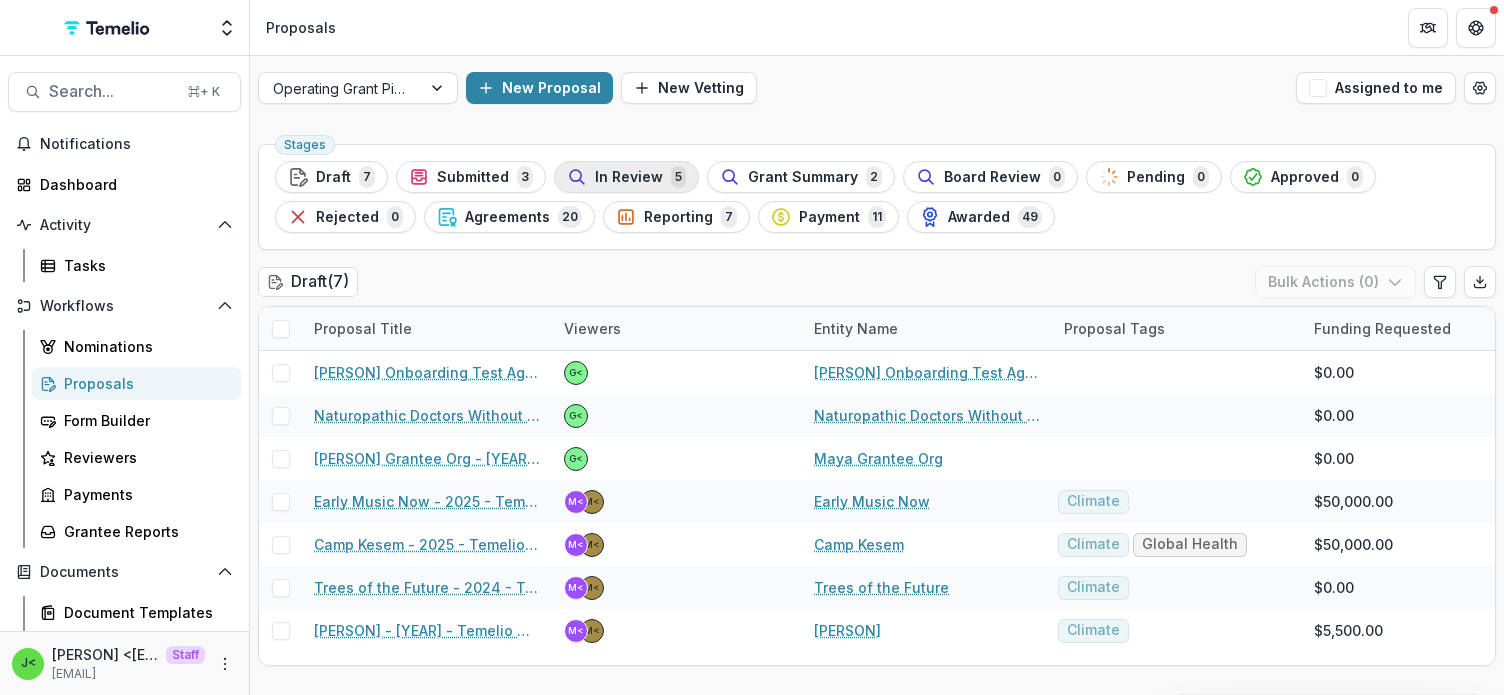 click on "In Review" at bounding box center (629, 177) 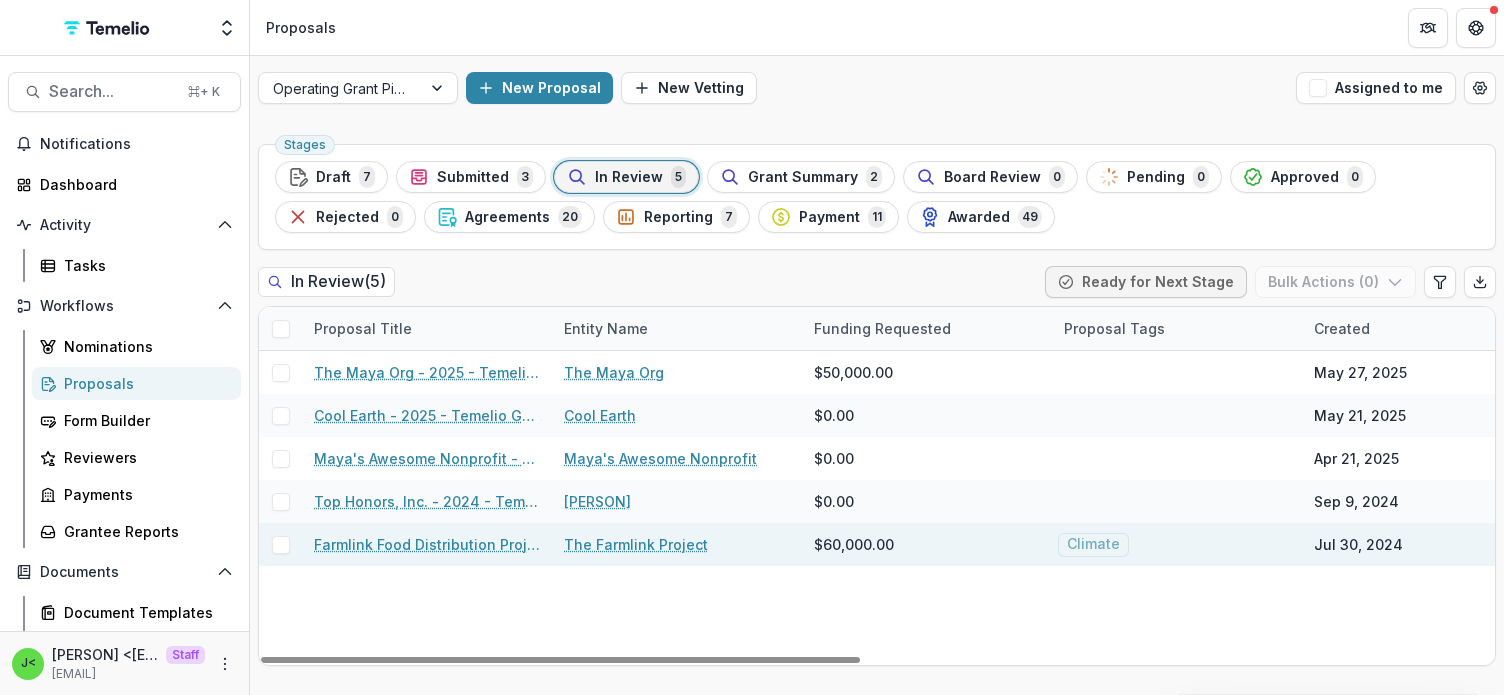 click on "Farmlink Food Distribution Project - updated" at bounding box center (427, 544) 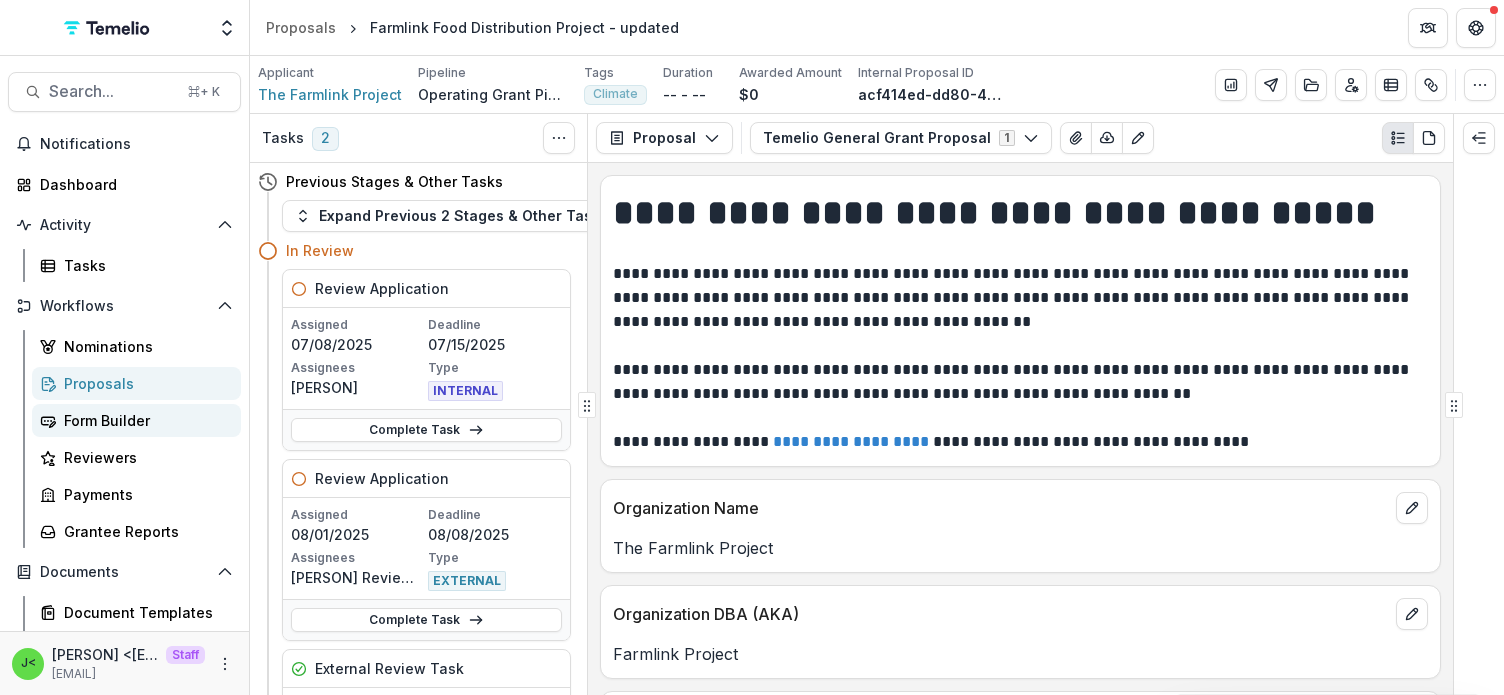 click on "Form Builder" at bounding box center (144, 420) 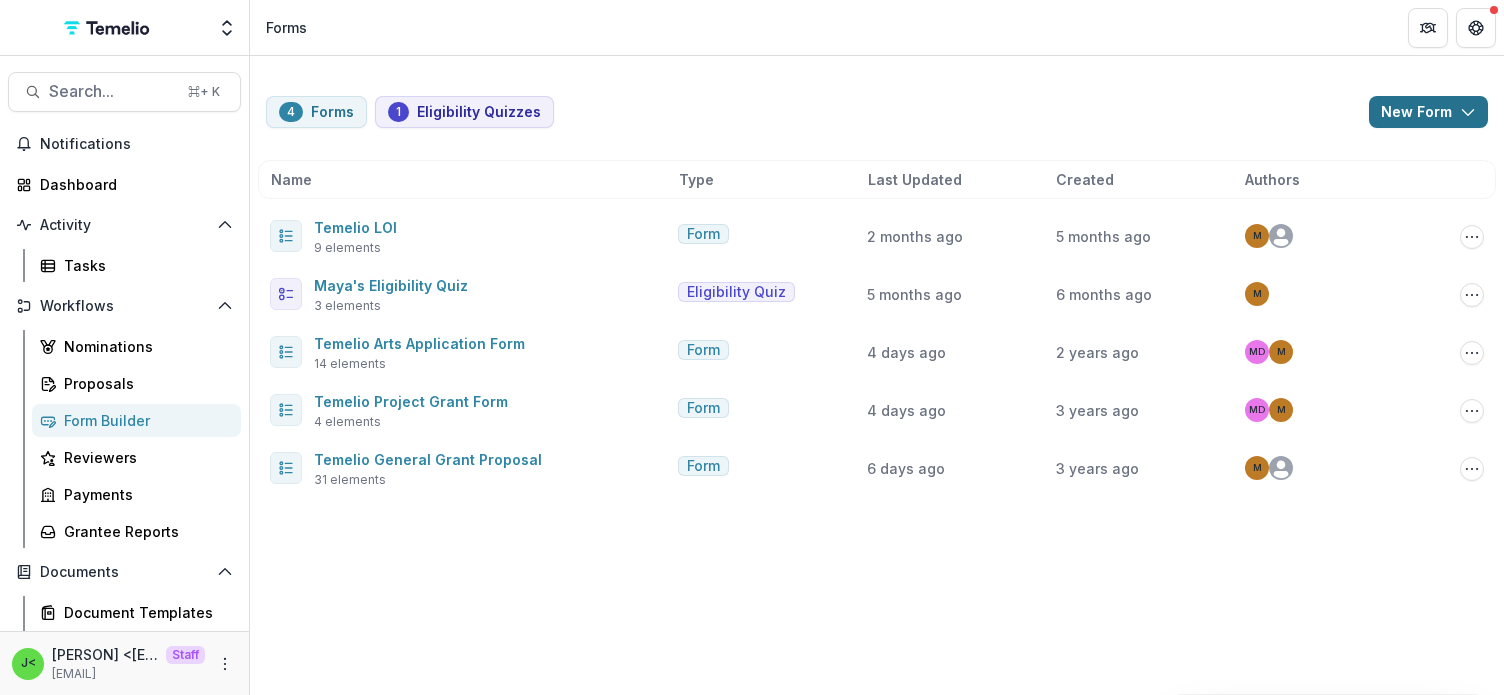 click on "New Form" at bounding box center (1428, 112) 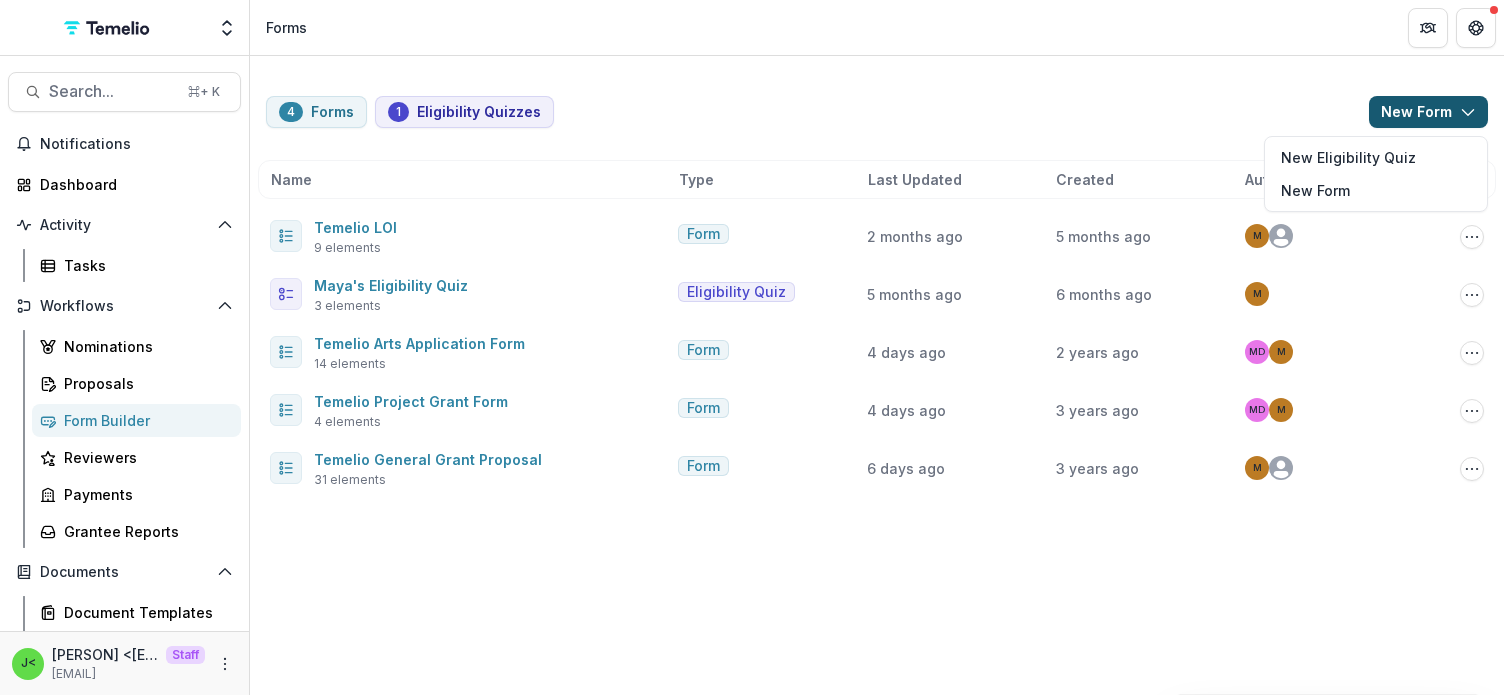click on "4 Forms 1 Eligibility Quizzes New Form New Eligibility Quiz New Form Name Type Last Updated Created Authors Temelio LOI 9   elements Form 2 months ago 5 months ago M Copy Public Link Edit Duplicate Send Start Vetting Delete Maya's Eligibility Quiz 3   elements Eligibility Quiz 5 months ago 6 months ago M Edit Delete Temelio Arts Application Form 14   elements Form 4 days ago 2 years ago M MD Copy Public Link Edit Duplicate Send Start Vetting Delete Temelio Project Grant Form 4   elements Form 4 days ago 3 years ago M MD Copy Public Link Edit Duplicate Send Start Vetting Delete Temelio General Grant Proposal 31   elements Form 6 days ago 3 years ago M Copy Public Link Edit Duplicate Send Start Vetting Delete" at bounding box center (877, 284) 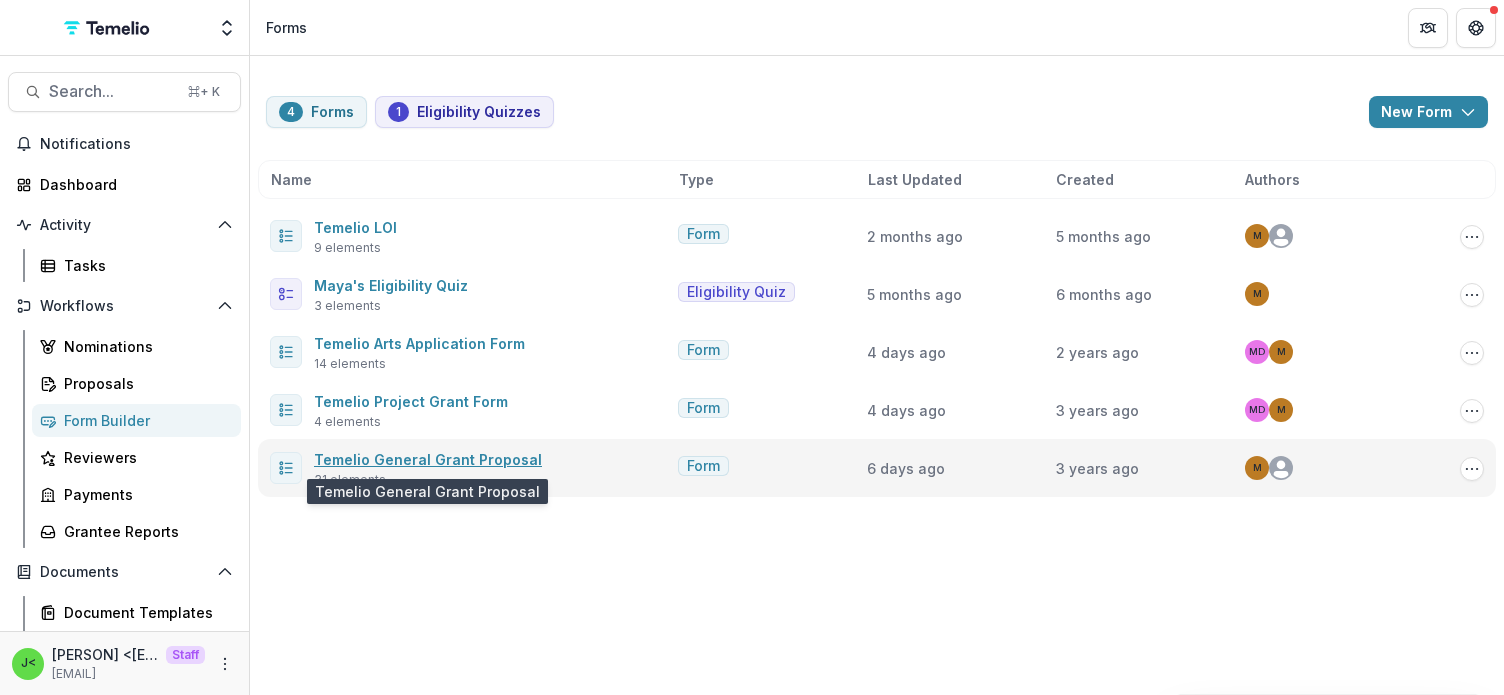 click on "Temelio General Grant Proposal" at bounding box center (428, 459) 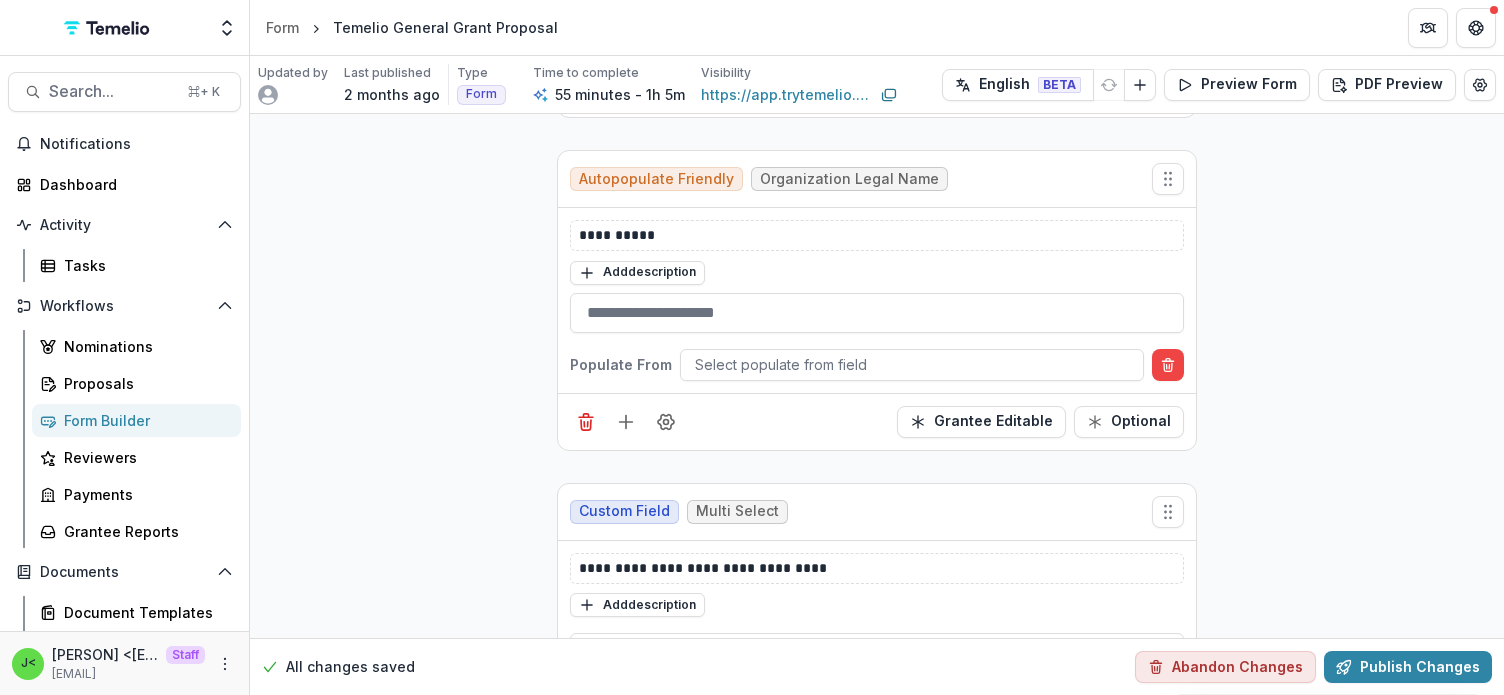 scroll, scrollTop: 1225, scrollLeft: 0, axis: vertical 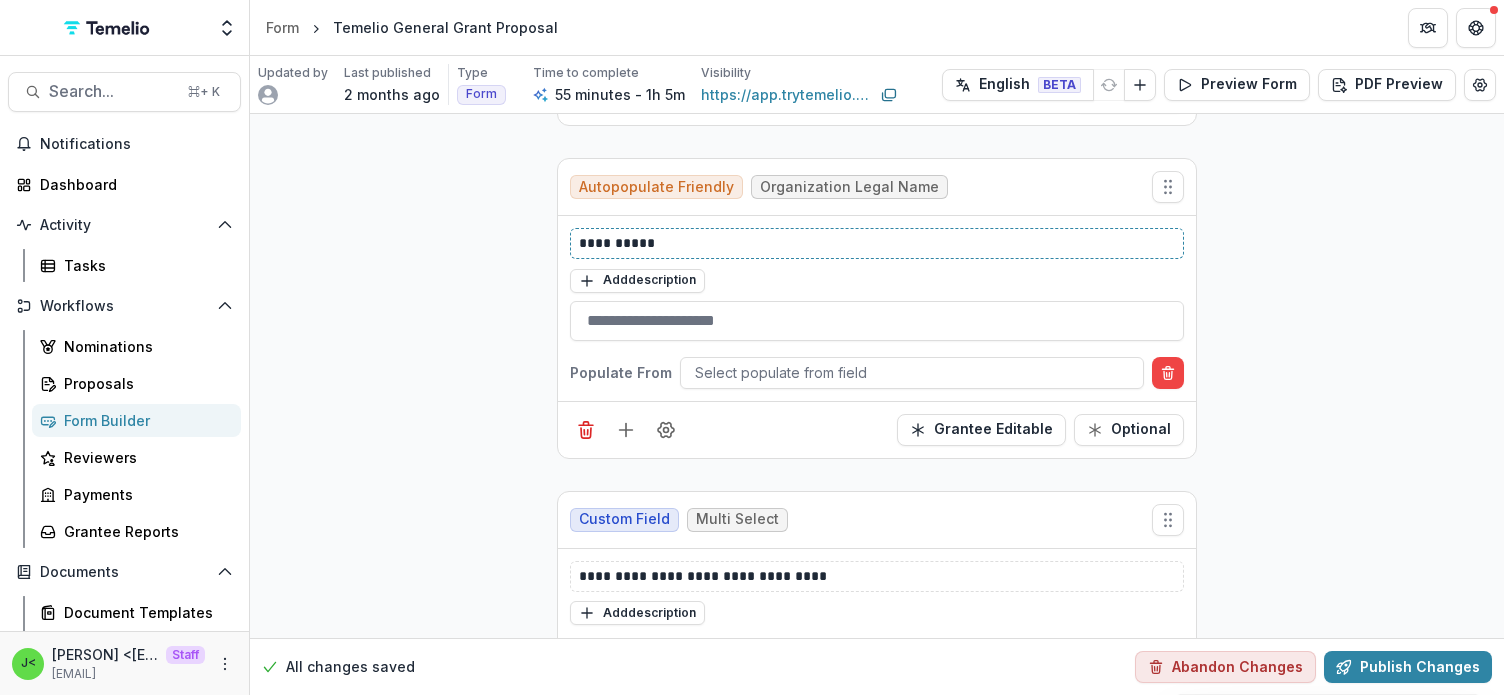 click on "**********" at bounding box center (877, 243) 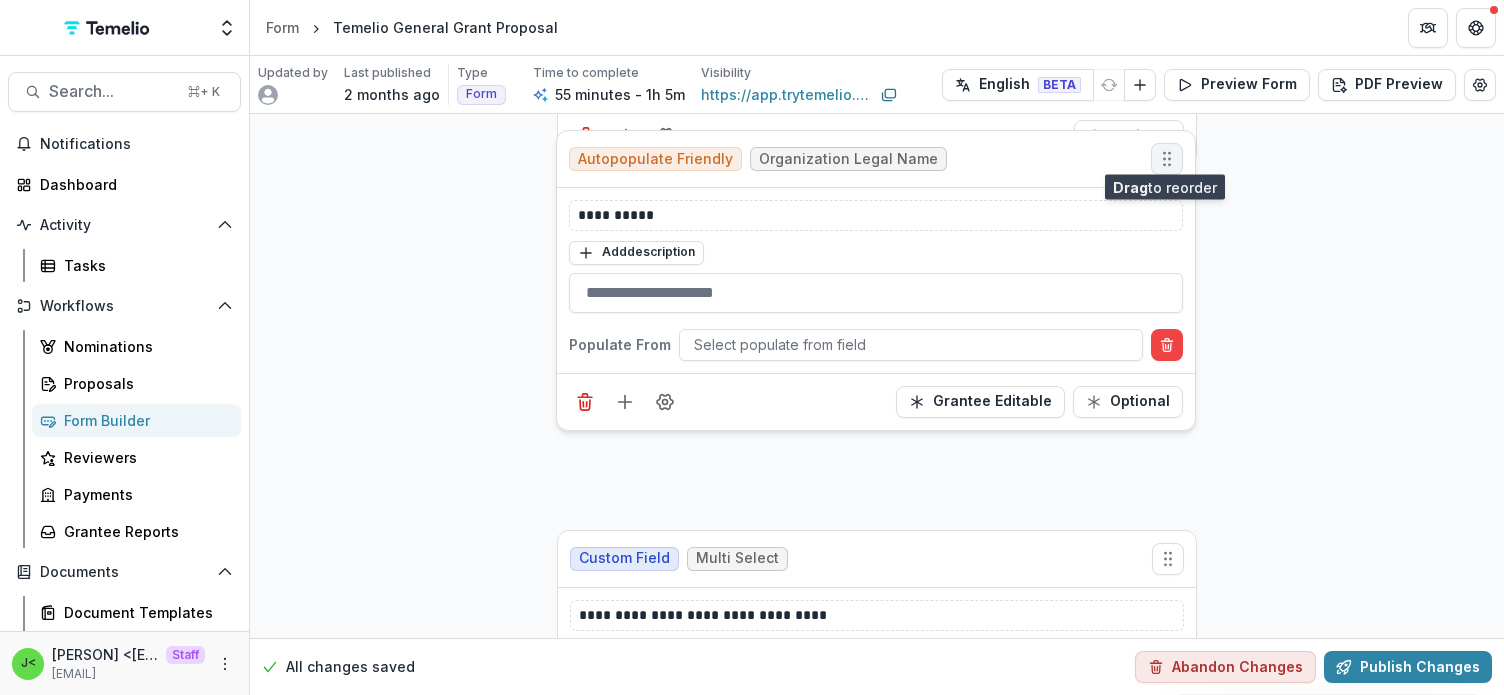 drag, startPoint x: 1165, startPoint y: 196, endPoint x: 1165, endPoint y: 162, distance: 34 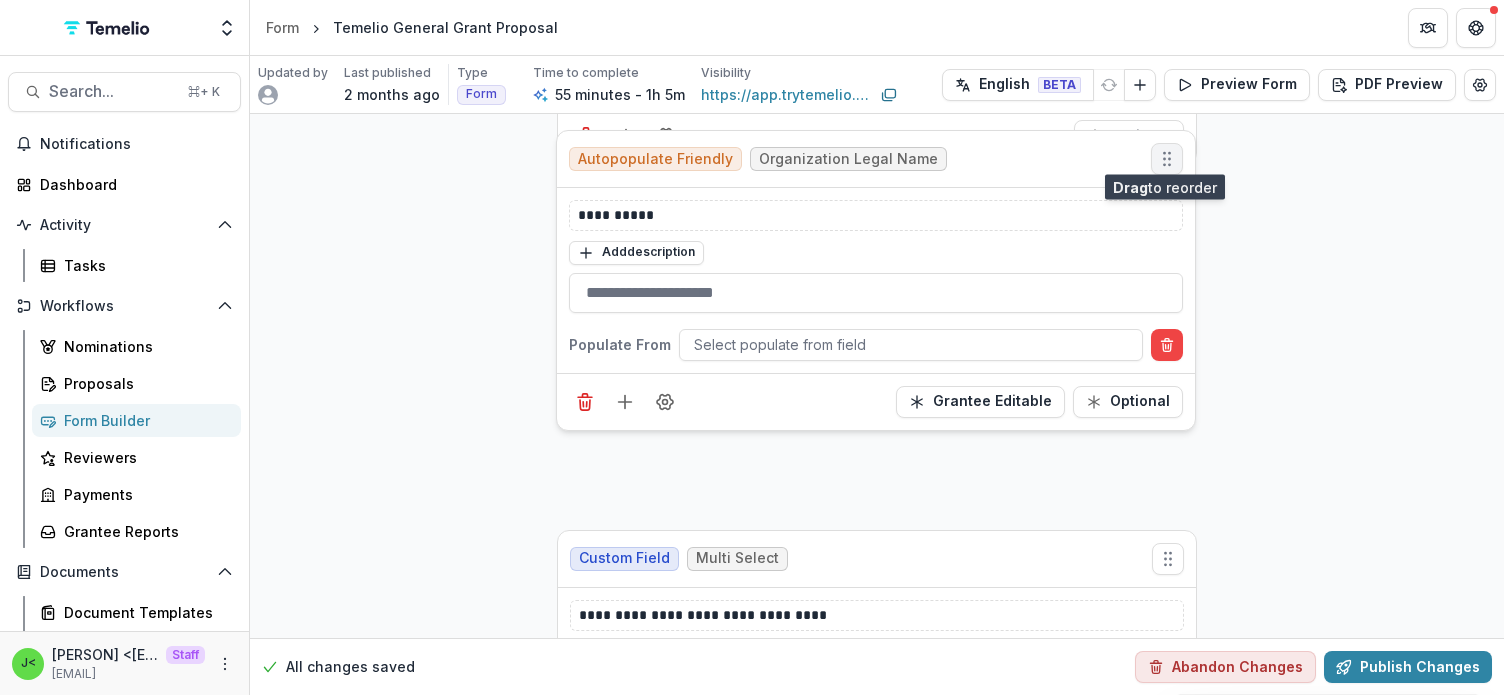 click at bounding box center [1167, 159] 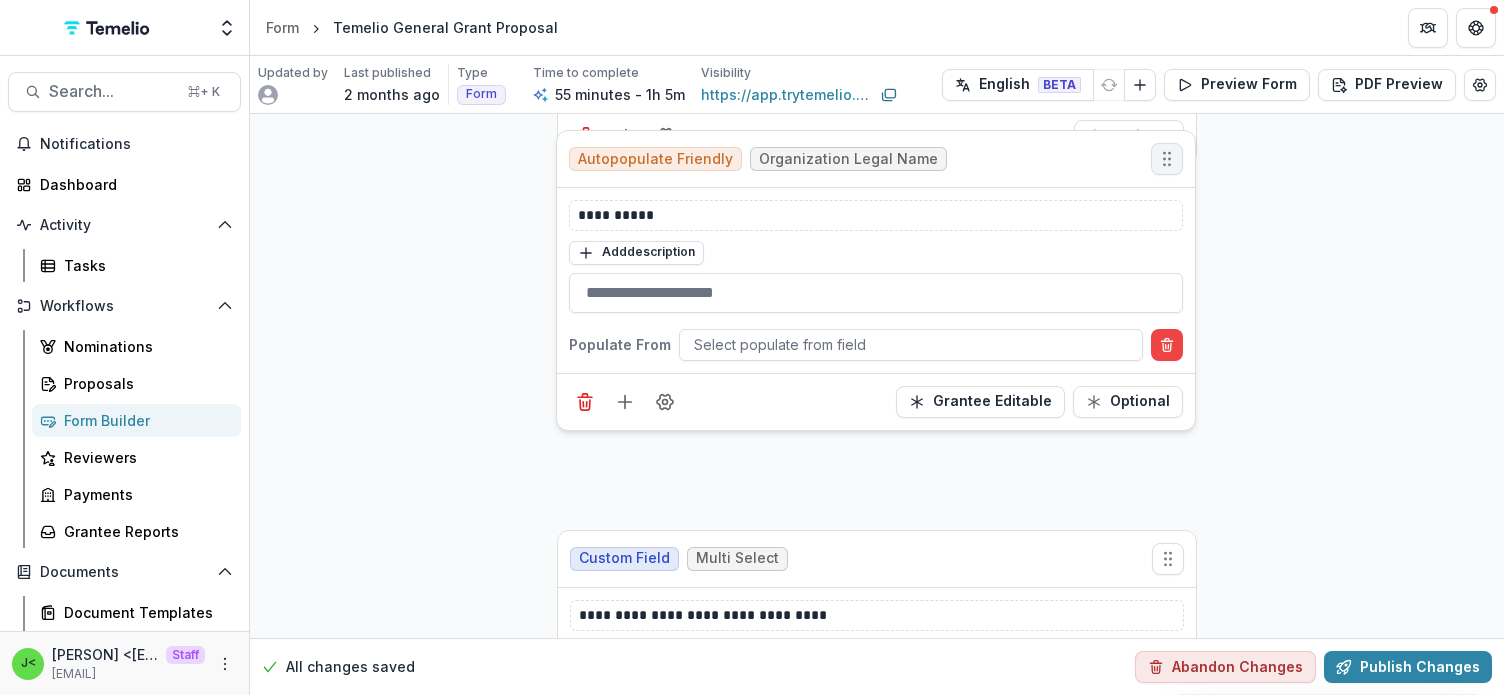 scroll, scrollTop: 1184, scrollLeft: 0, axis: vertical 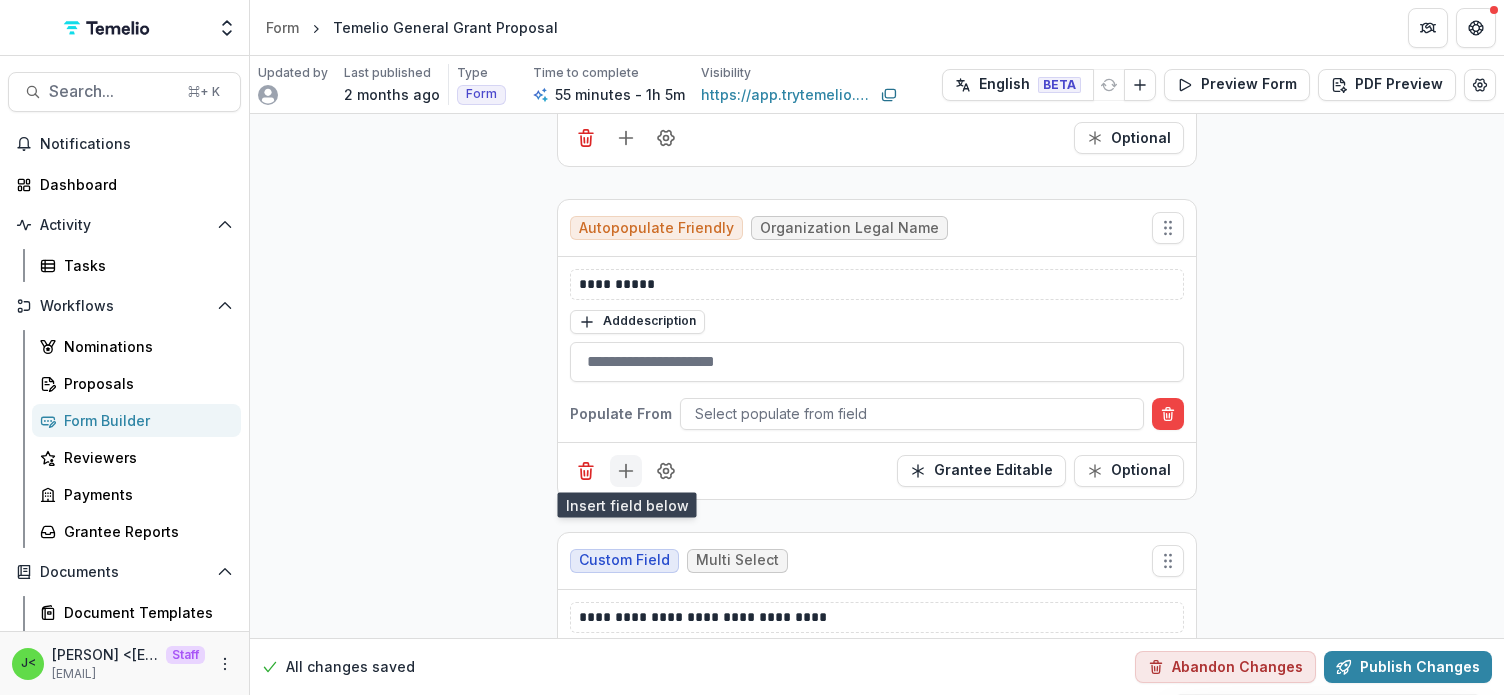 click 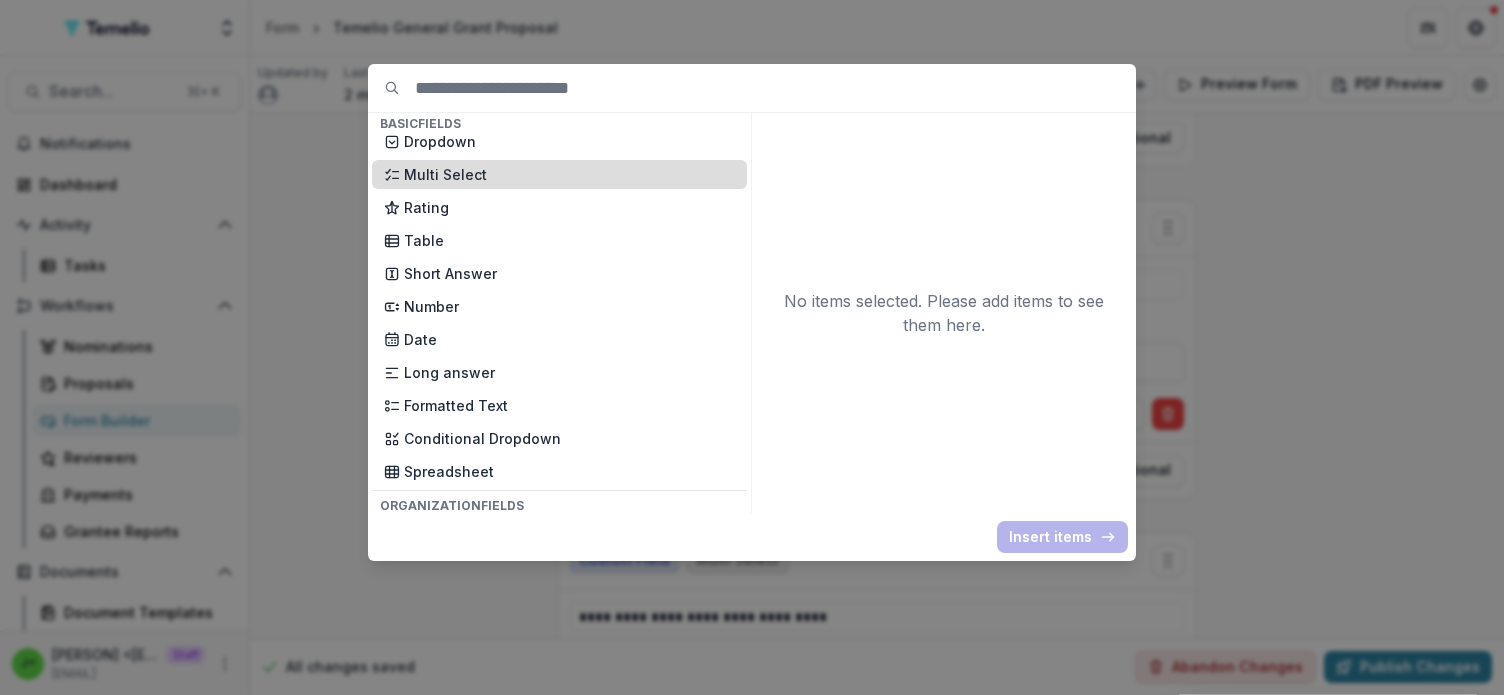 scroll, scrollTop: 309, scrollLeft: 0, axis: vertical 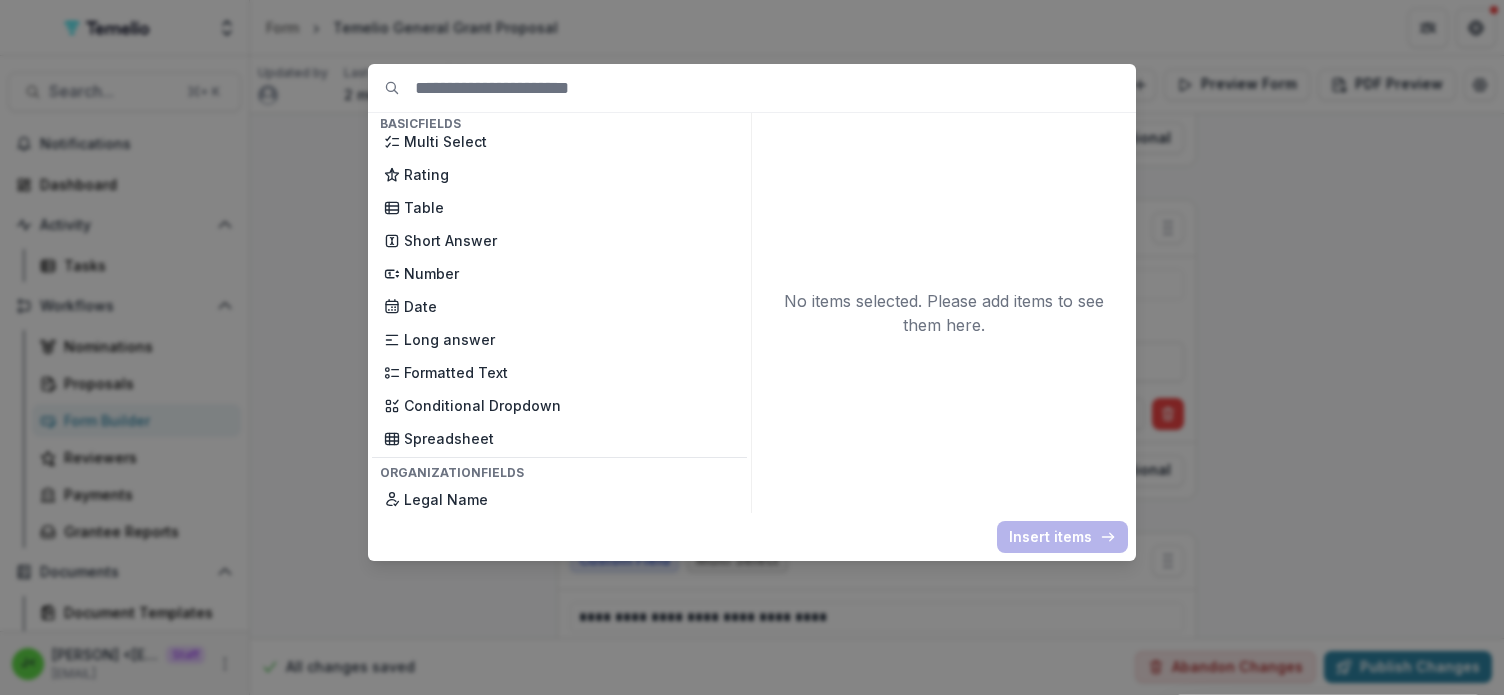 type 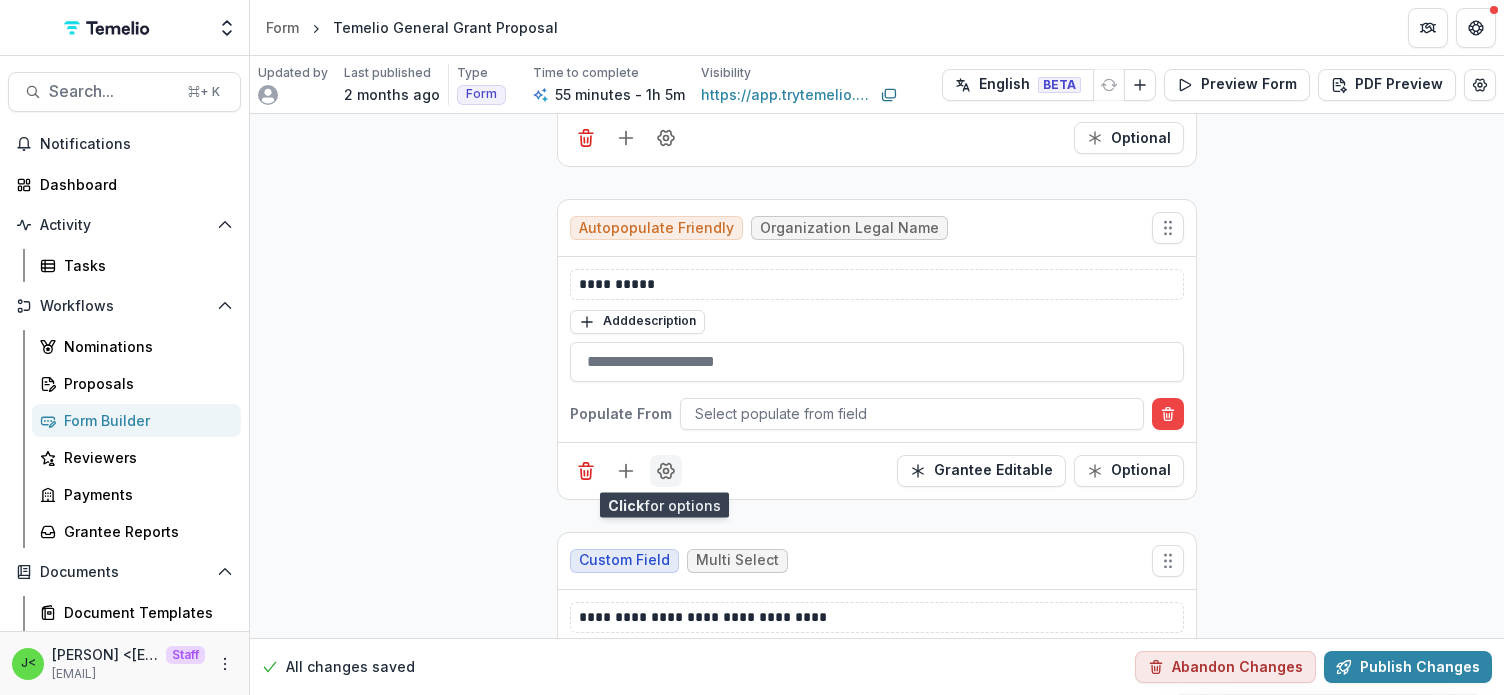 click 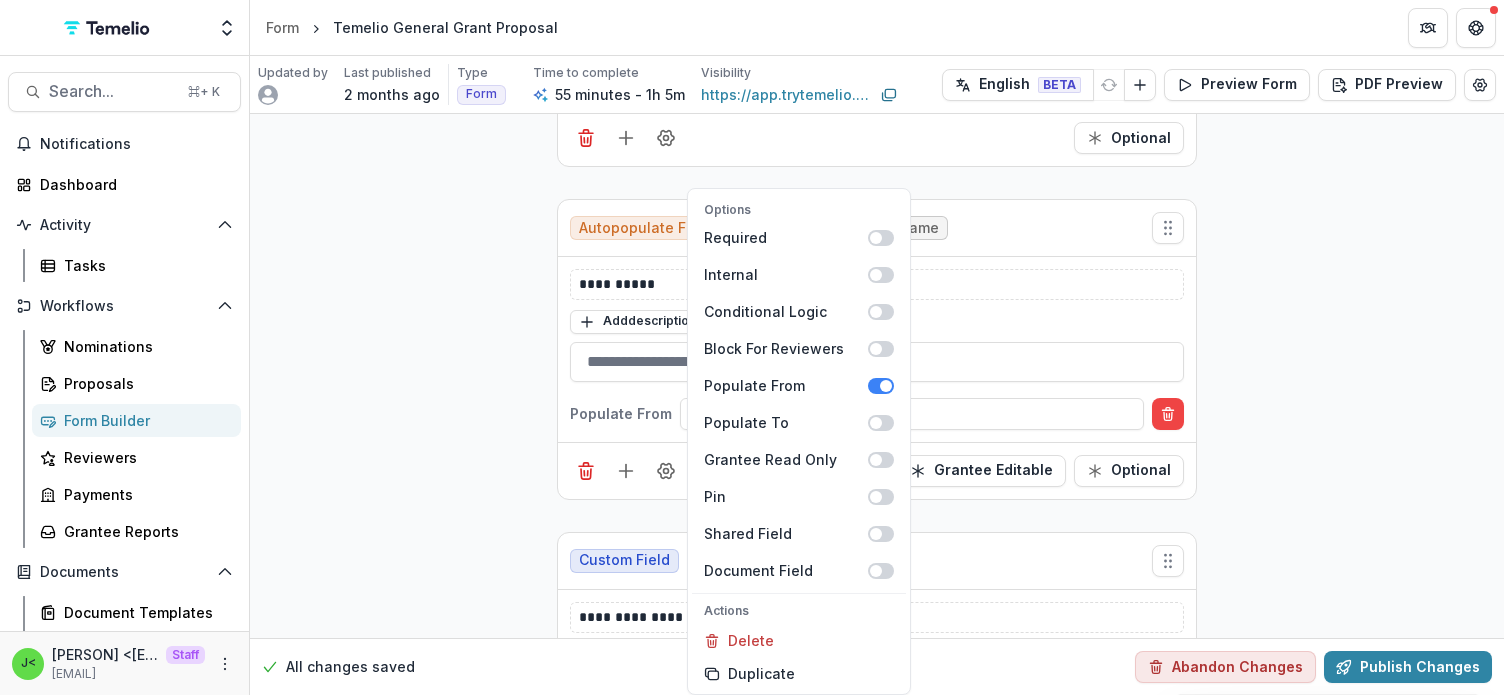 click on "**********" at bounding box center (877, 5871) 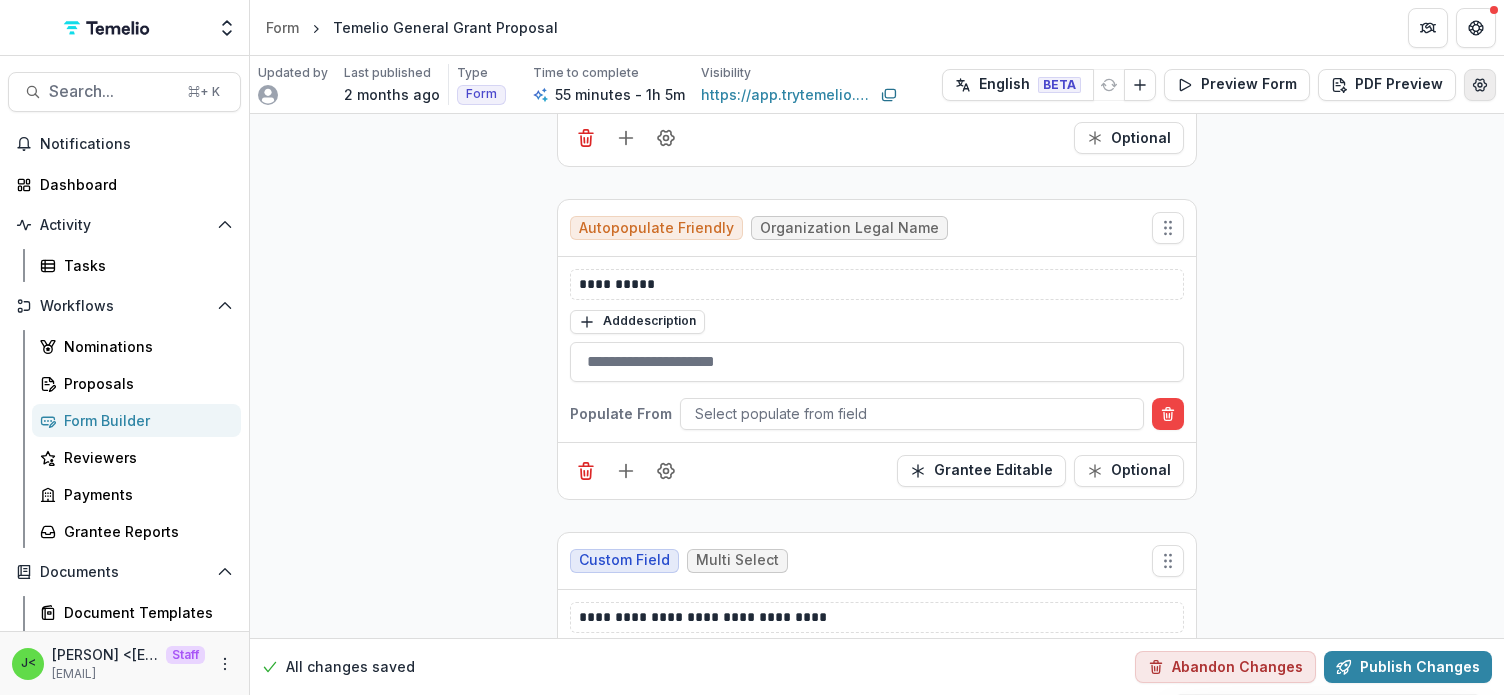 click 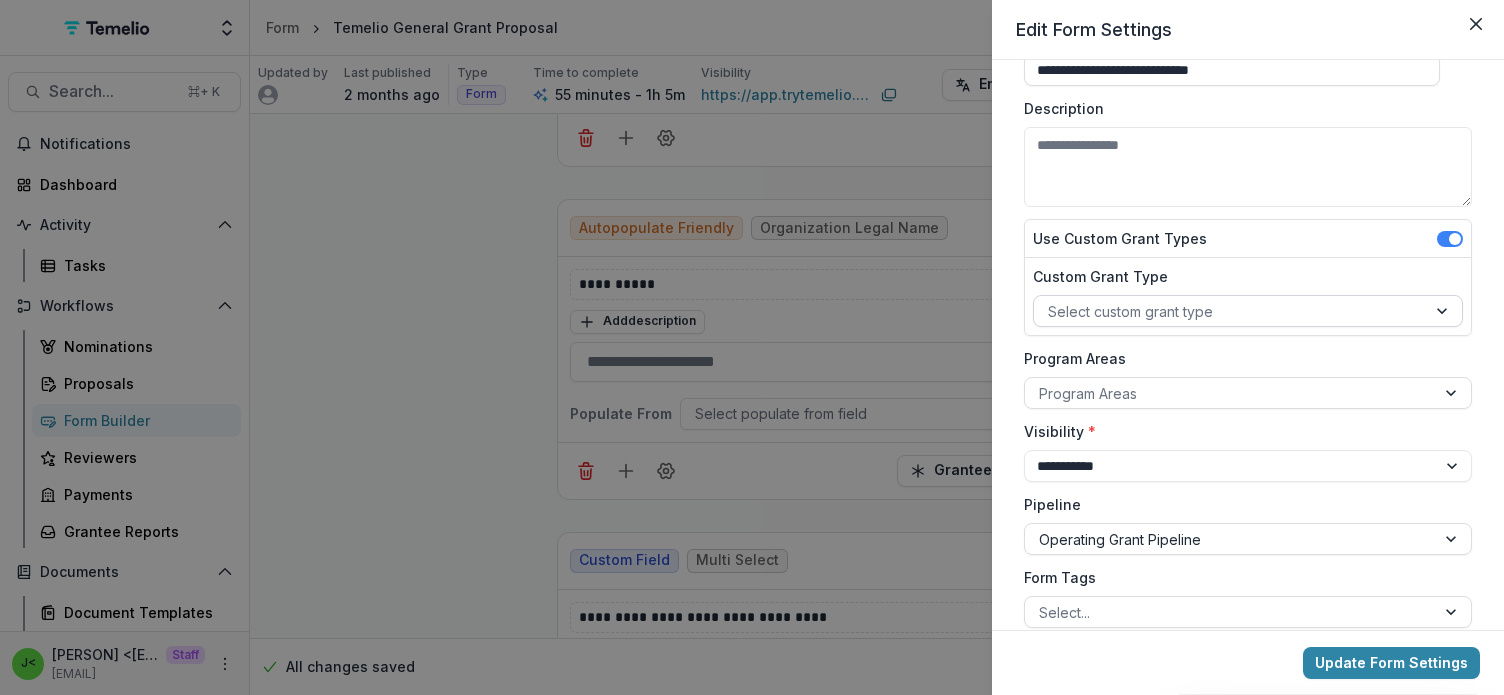 scroll, scrollTop: 128, scrollLeft: 0, axis: vertical 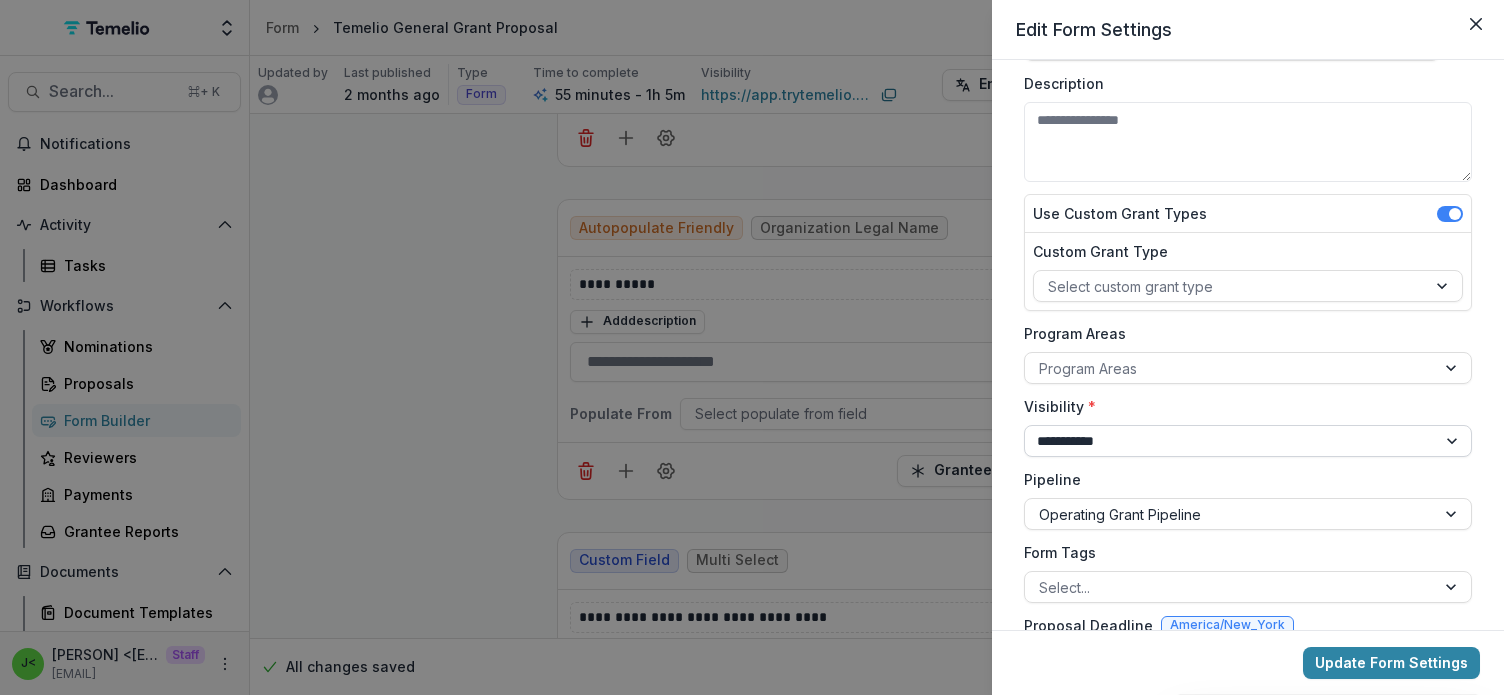 click on "**********" at bounding box center (1248, 441) 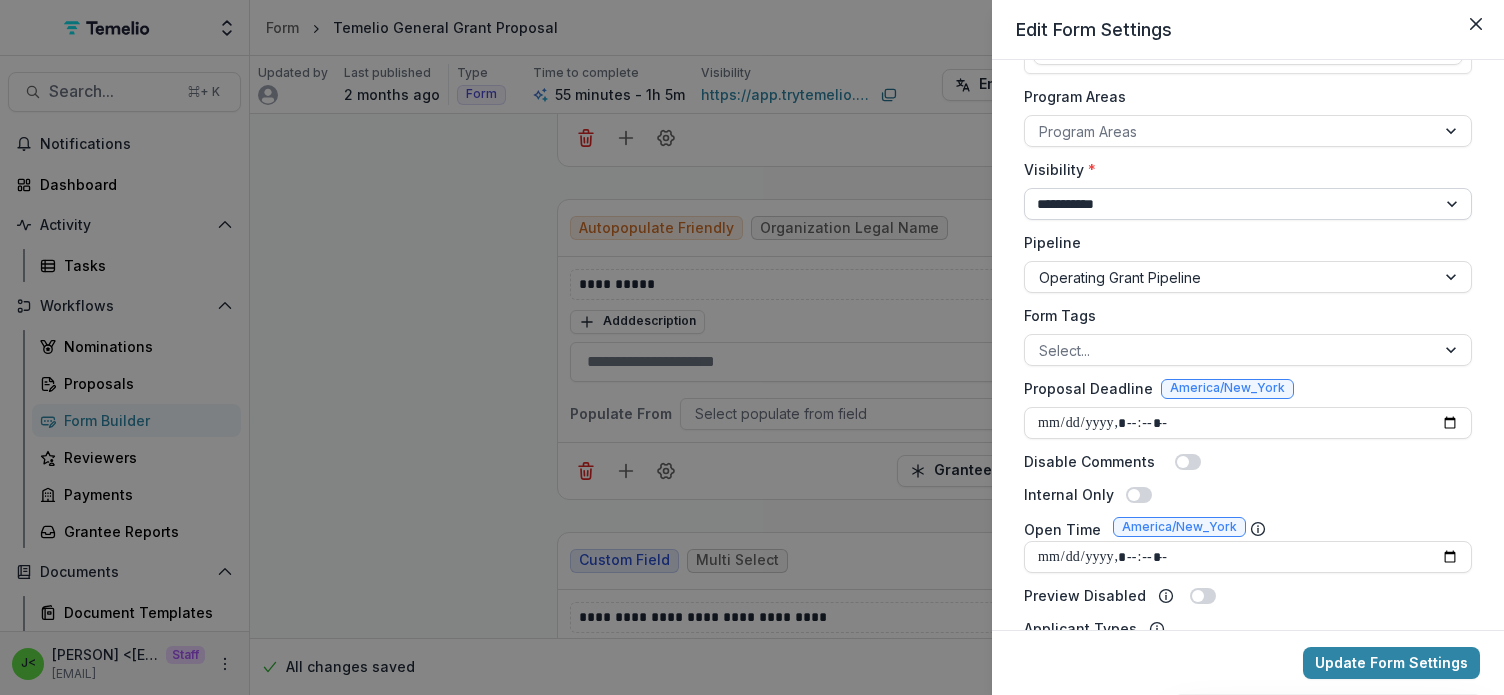 scroll, scrollTop: 392, scrollLeft: 0, axis: vertical 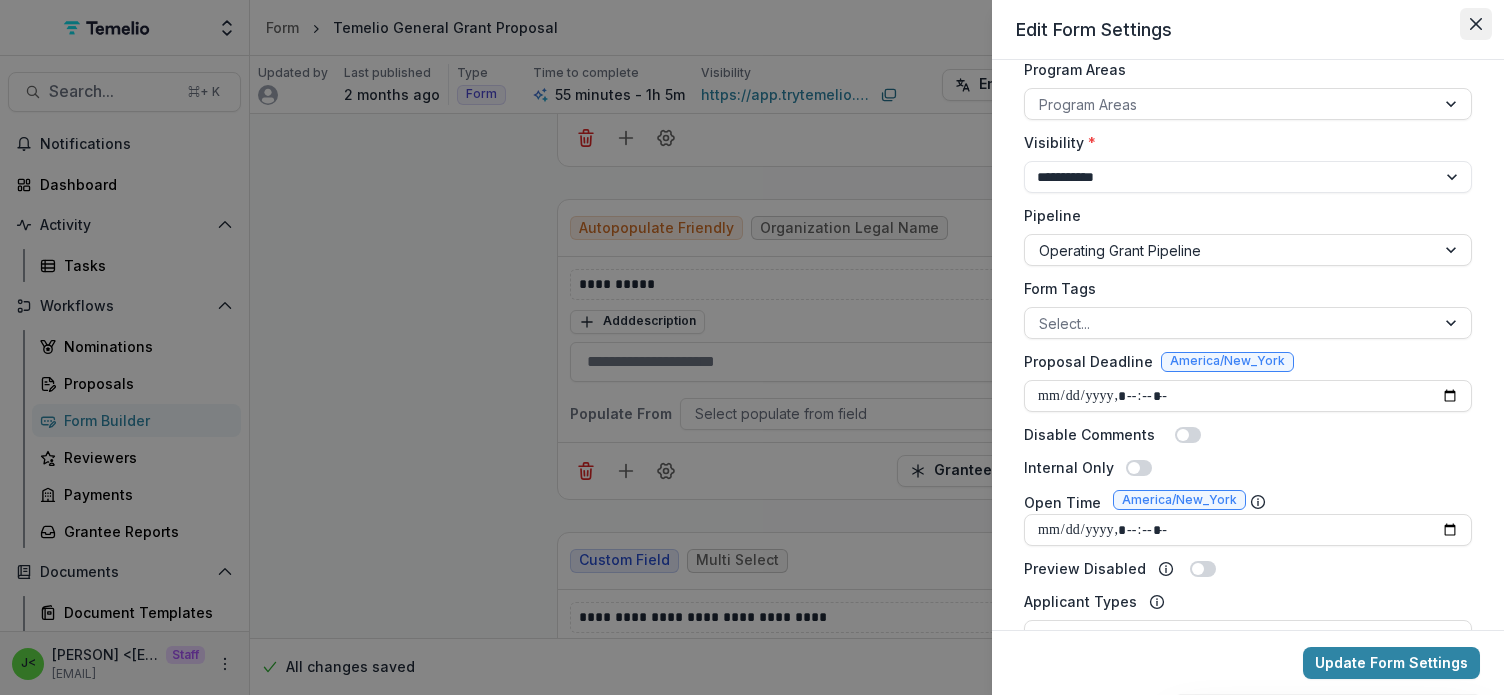click 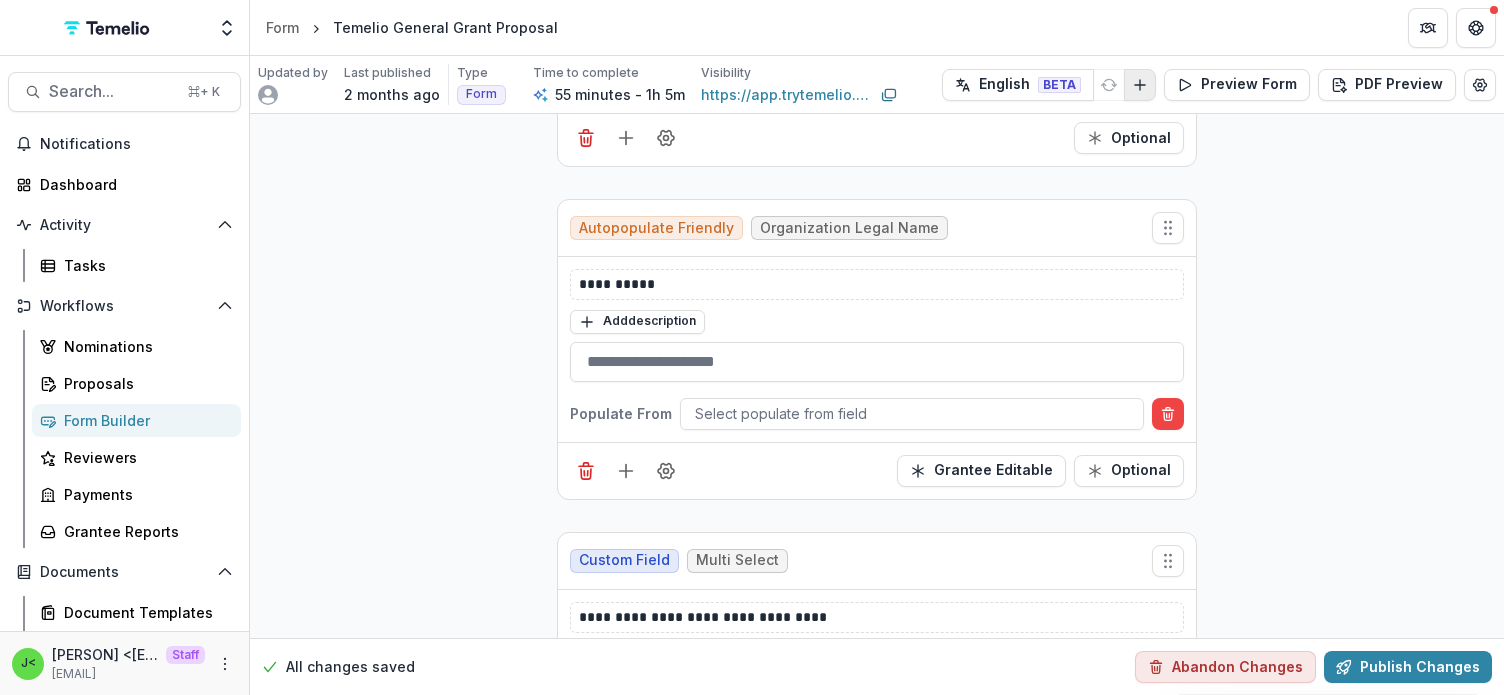 click 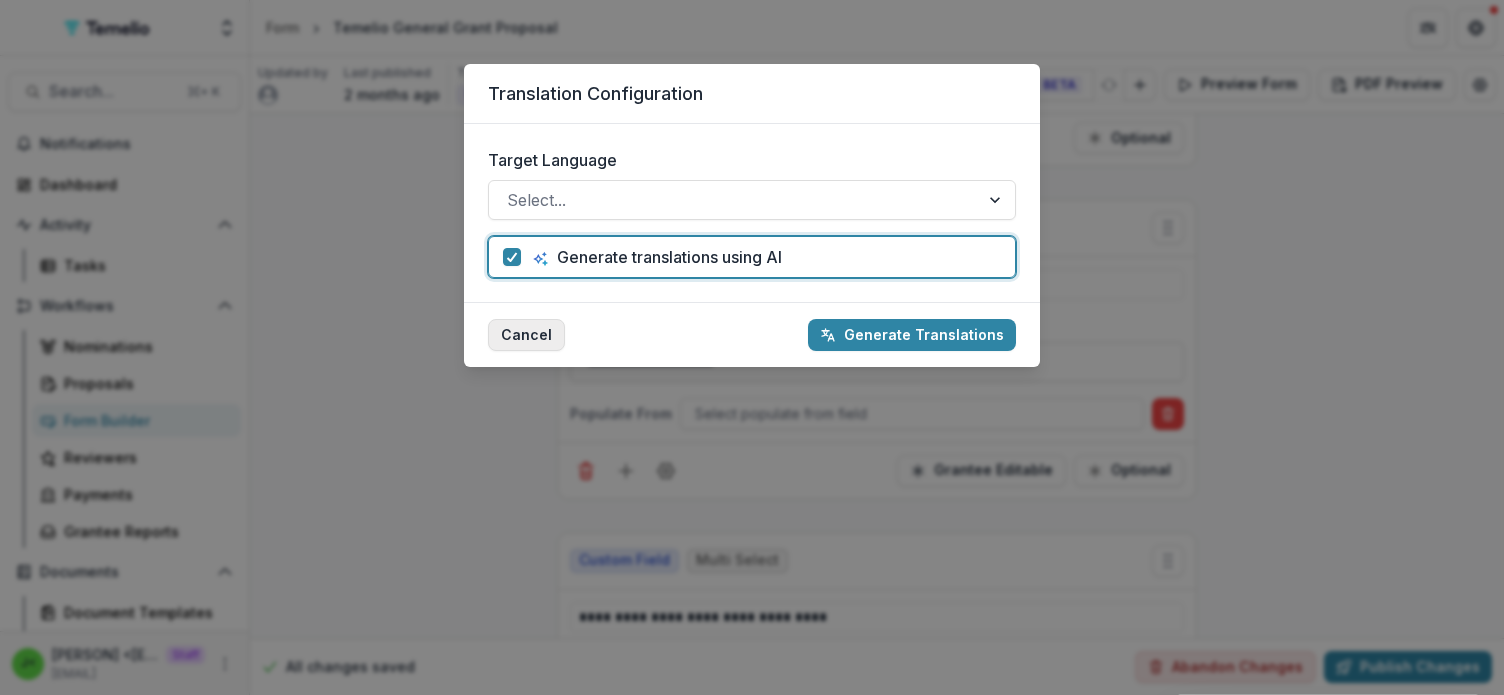 click on "Cancel" at bounding box center (526, 335) 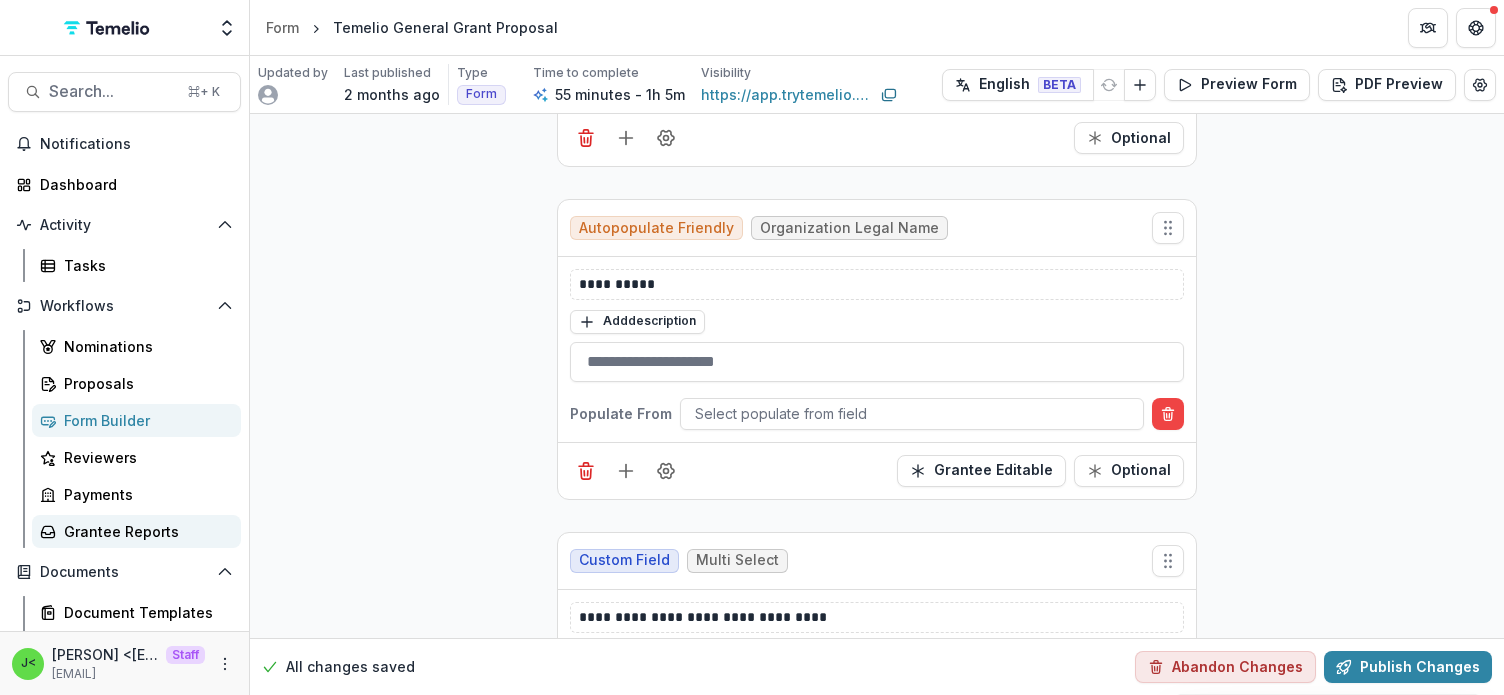 click on "Grantee Reports" at bounding box center [144, 531] 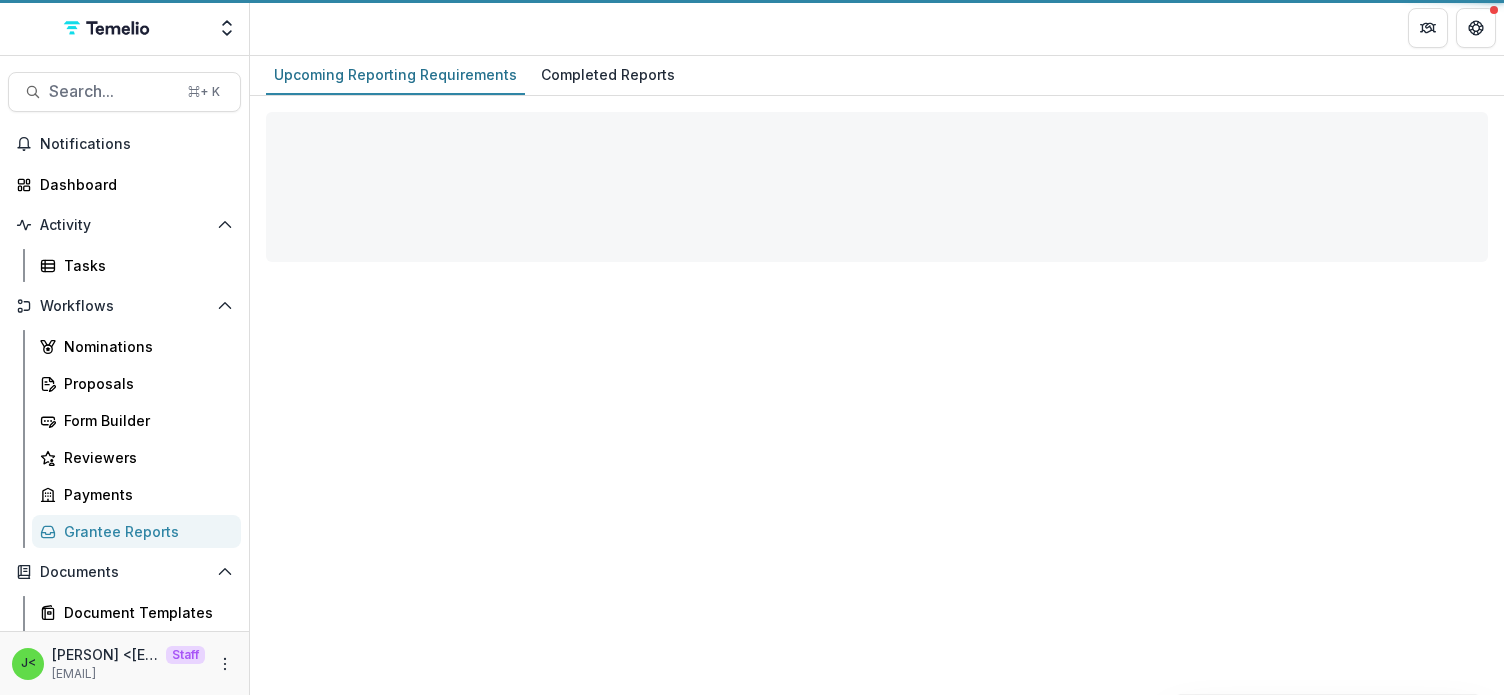 scroll, scrollTop: 0, scrollLeft: 0, axis: both 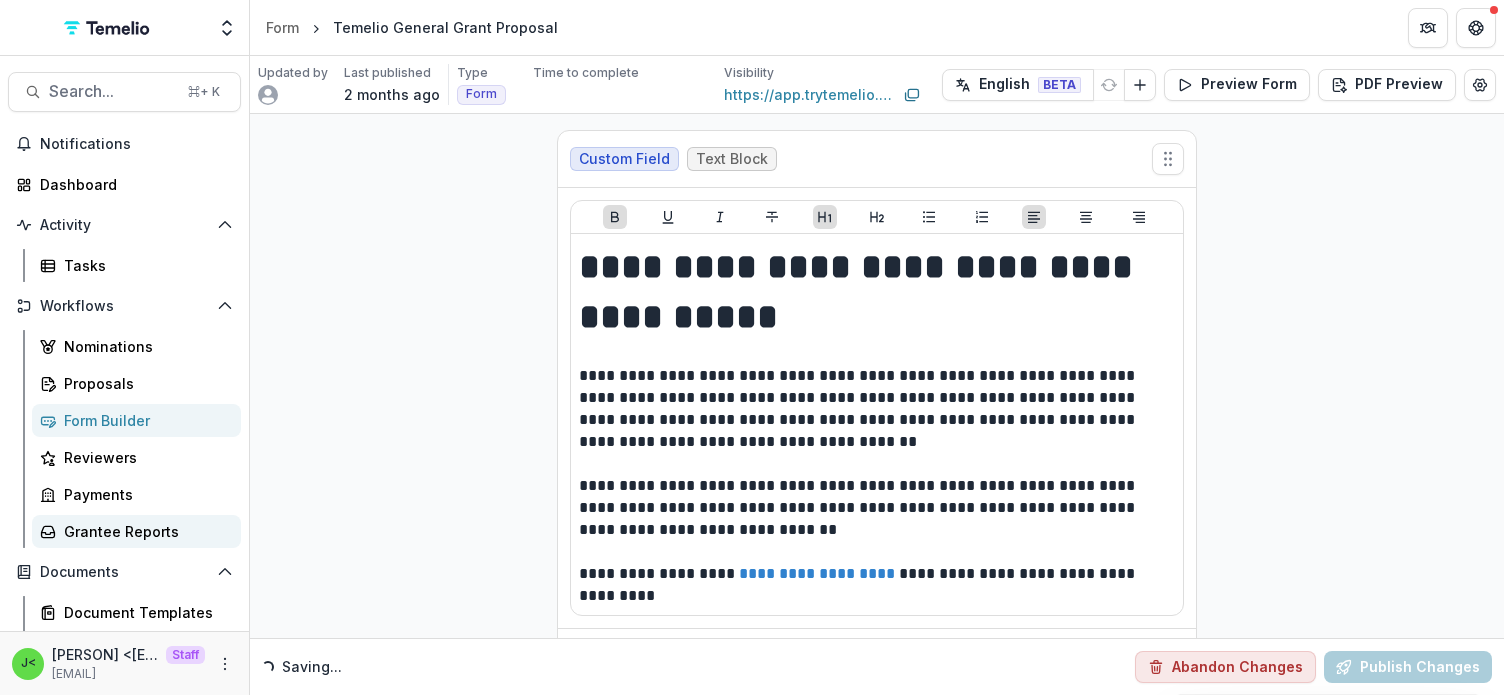 click on "Grantee Reports" at bounding box center (144, 531) 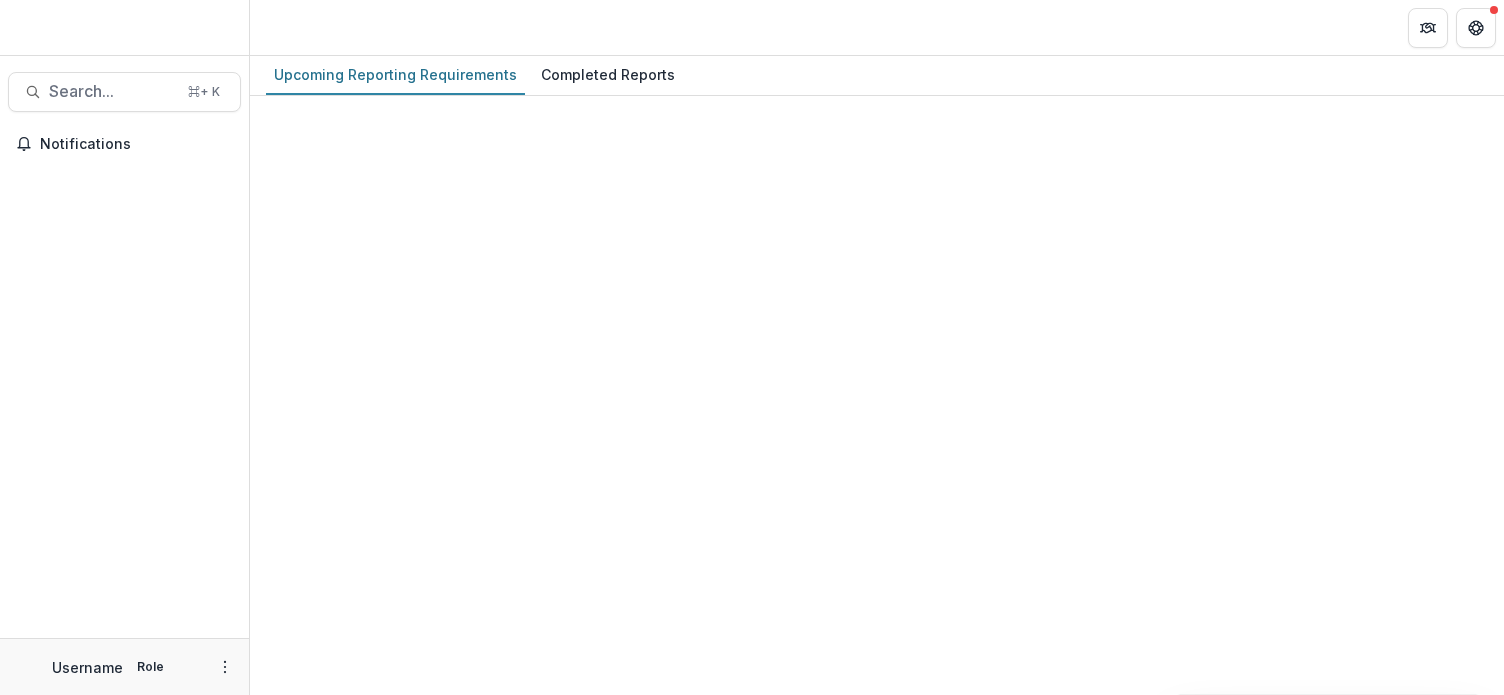 scroll, scrollTop: 0, scrollLeft: 0, axis: both 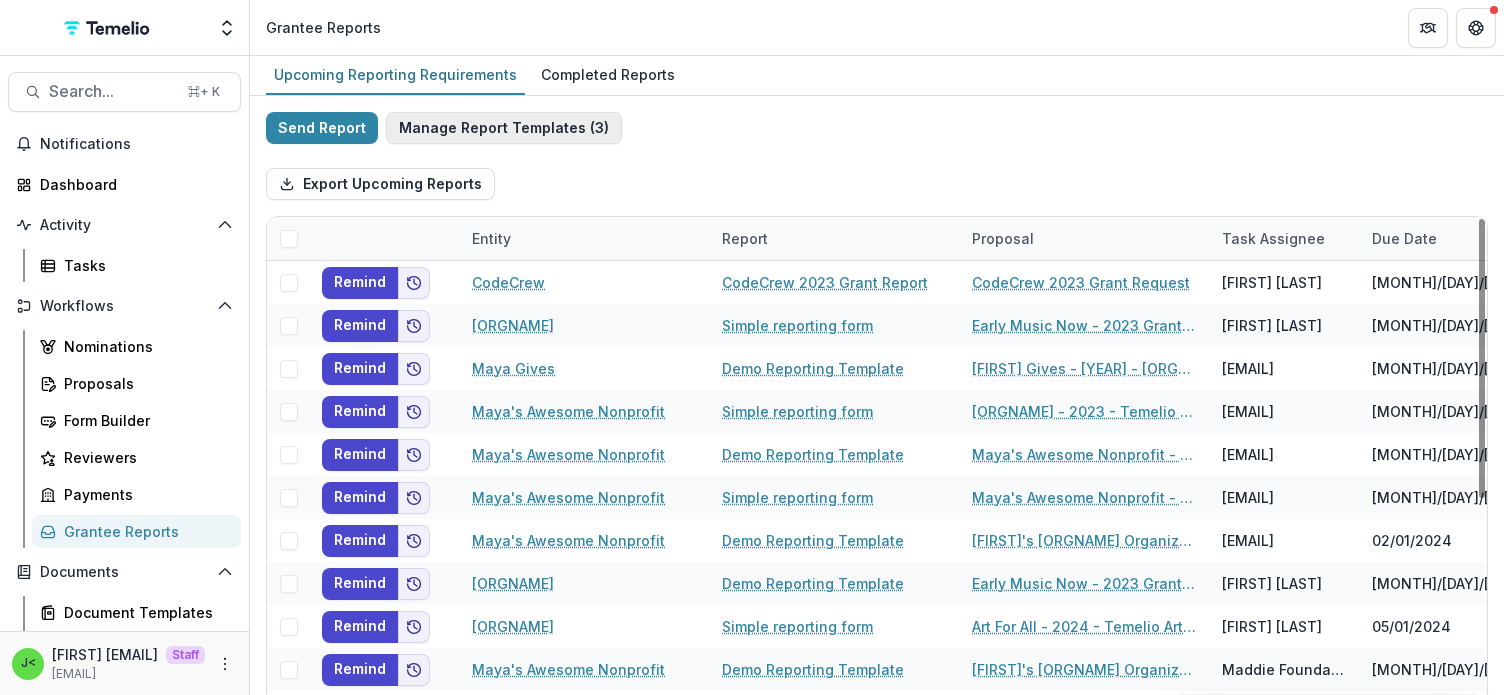 click on "Manage Report Templates ( 3 )" at bounding box center (504, 128) 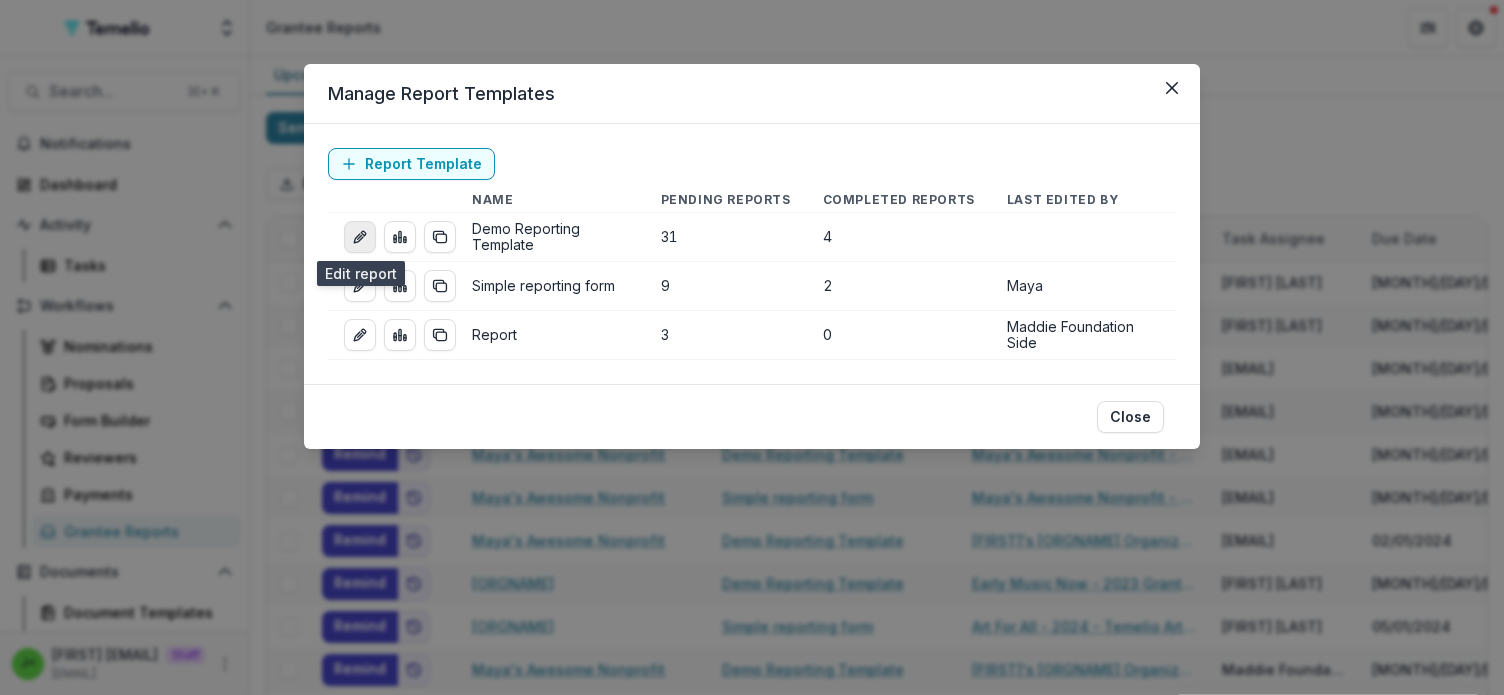 click 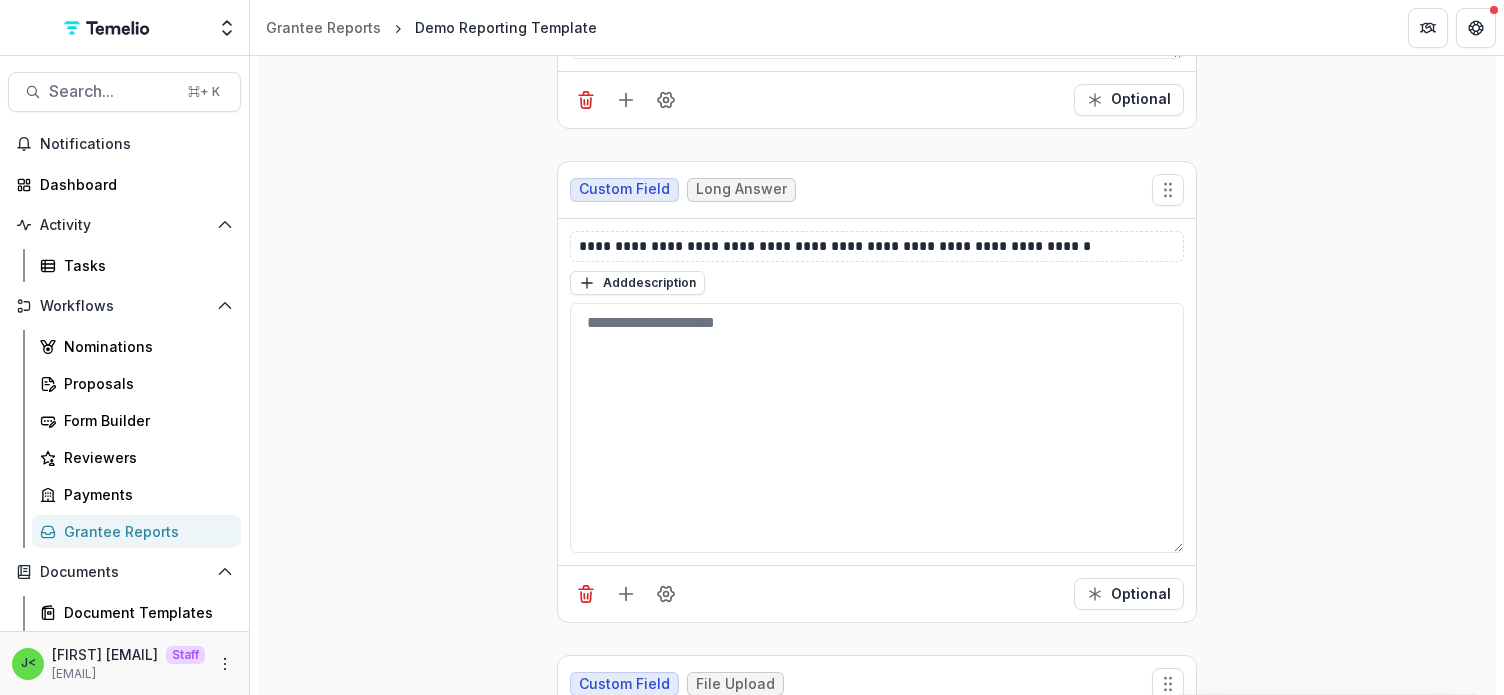 scroll, scrollTop: 1187, scrollLeft: 0, axis: vertical 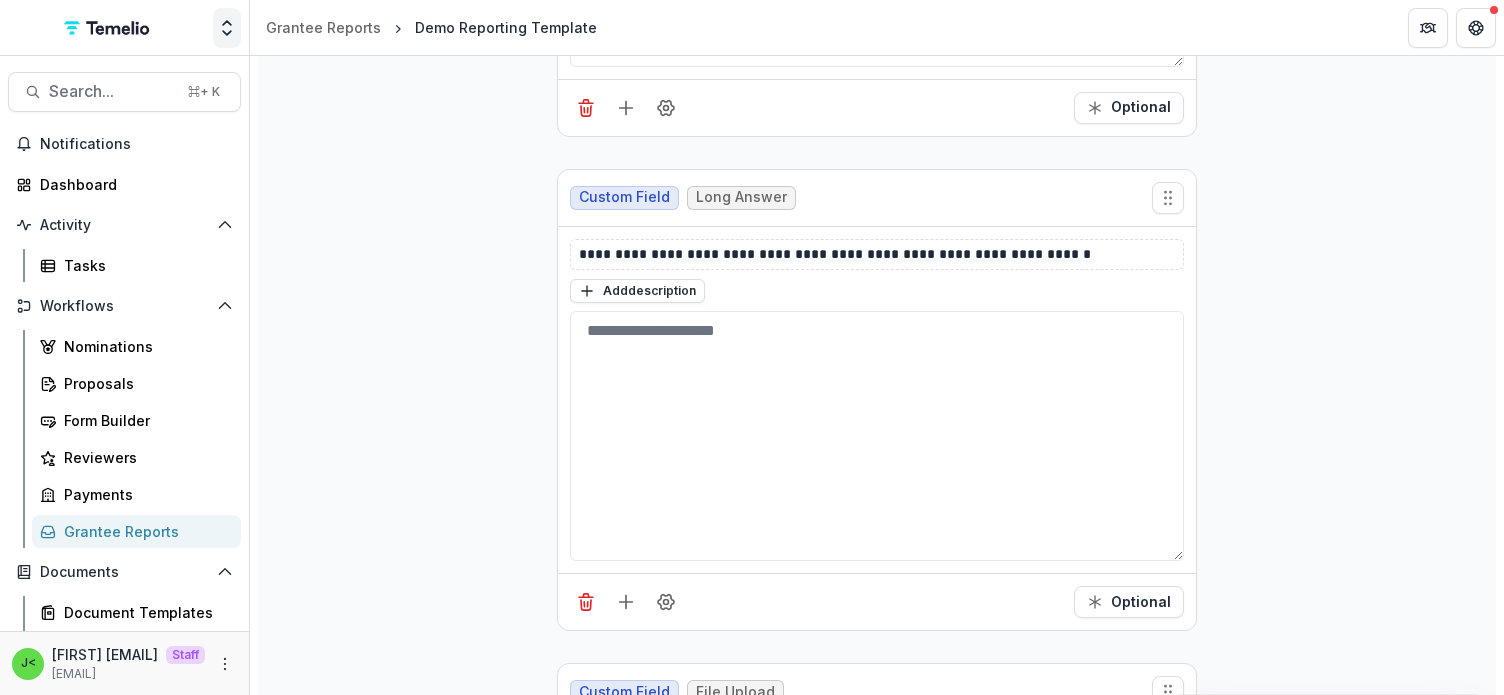 click 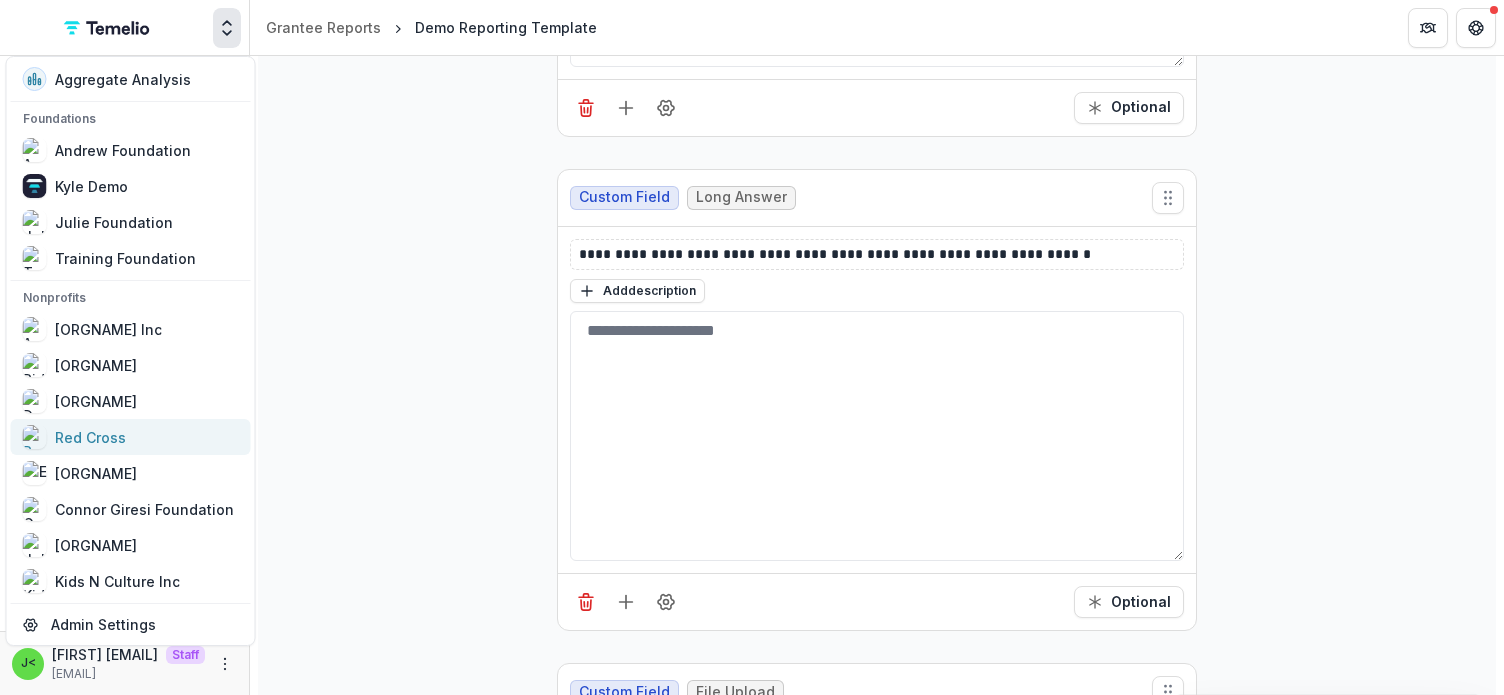 click on "Red Cross" at bounding box center (90, 437) 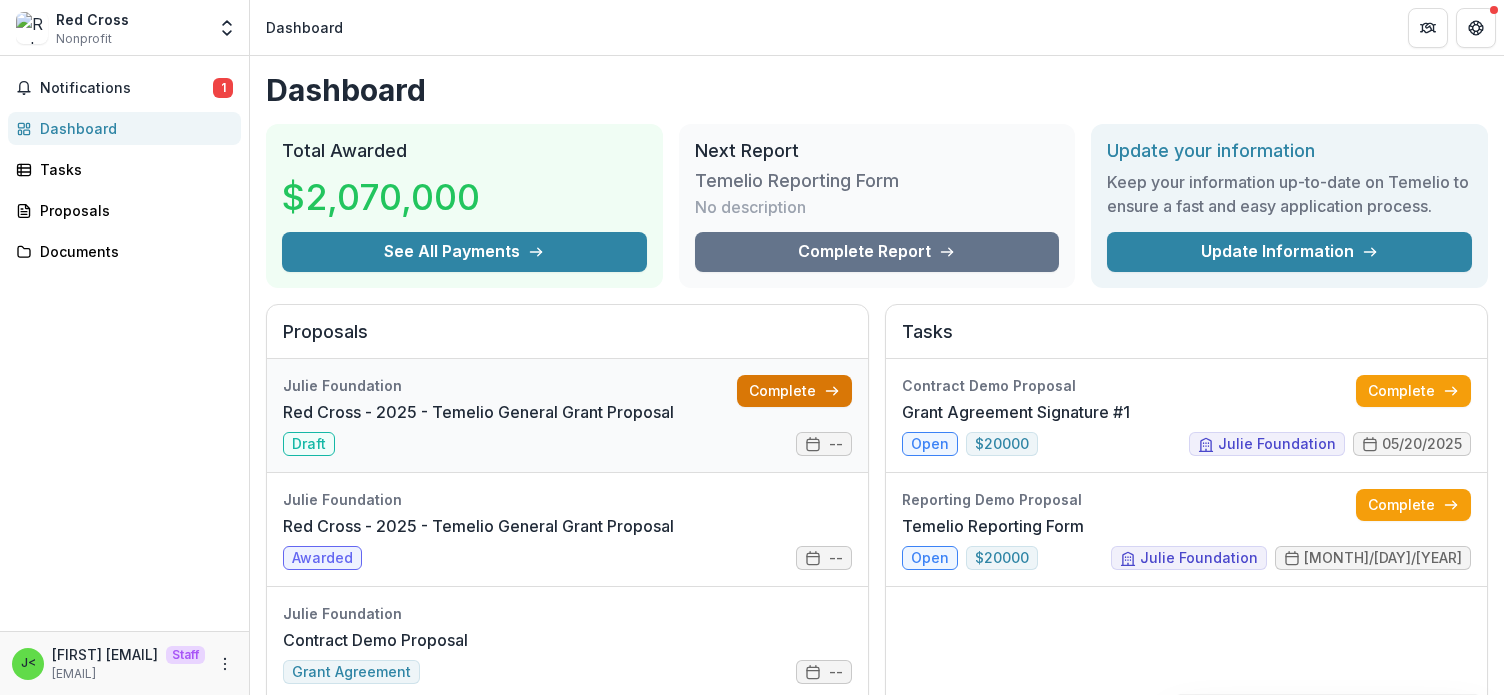 click on "Complete" at bounding box center (794, 391) 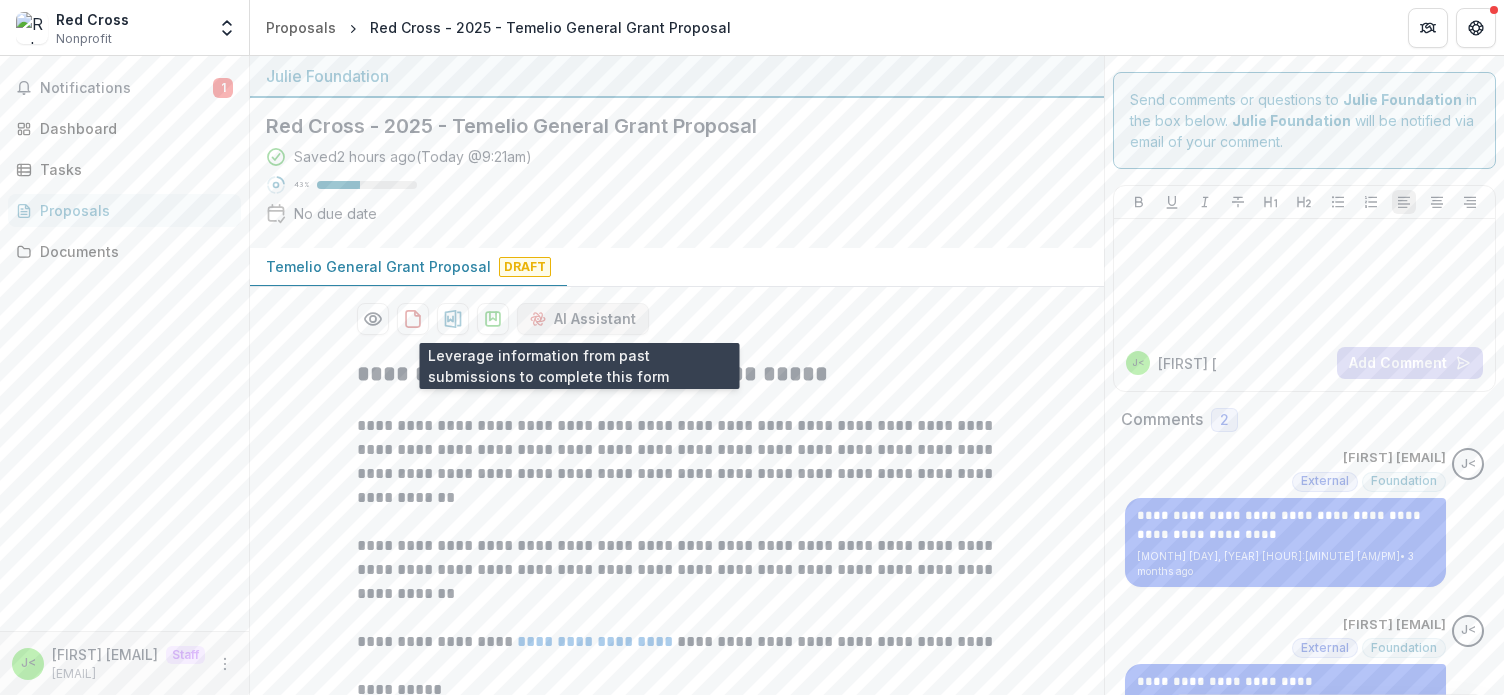 click on "AI Assistant" at bounding box center (583, 319) 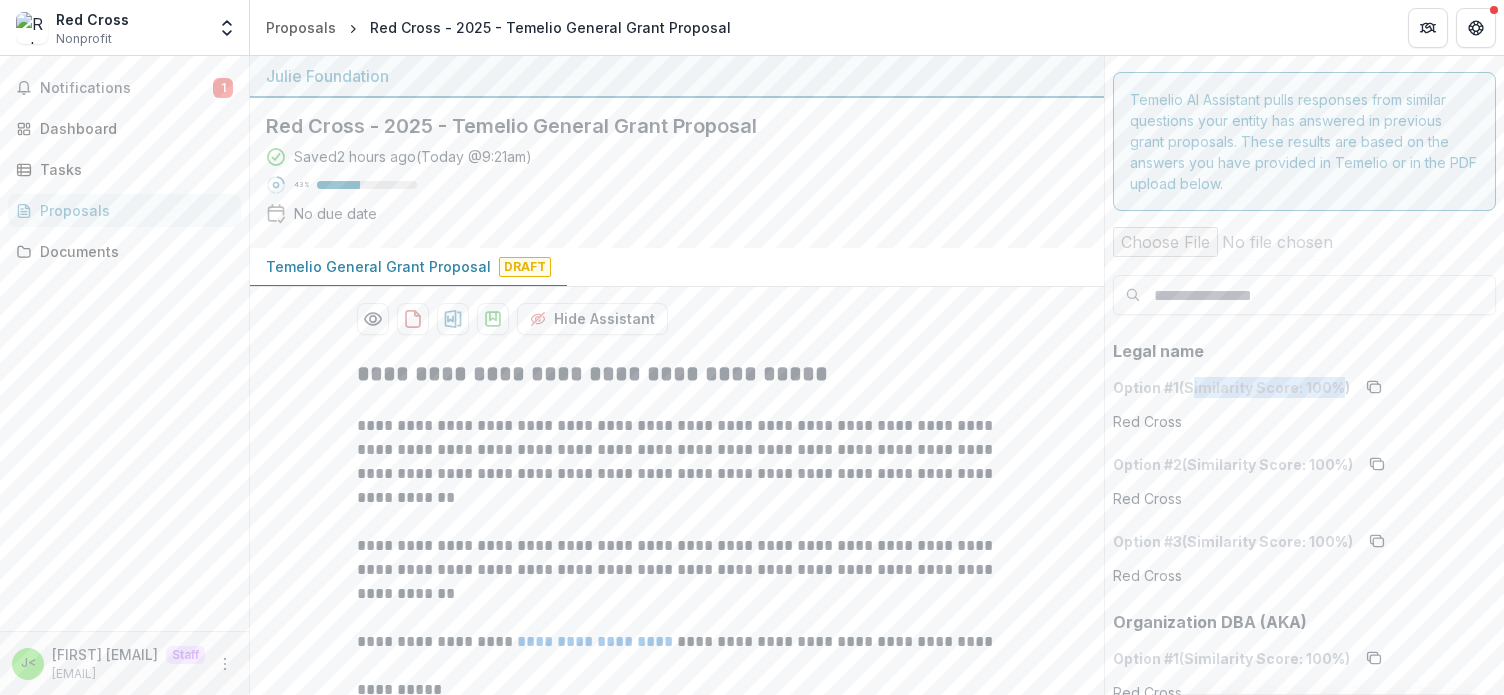 drag, startPoint x: 1335, startPoint y: 390, endPoint x: 1179, endPoint y: 387, distance: 156.02884 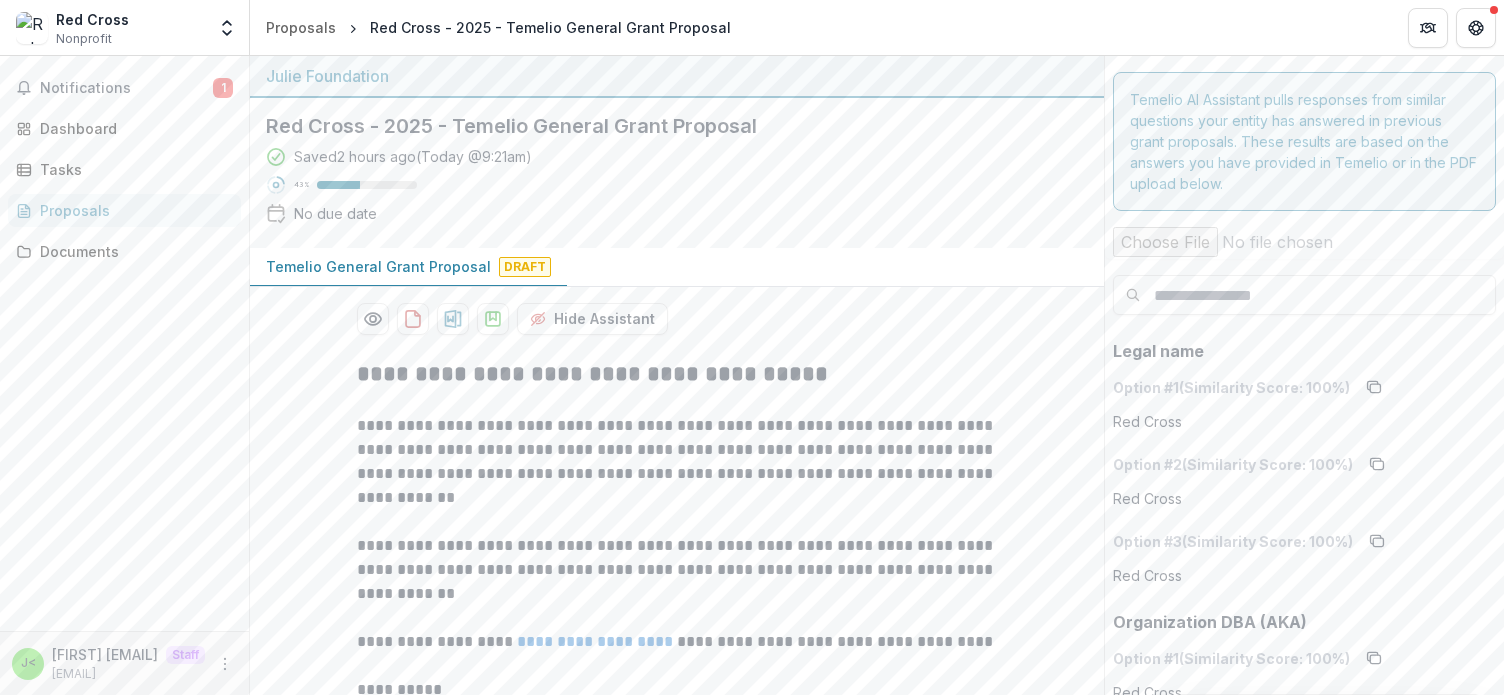 click on "Option # 1  (Similarity Score:   100 %) Red Cross" at bounding box center (1304, 401) 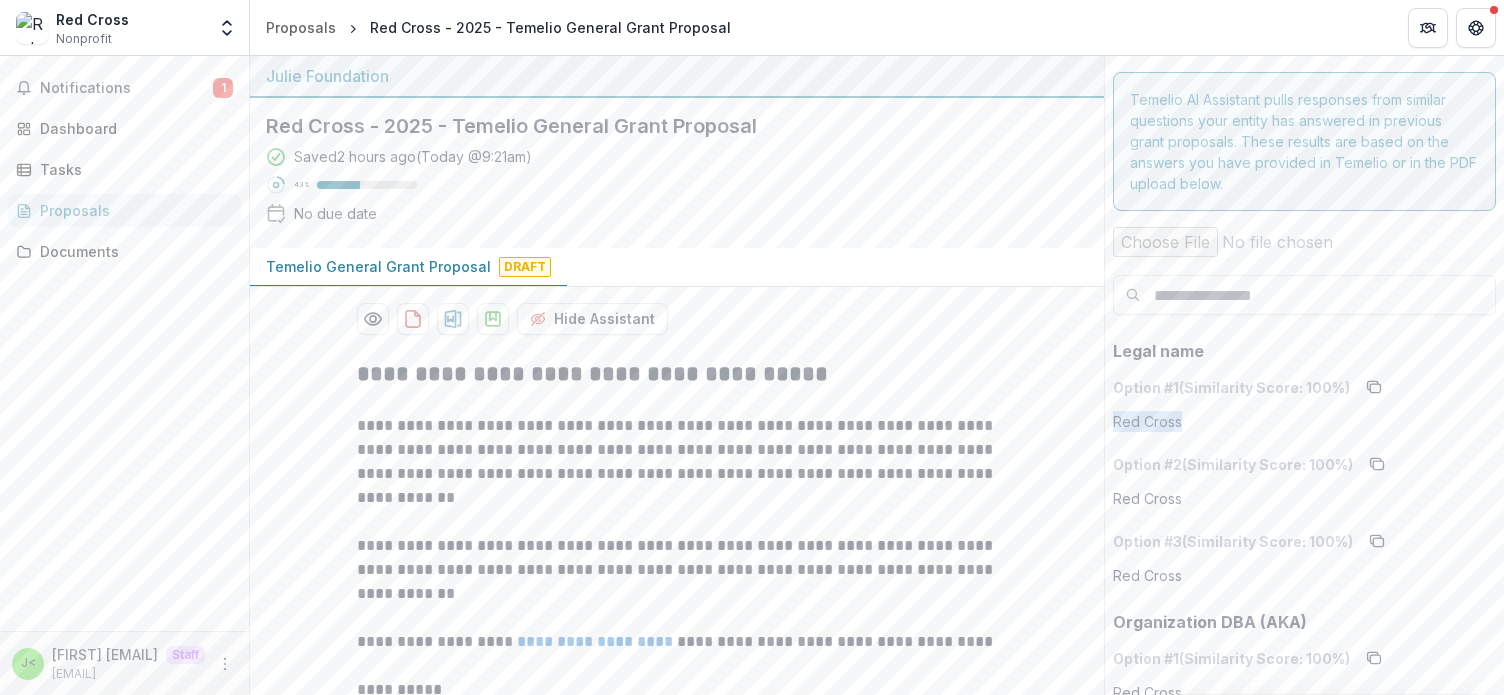 click on "Option # 1  (Similarity Score:   100 %) Red Cross" at bounding box center (1304, 401) 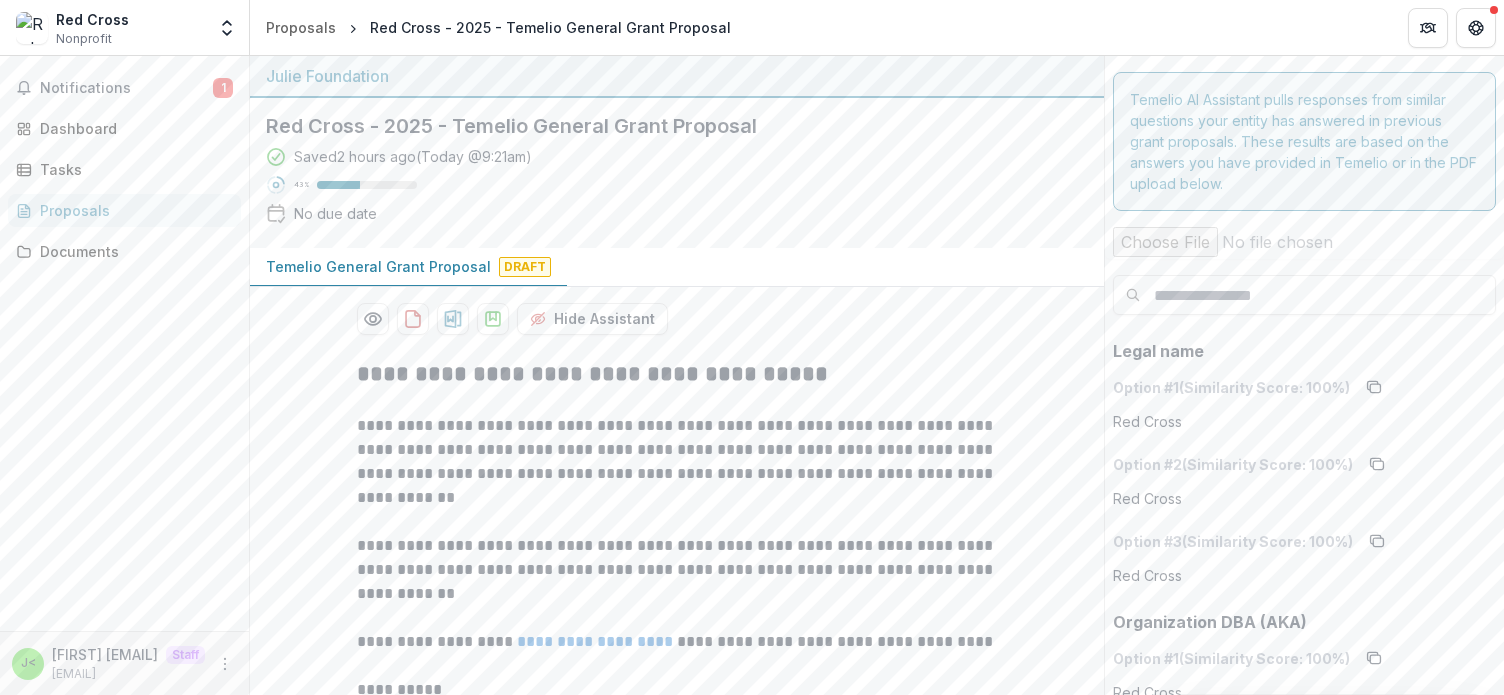 click on "Option # 1  (Similarity Score:   100 %) Red Cross" at bounding box center [1304, 401] 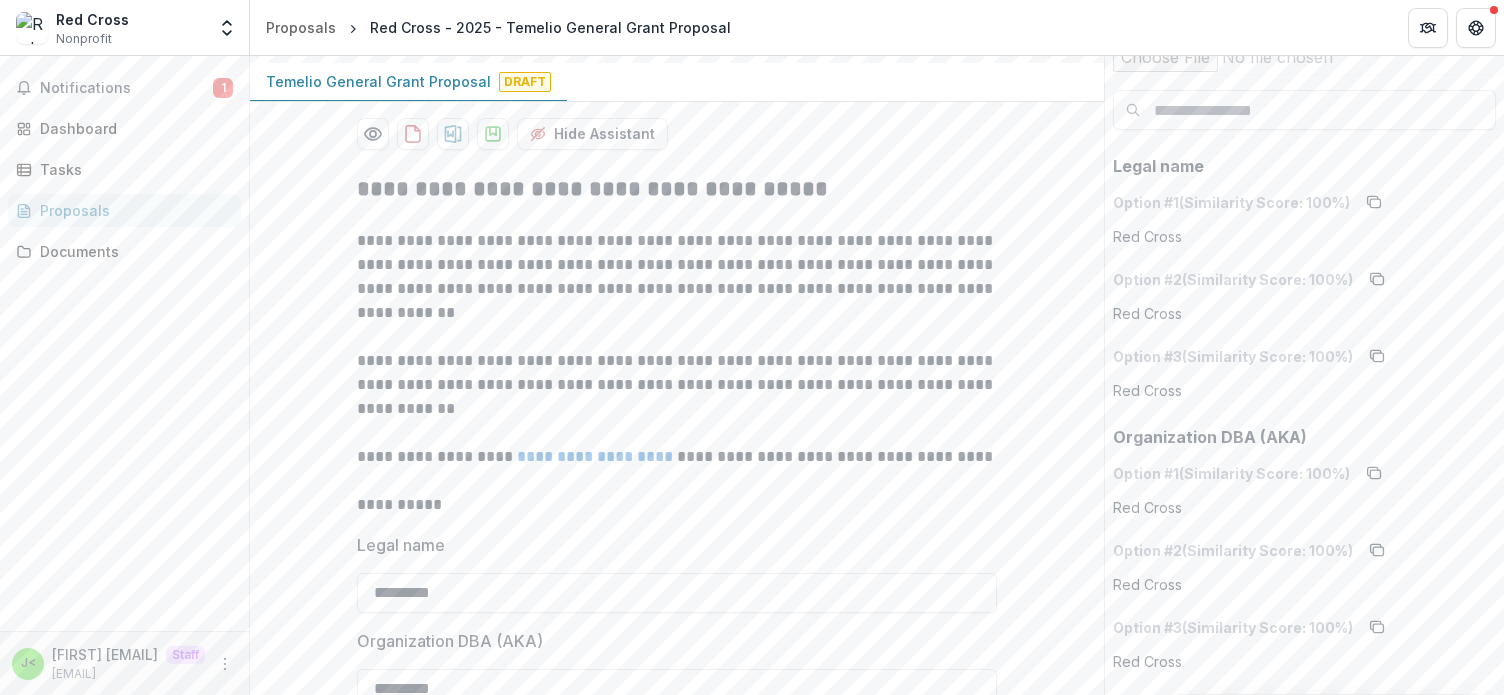 scroll, scrollTop: 219, scrollLeft: 0, axis: vertical 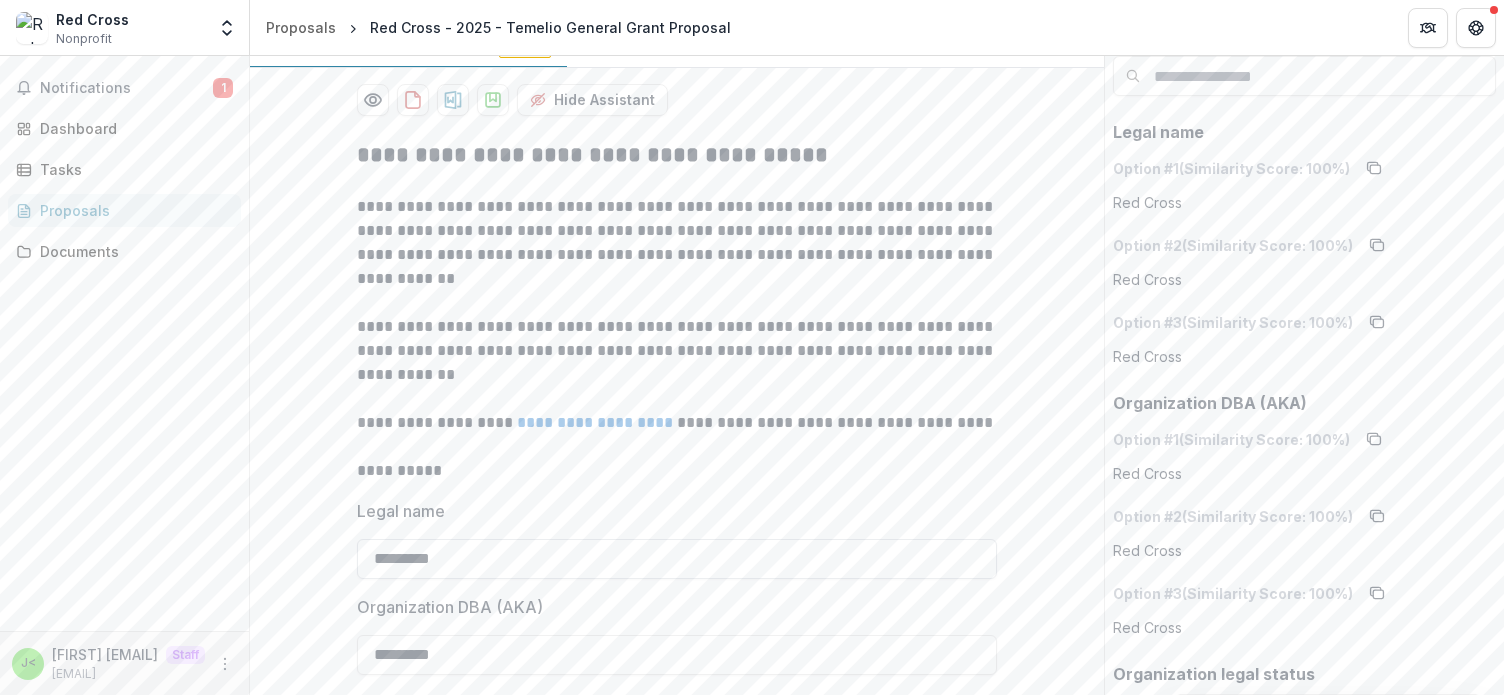 click on "*********" at bounding box center (677, 559) 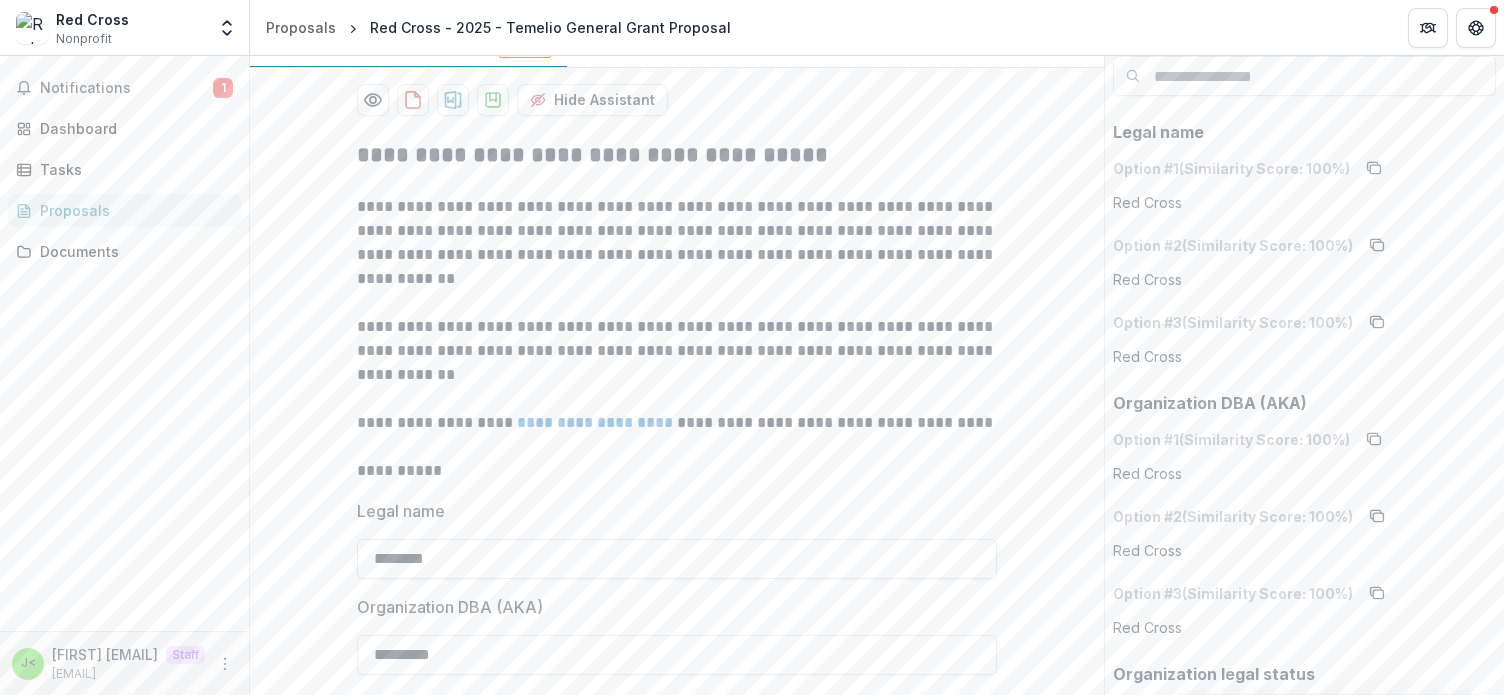 type on "*********" 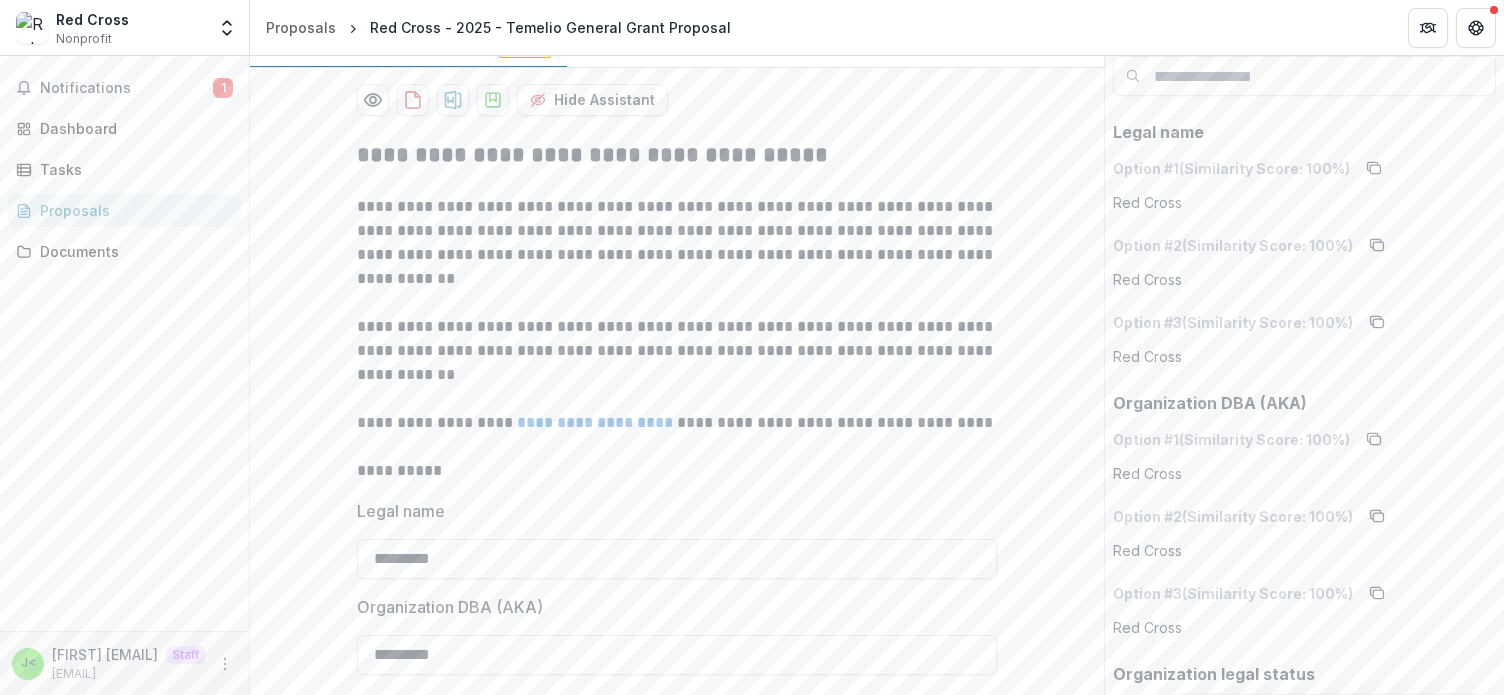 click on "**********" at bounding box center [677, 2799] 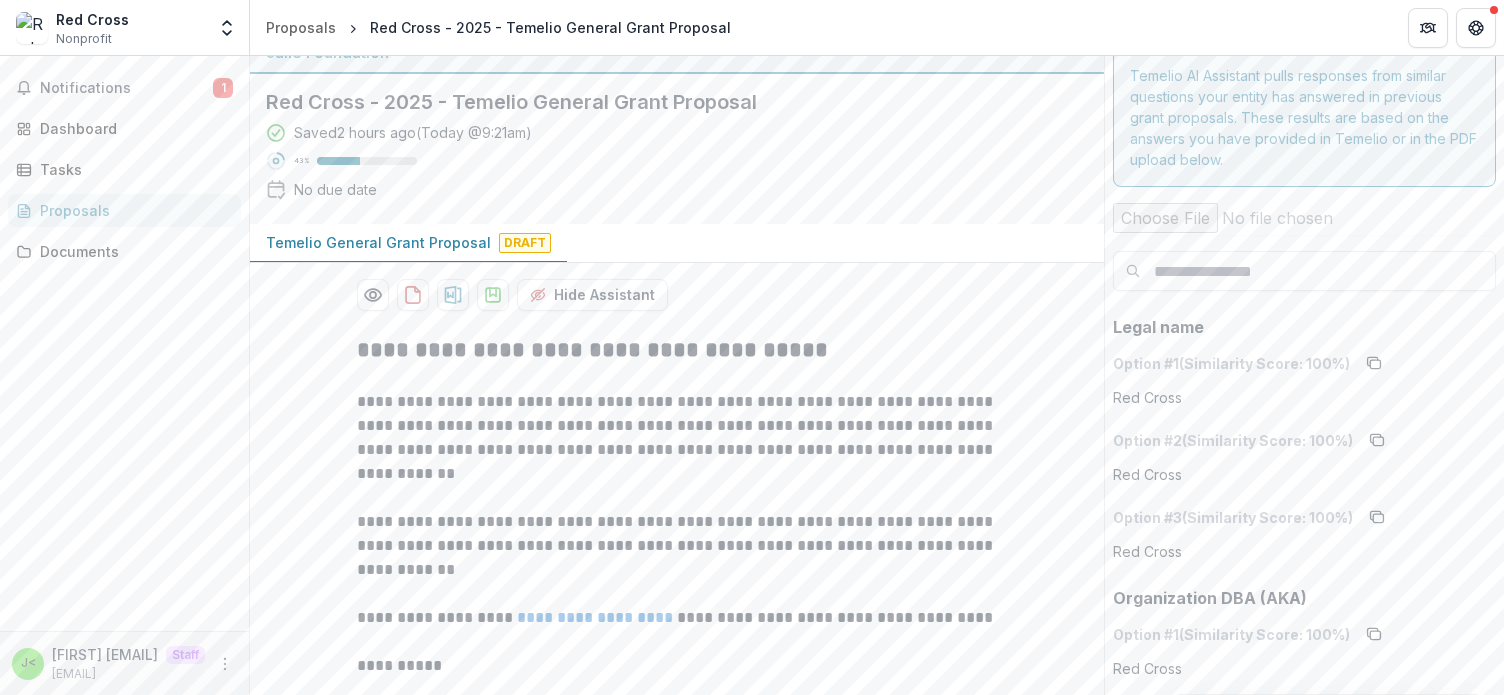 scroll, scrollTop: 0, scrollLeft: 0, axis: both 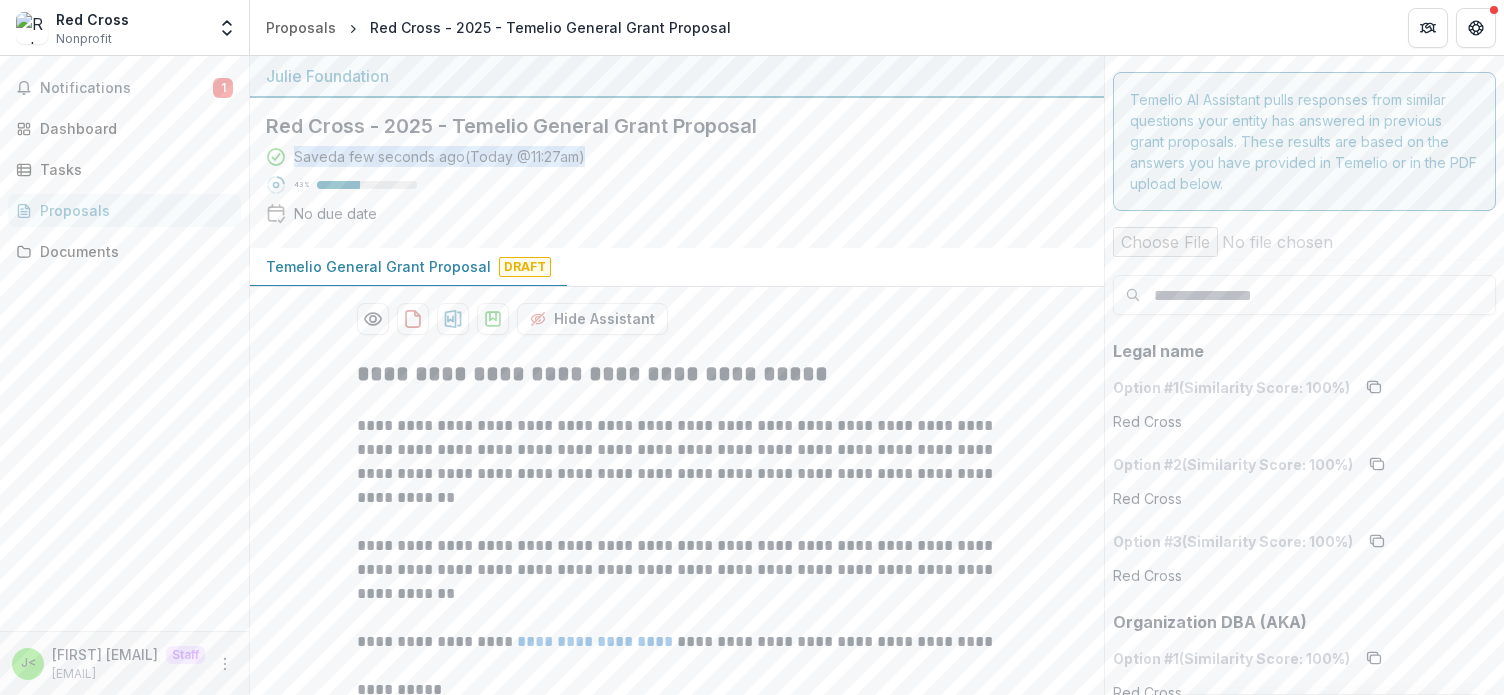 drag, startPoint x: 606, startPoint y: 160, endPoint x: 283, endPoint y: 160, distance: 323 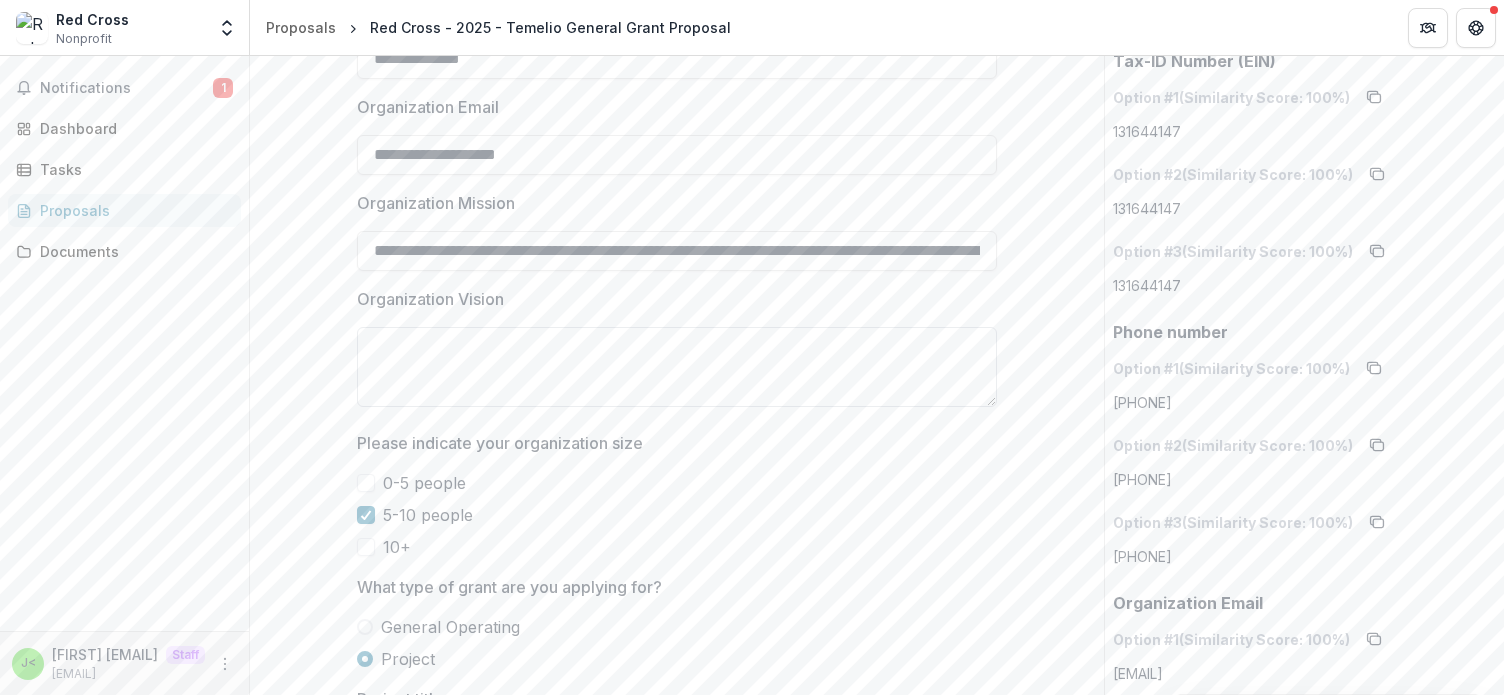 scroll, scrollTop: 1107, scrollLeft: 0, axis: vertical 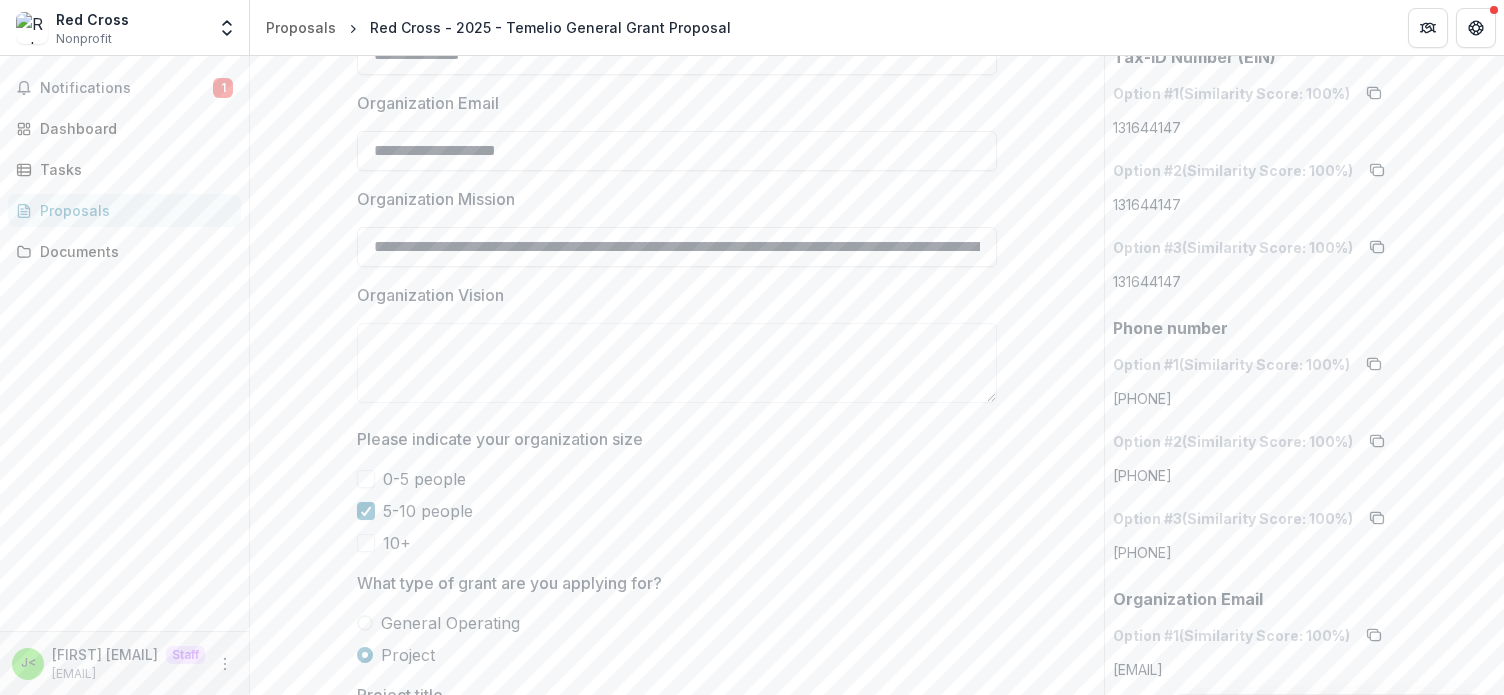 click at bounding box center (366, 479) 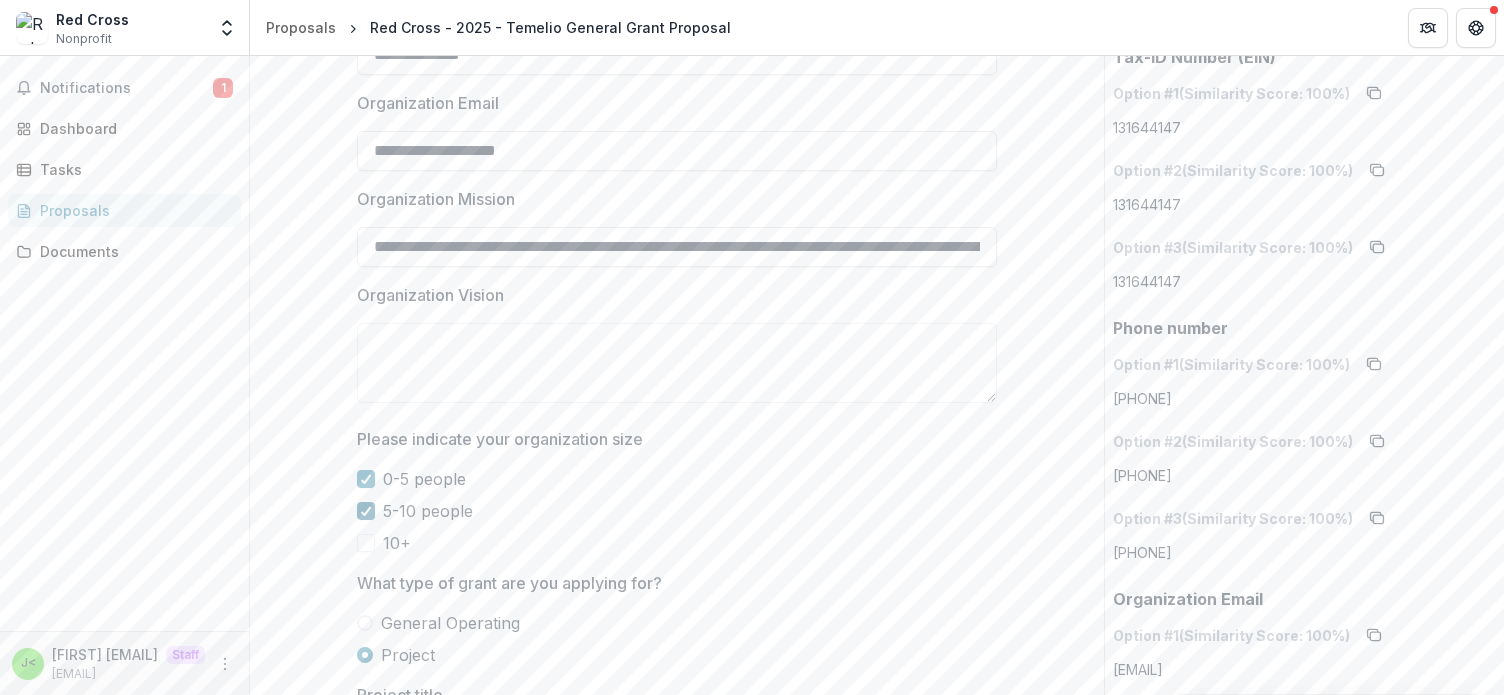 click 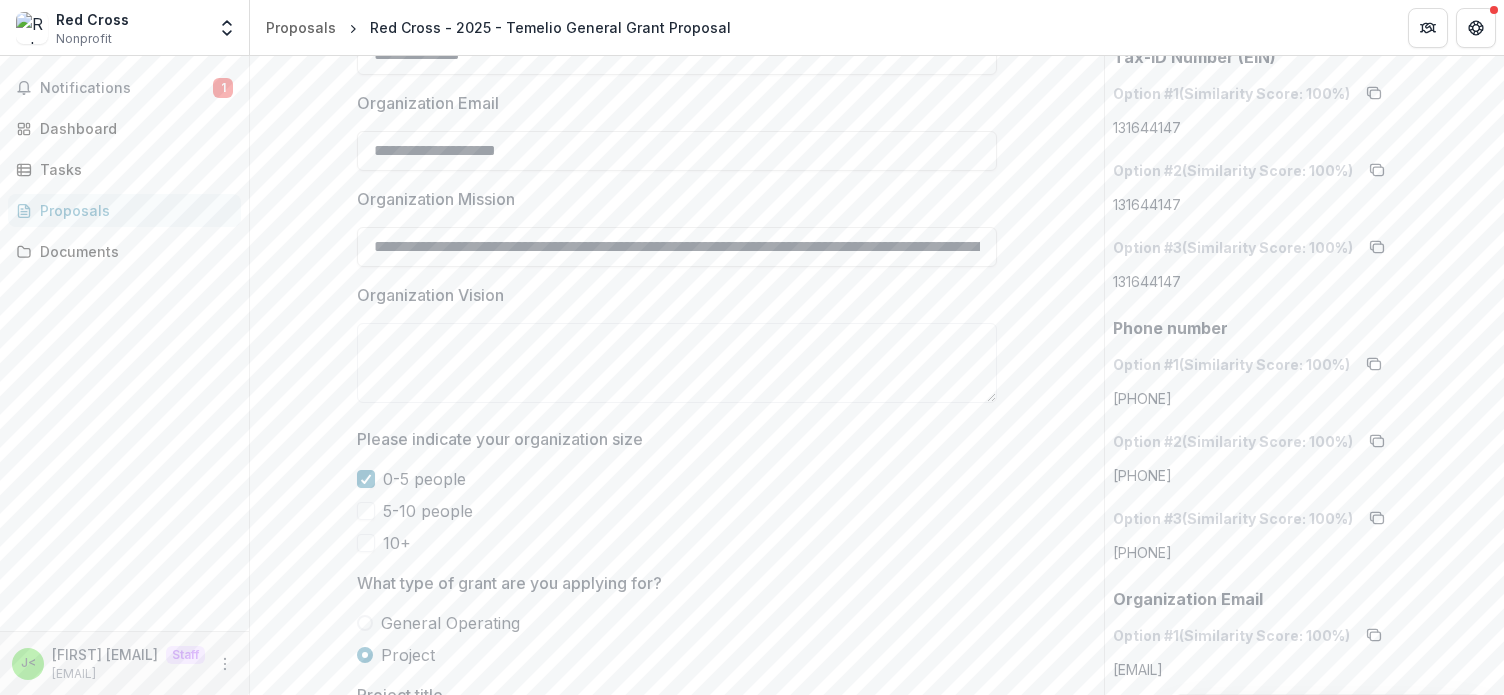 click on "0-5 people" at bounding box center (677, 479) 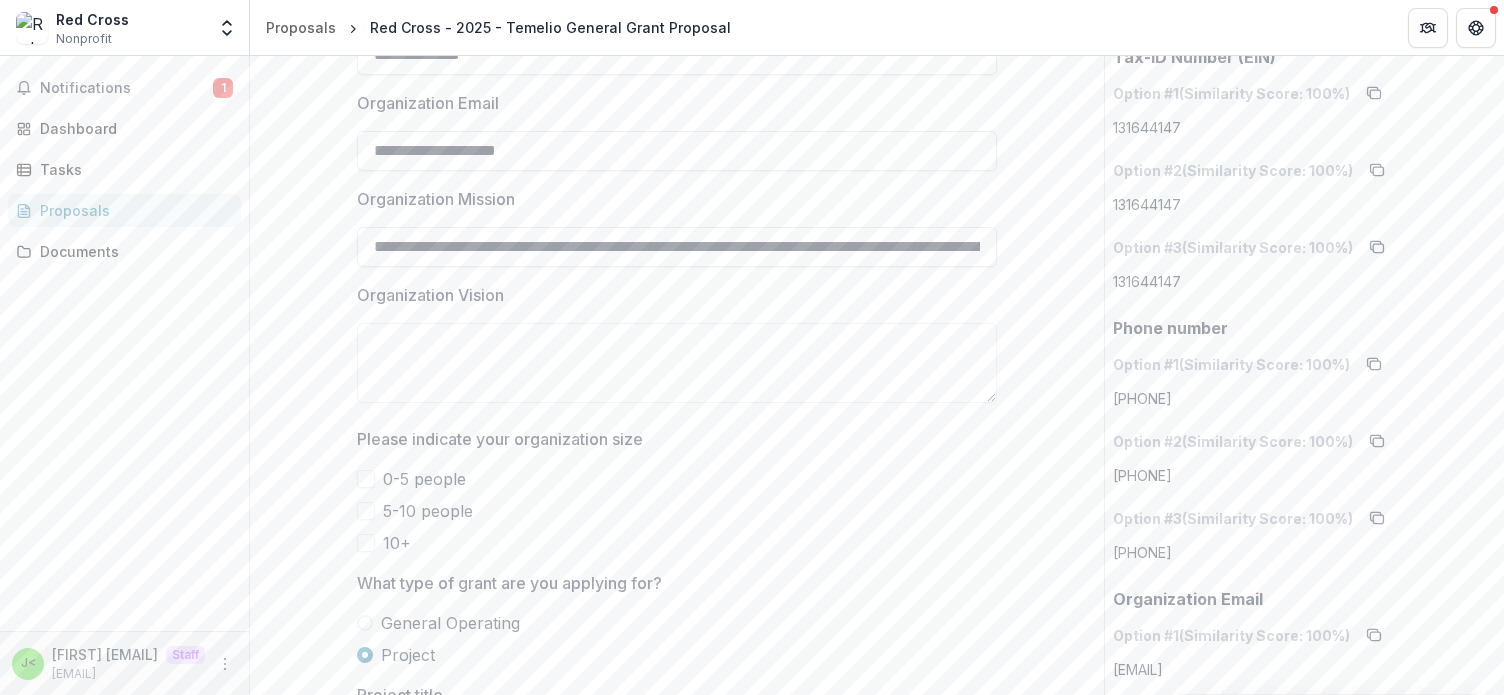 click at bounding box center (366, 511) 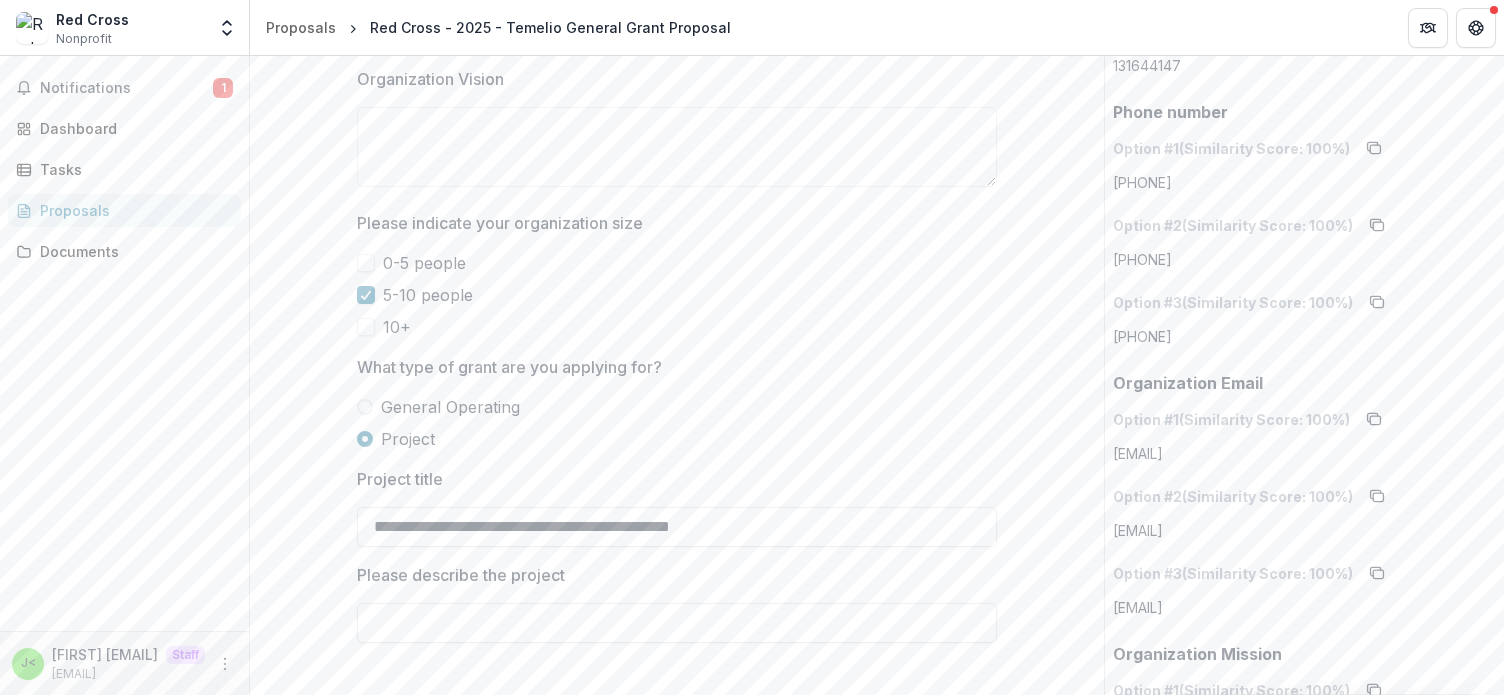 scroll, scrollTop: 1339, scrollLeft: 0, axis: vertical 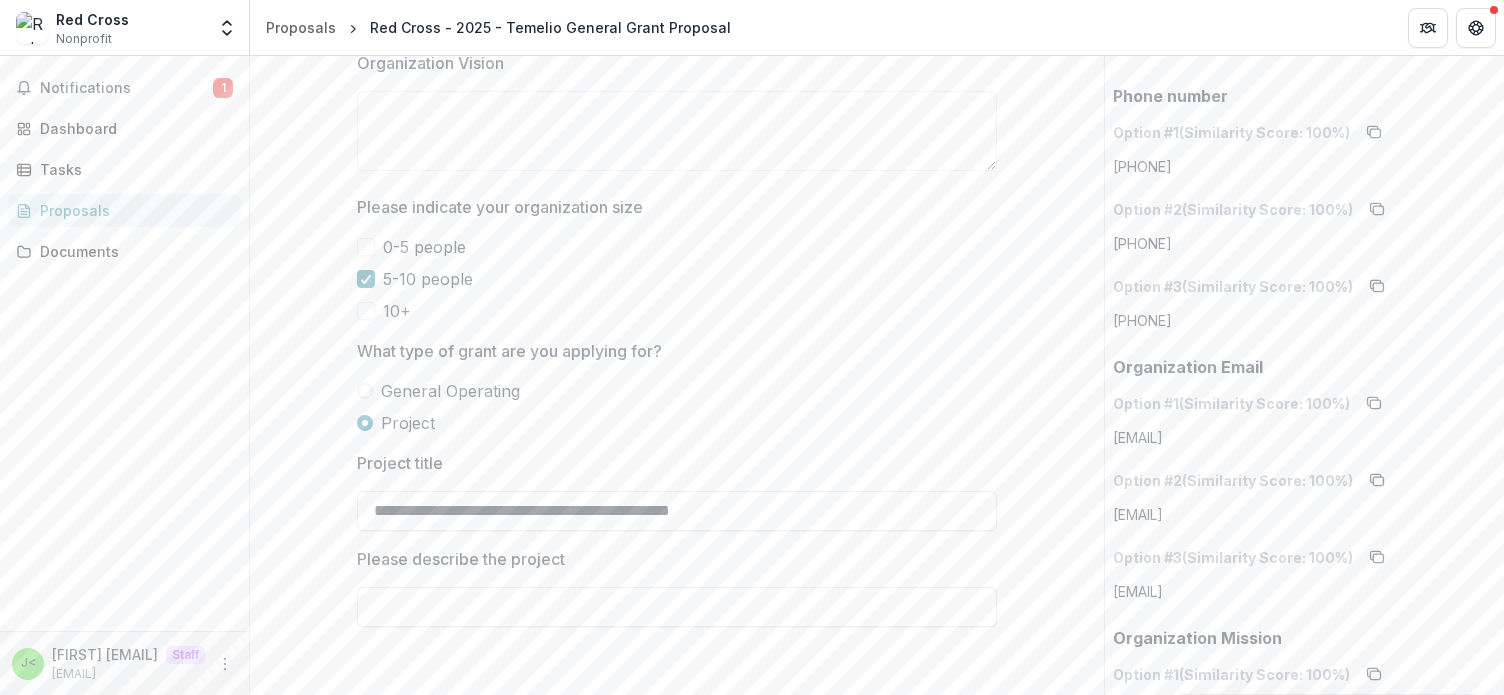 click at bounding box center [365, 391] 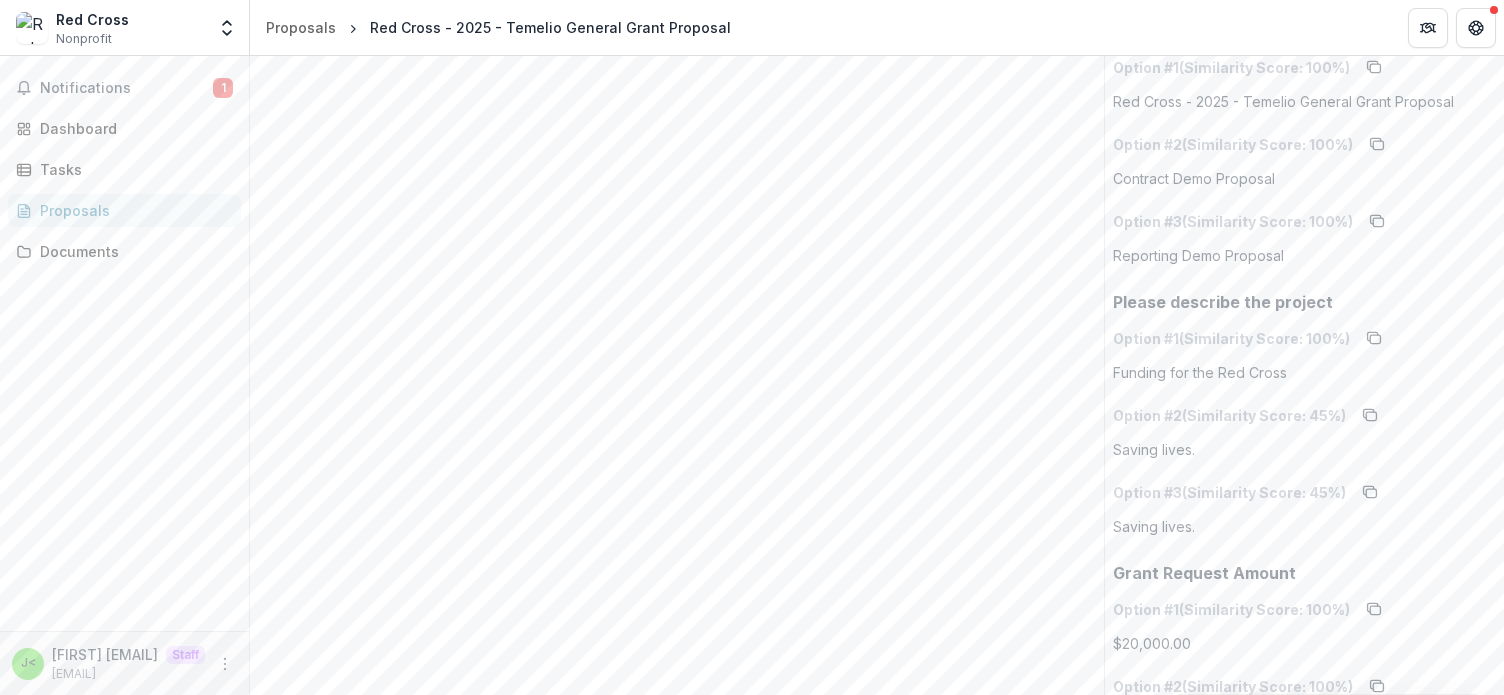 scroll, scrollTop: 3470, scrollLeft: 0, axis: vertical 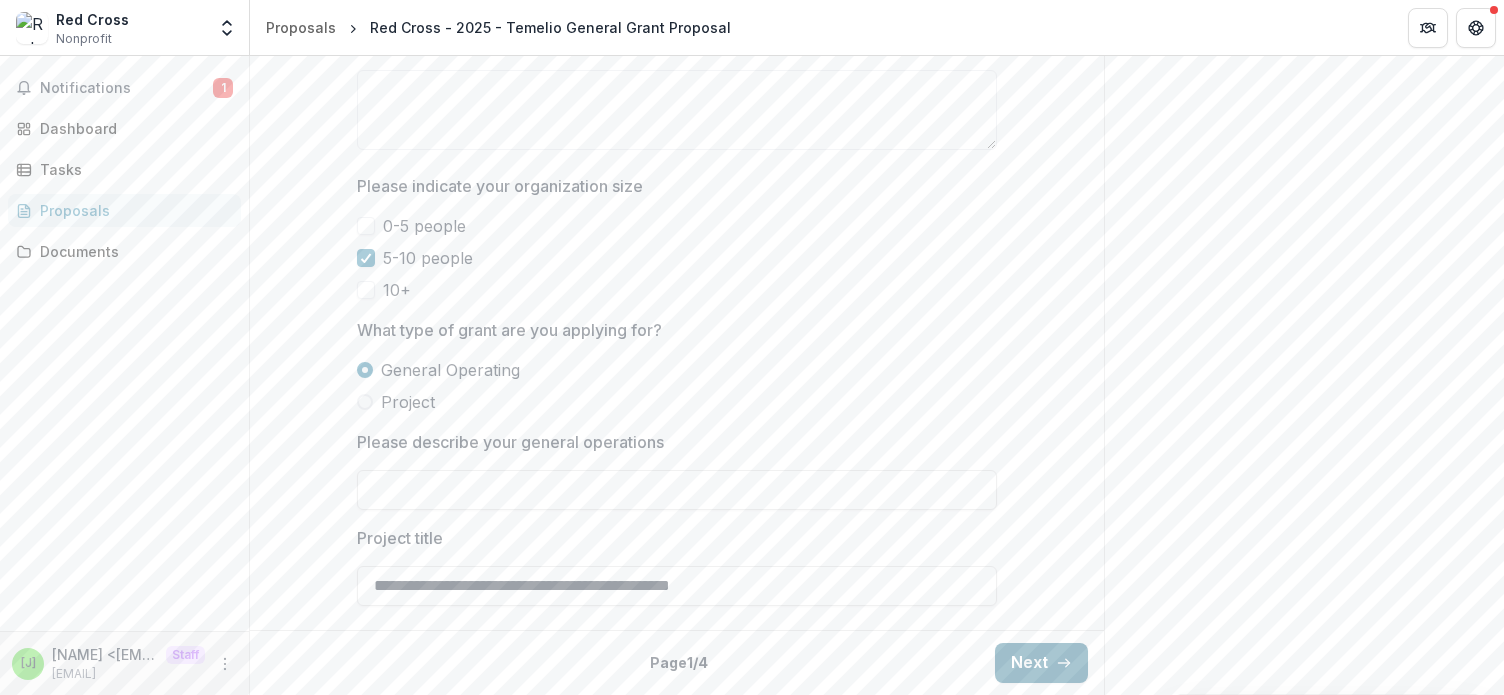 click on "Next" at bounding box center [1041, 663] 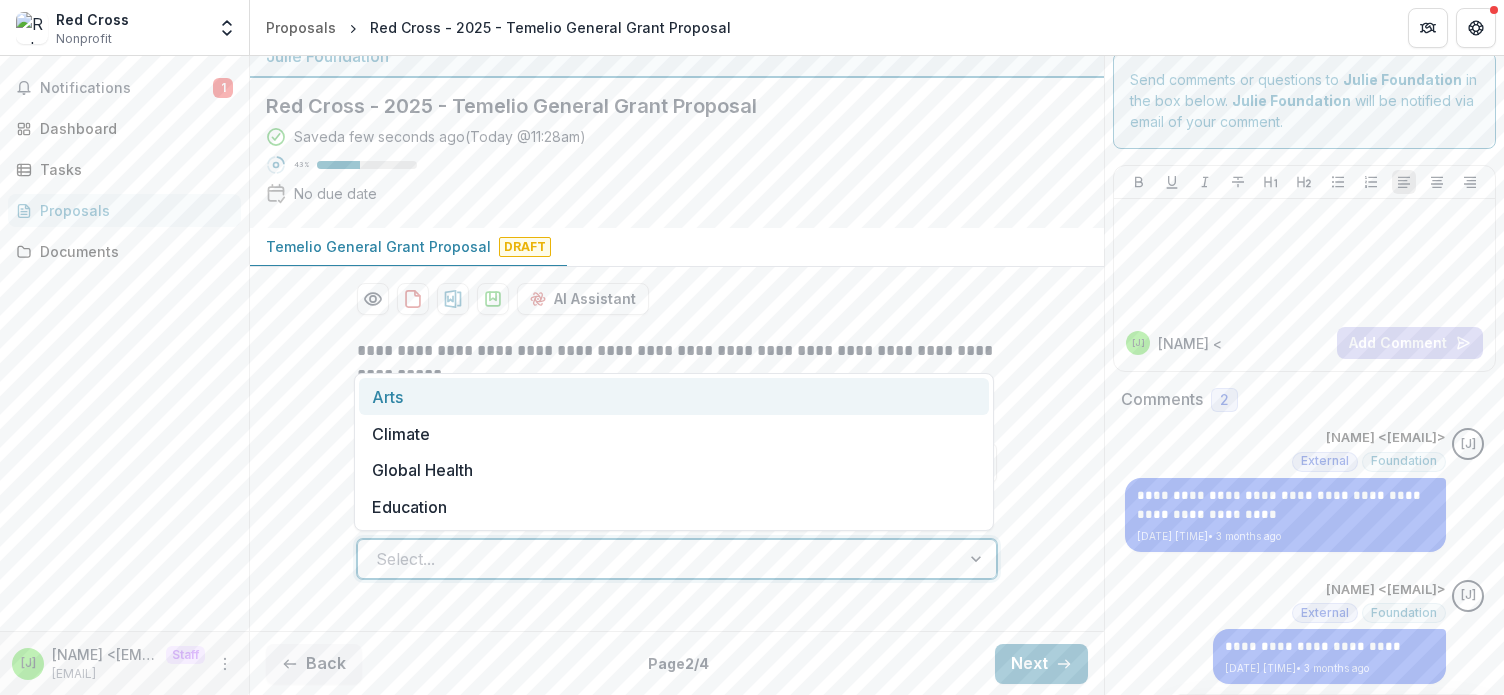 click at bounding box center [659, 559] 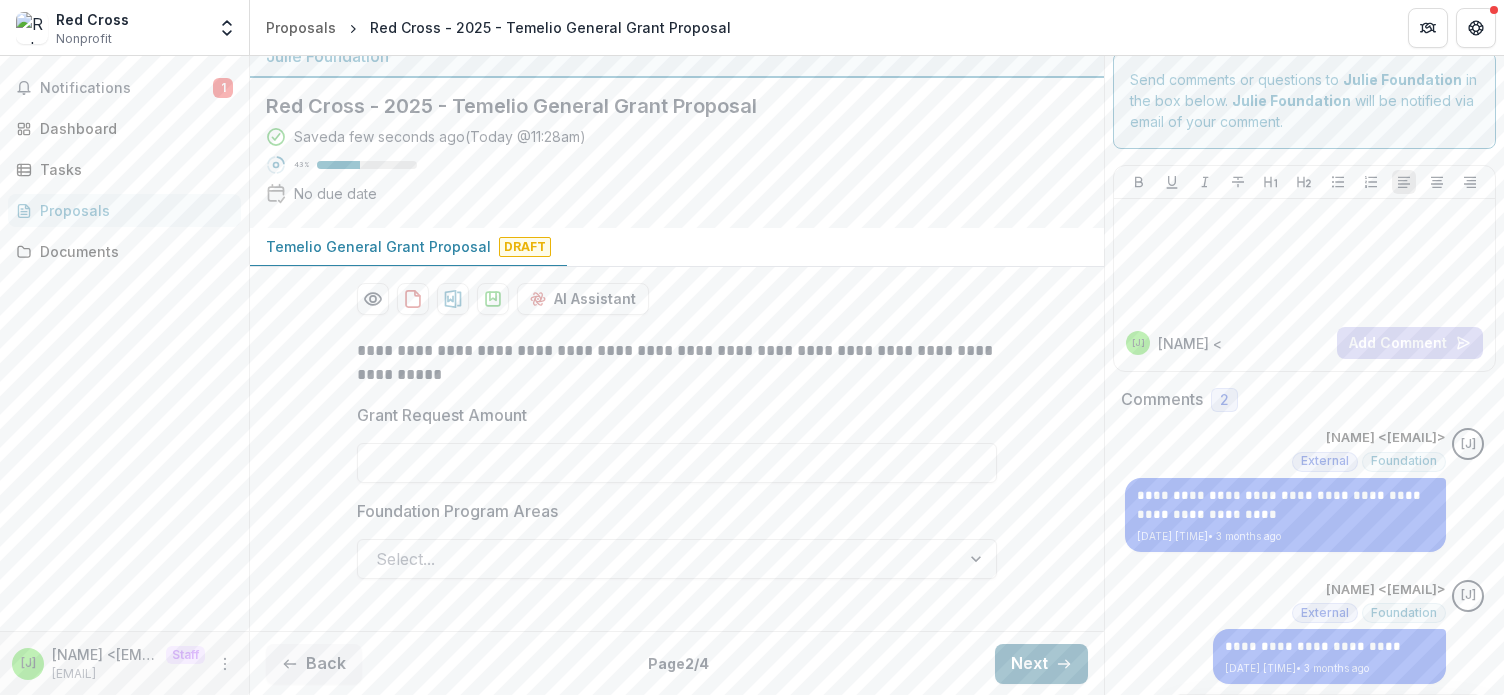 click on "Next" at bounding box center [1041, 664] 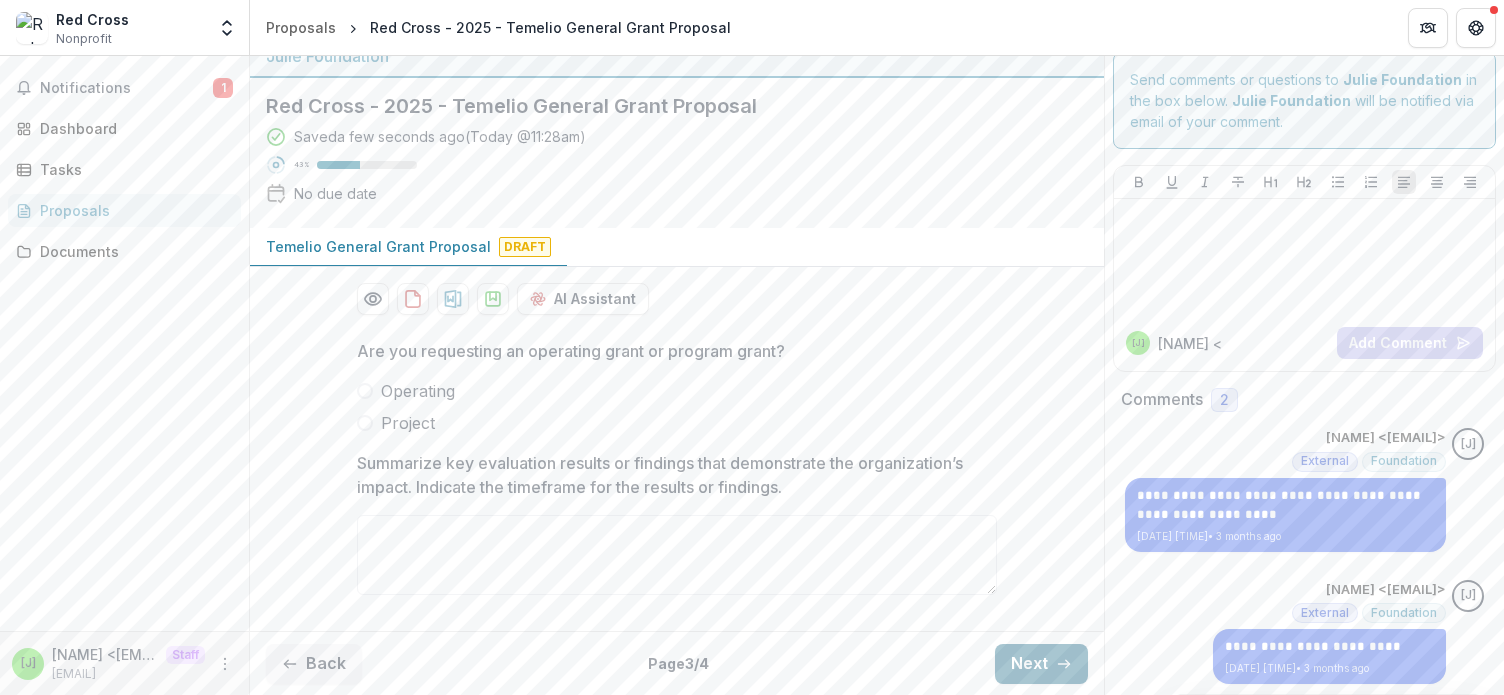 click on "Next" at bounding box center [1041, 664] 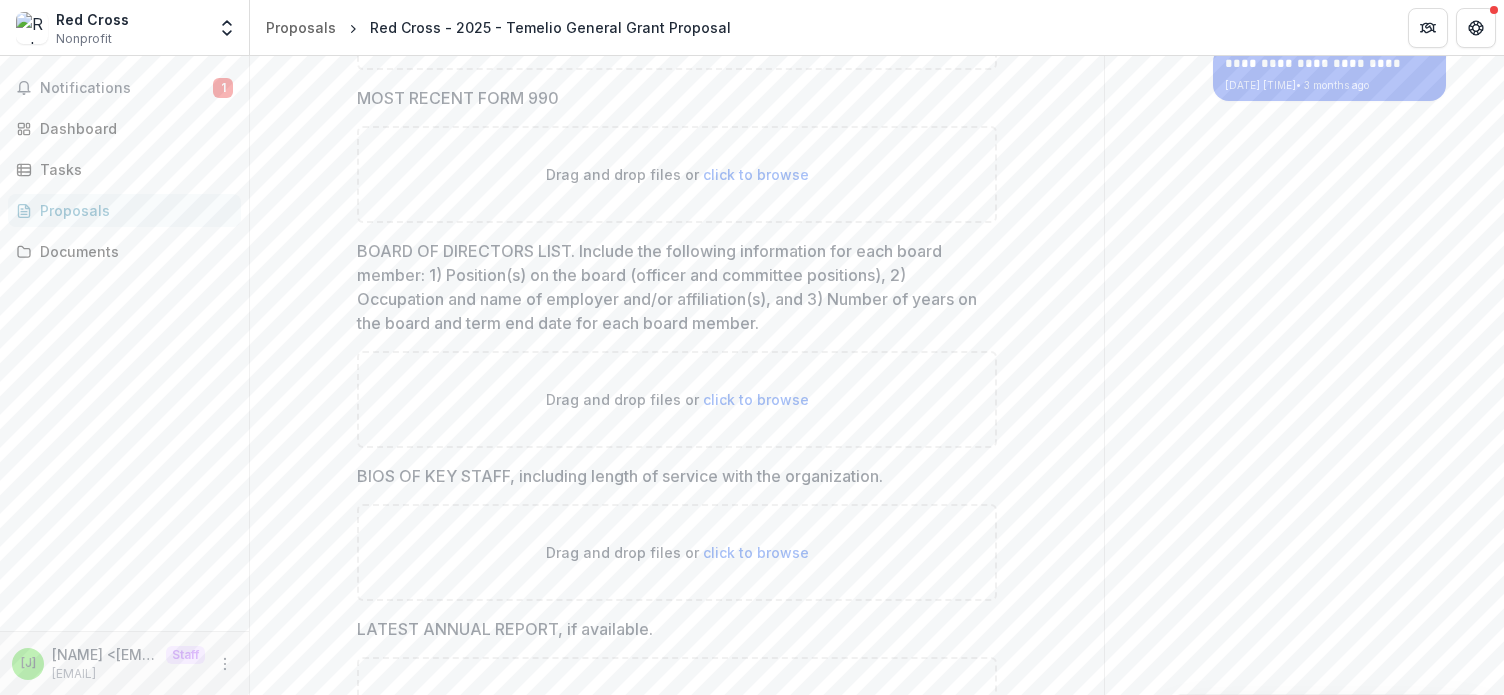 scroll, scrollTop: 904, scrollLeft: 0, axis: vertical 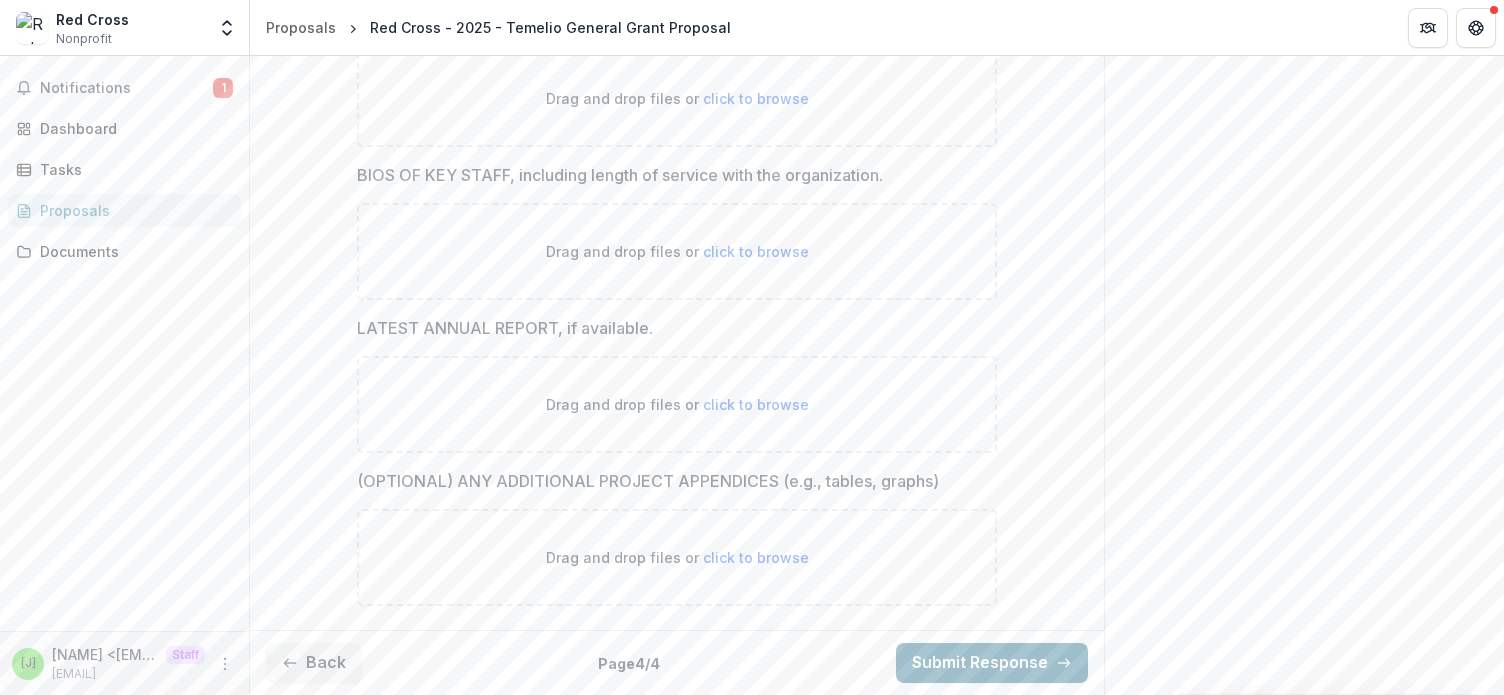 click on "Submit Response" at bounding box center [992, 663] 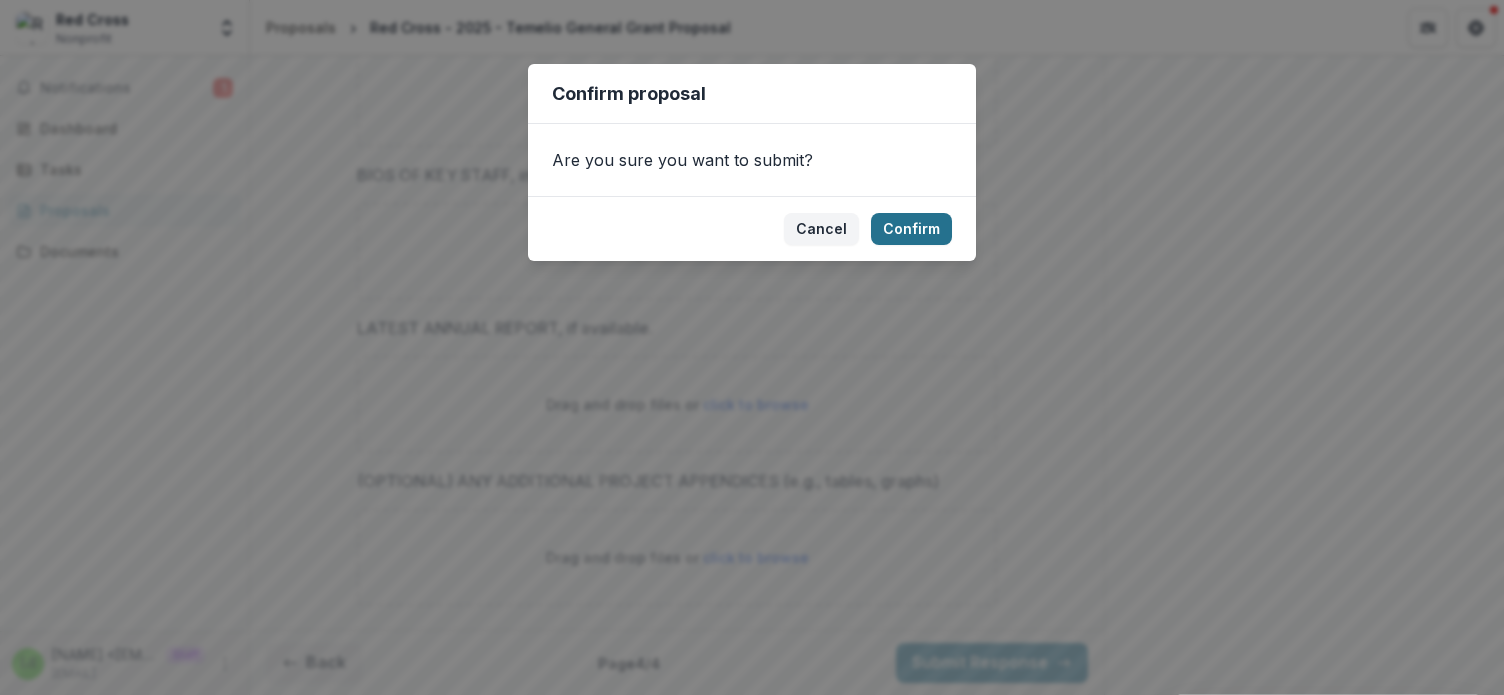click on "Confirm" at bounding box center [911, 229] 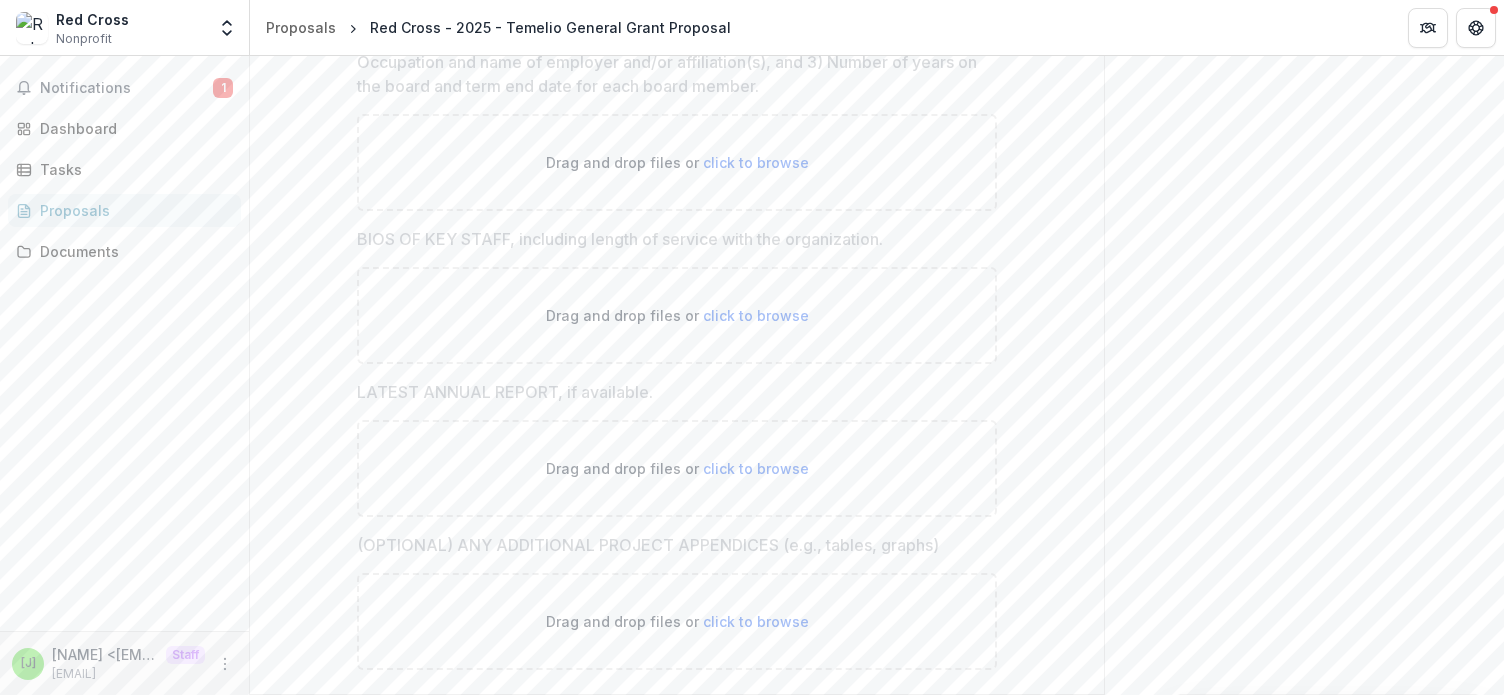 scroll, scrollTop: 968, scrollLeft: 0, axis: vertical 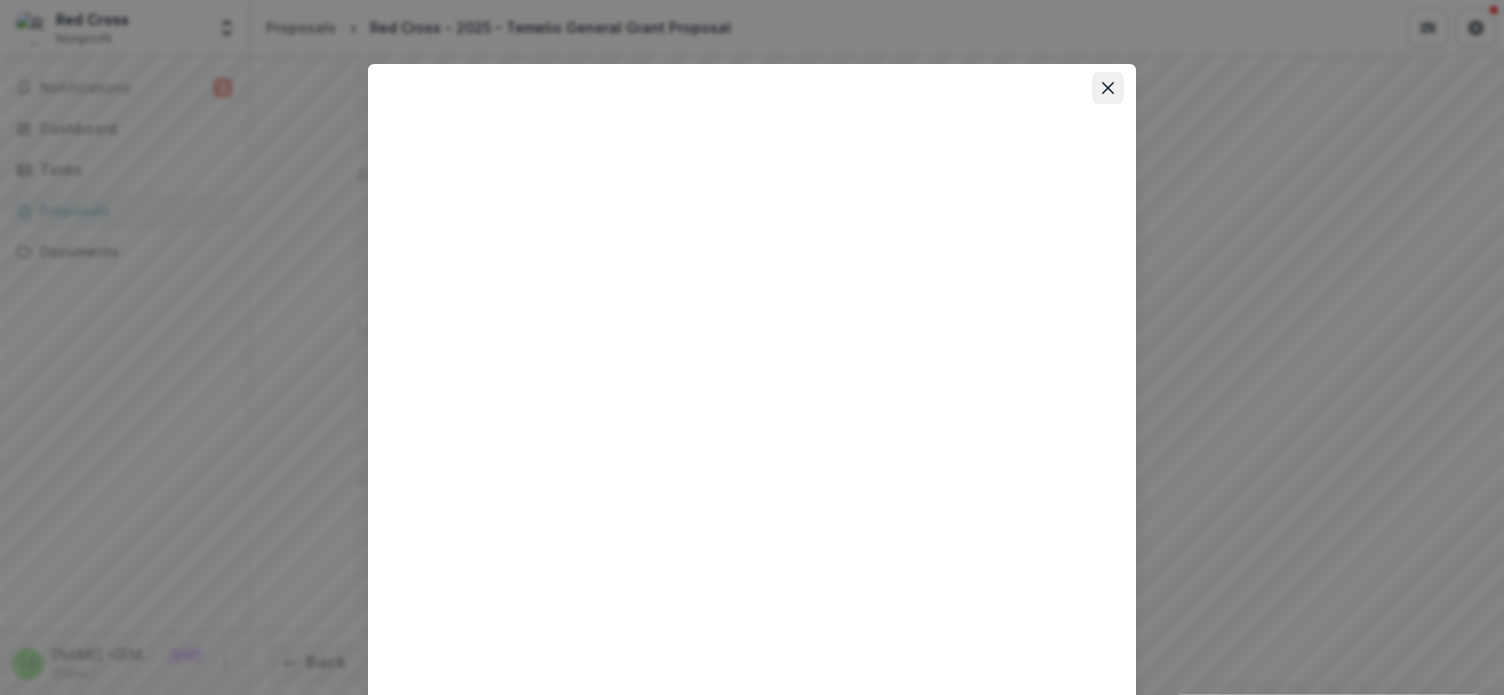 click 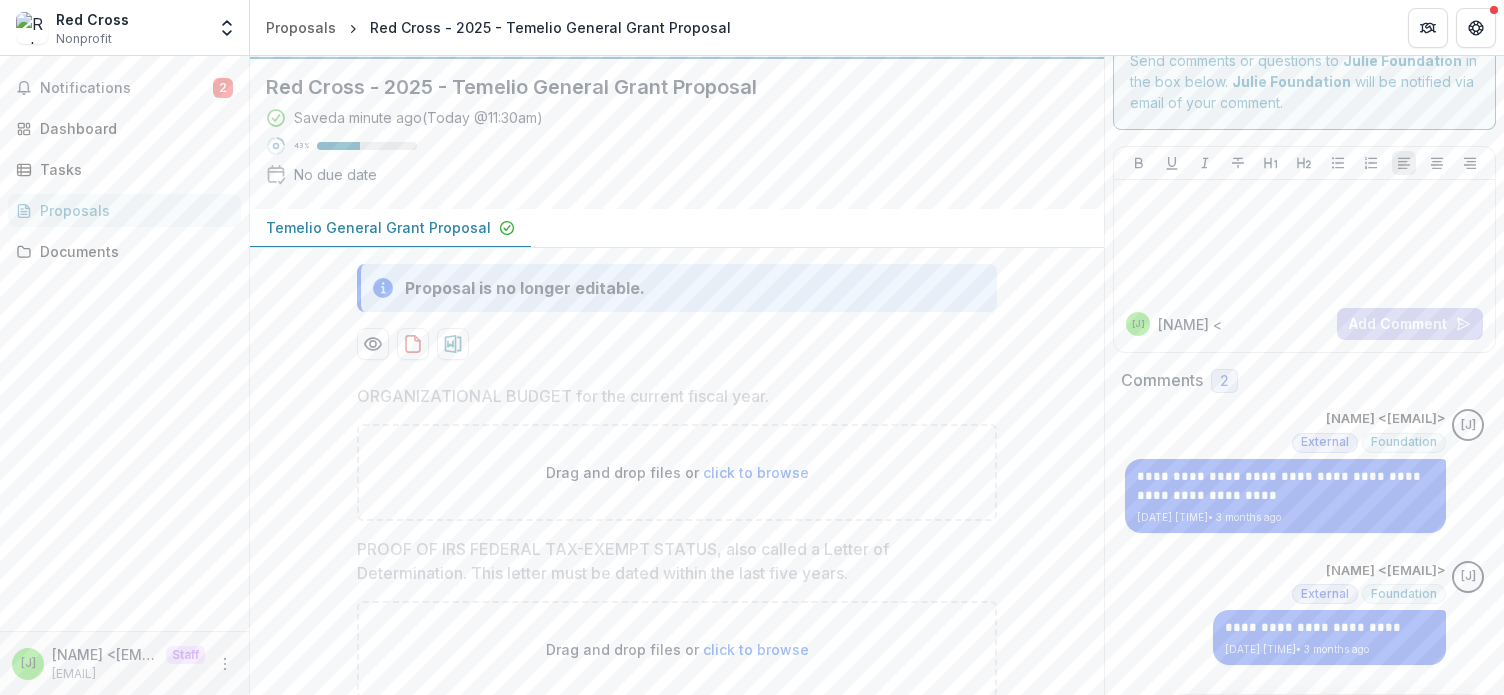 scroll, scrollTop: 0, scrollLeft: 0, axis: both 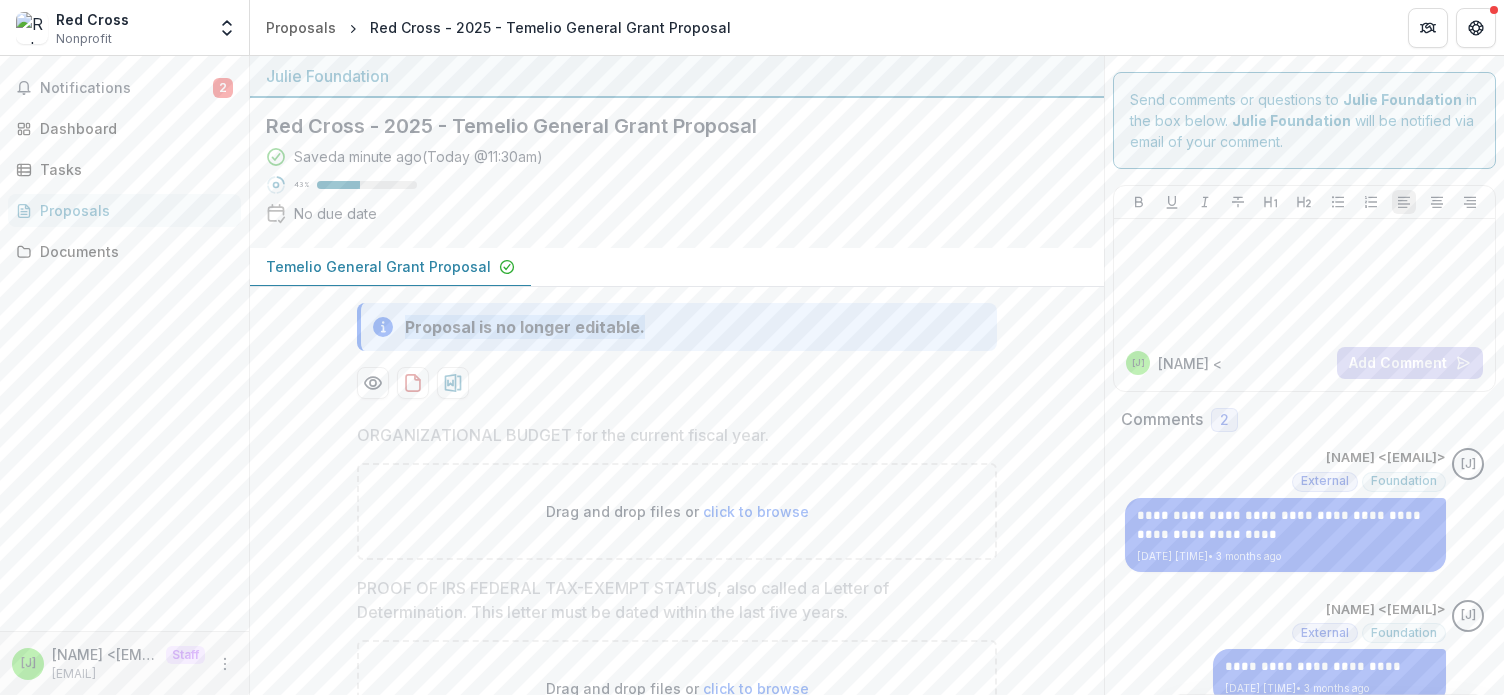 drag, startPoint x: 659, startPoint y: 326, endPoint x: 376, endPoint y: 326, distance: 283 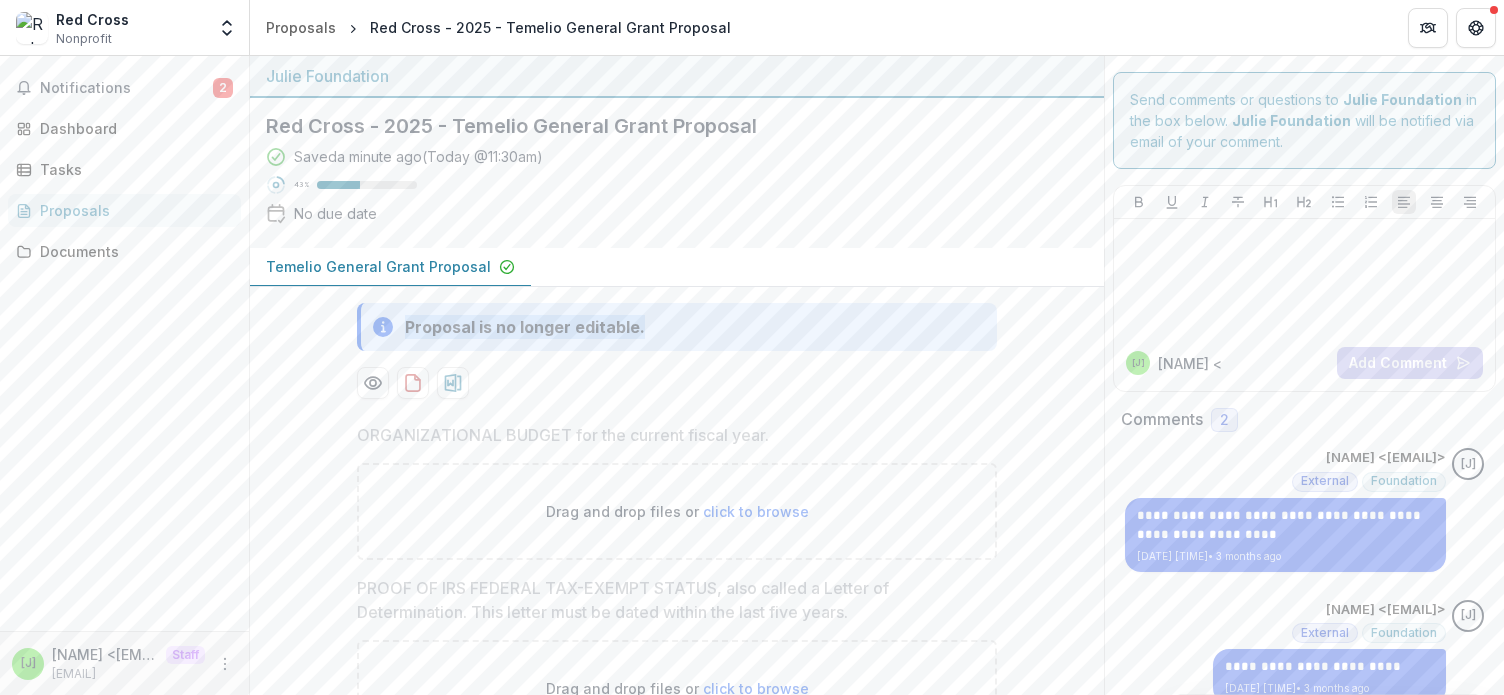 click on "Proposal is no longer editable." at bounding box center (677, 327) 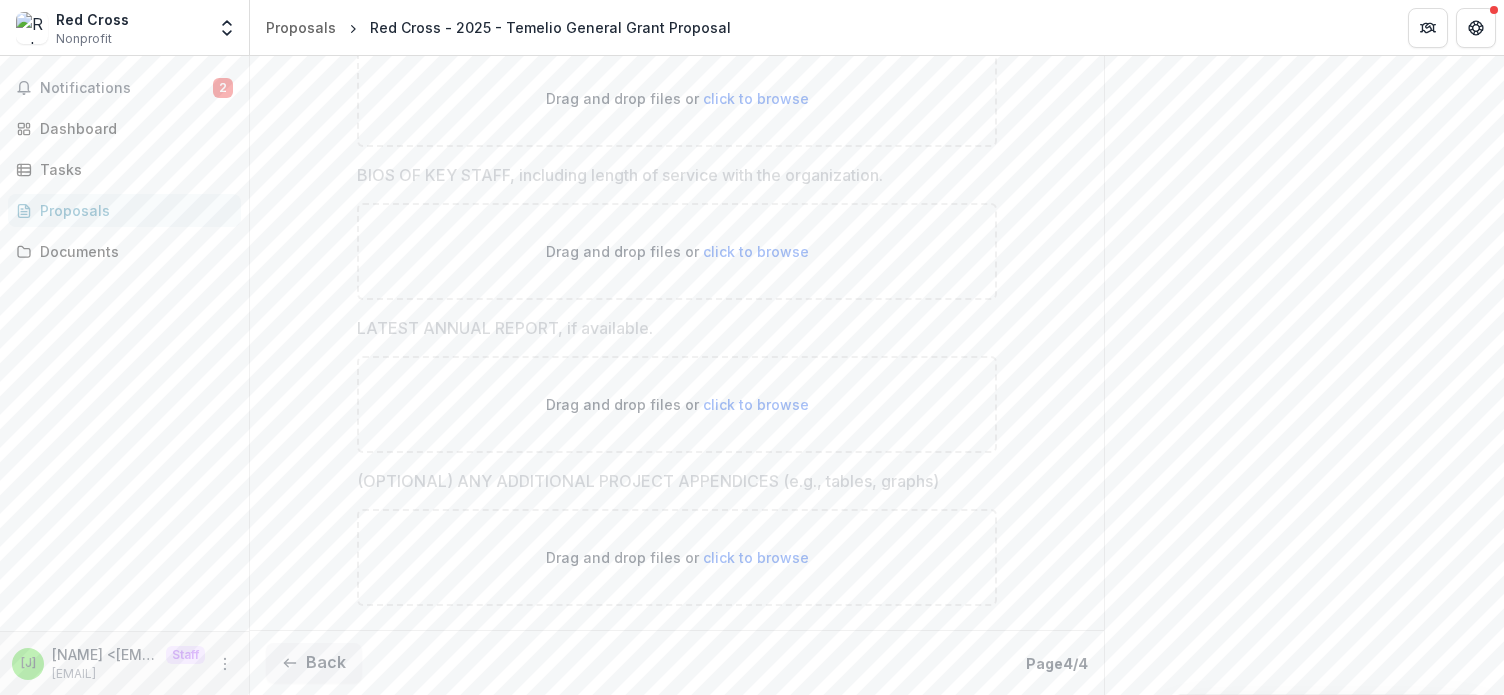scroll, scrollTop: 0, scrollLeft: 0, axis: both 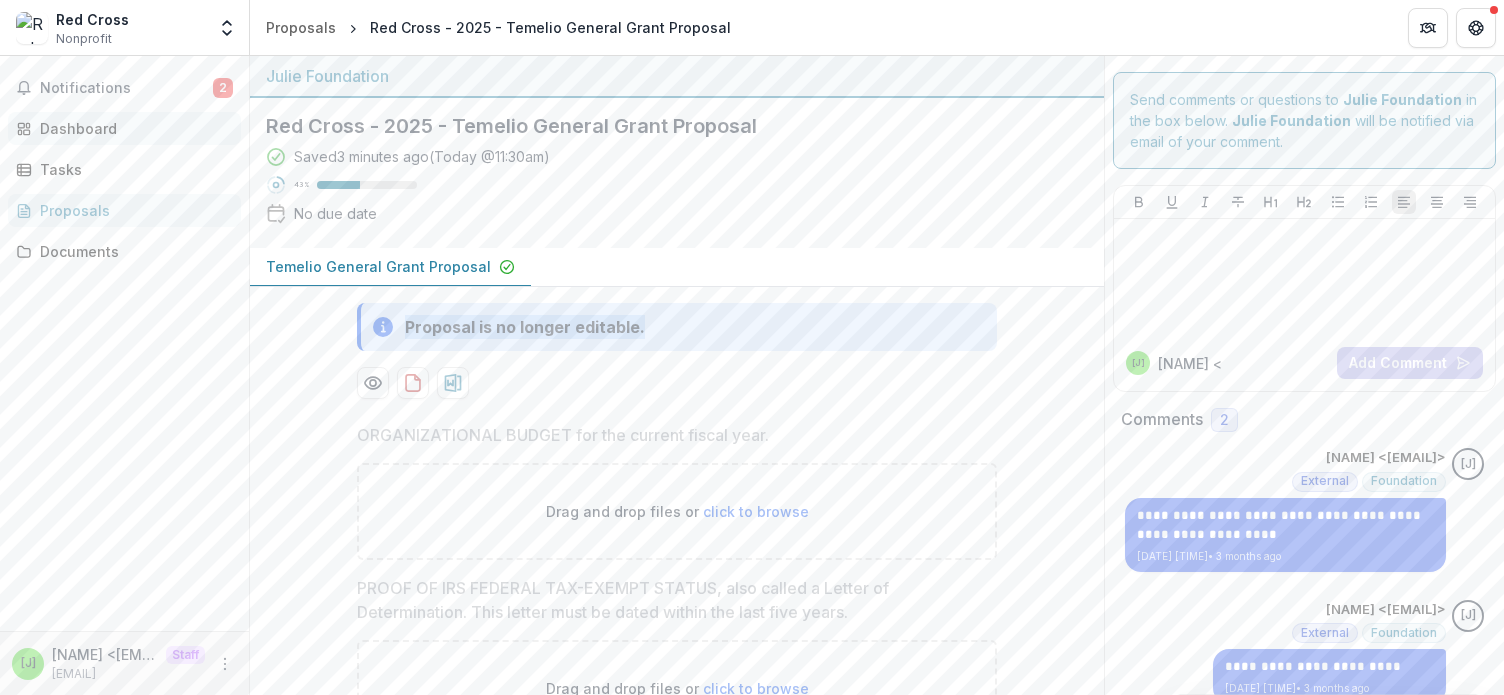 click on "Dashboard" at bounding box center (132, 128) 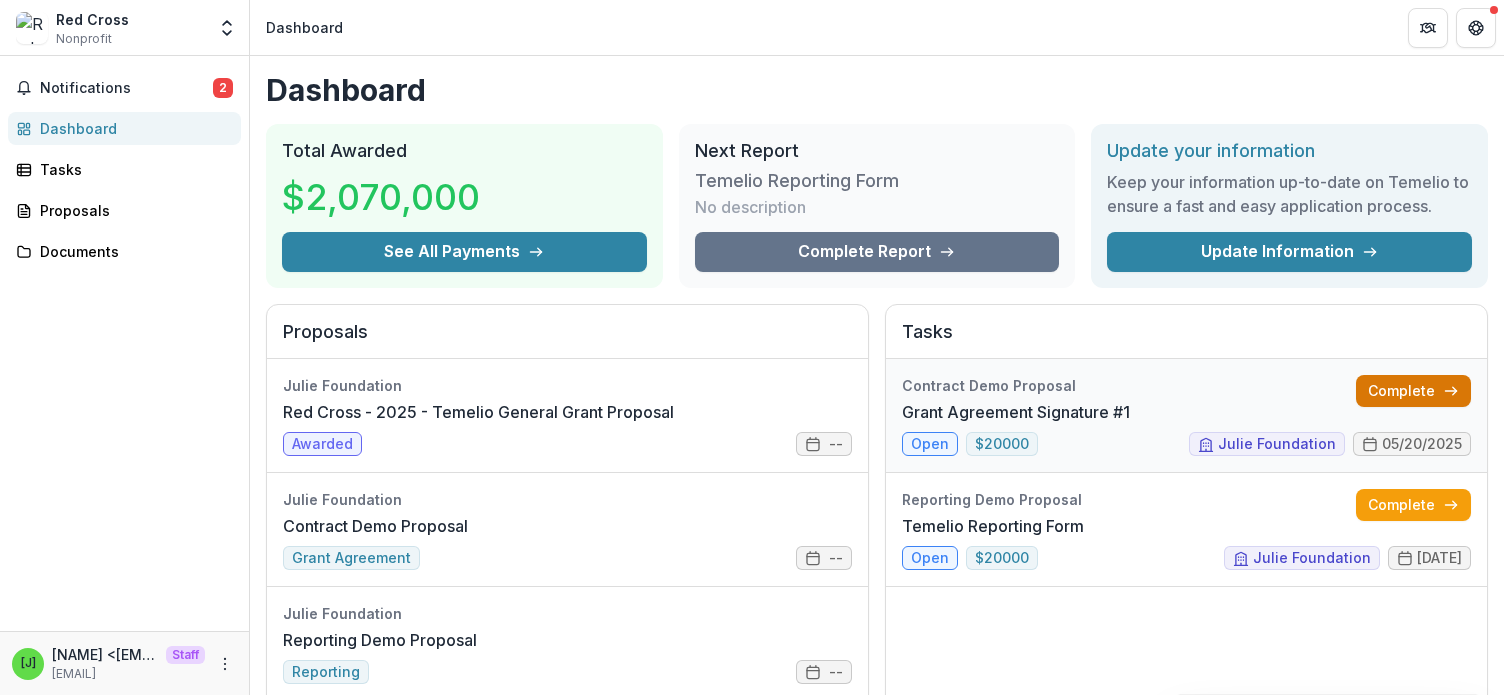 click on "Complete" at bounding box center [1413, 391] 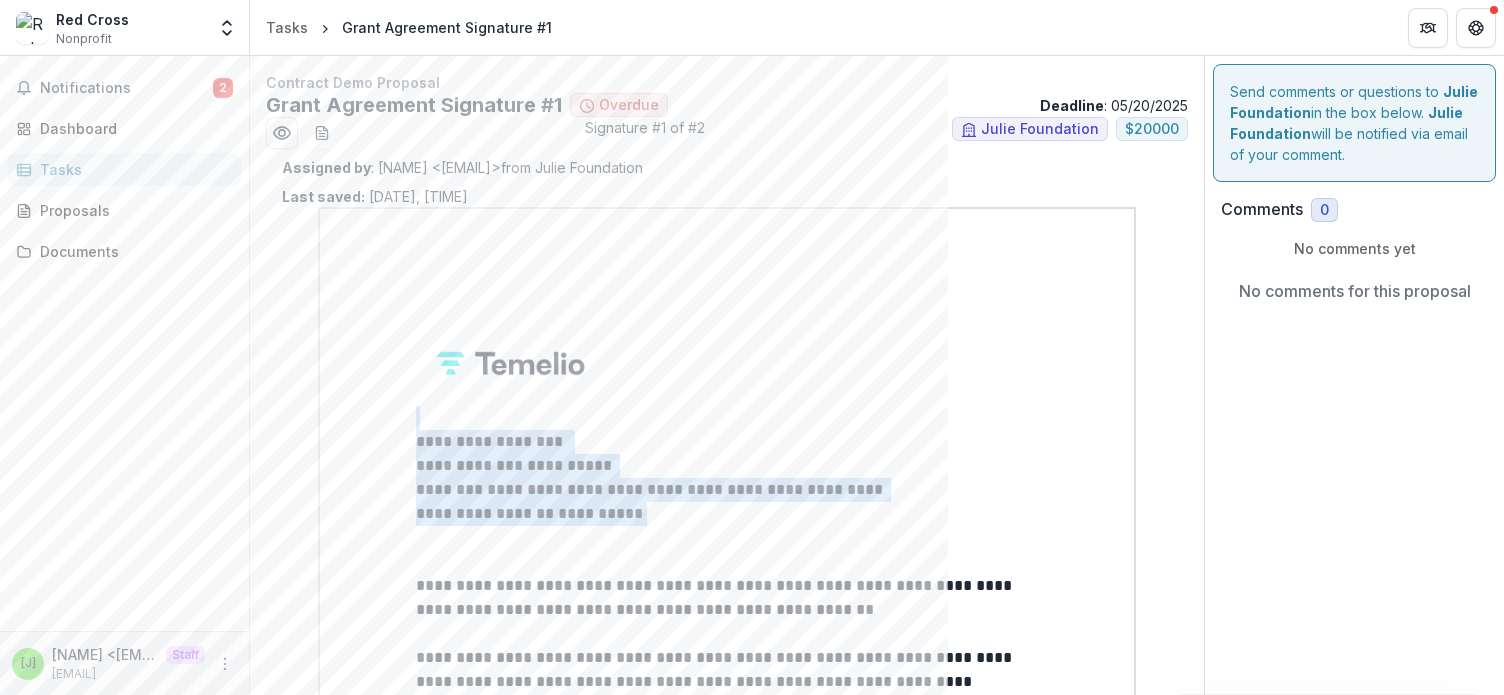 drag, startPoint x: 706, startPoint y: 516, endPoint x: 375, endPoint y: 426, distance: 343.0175 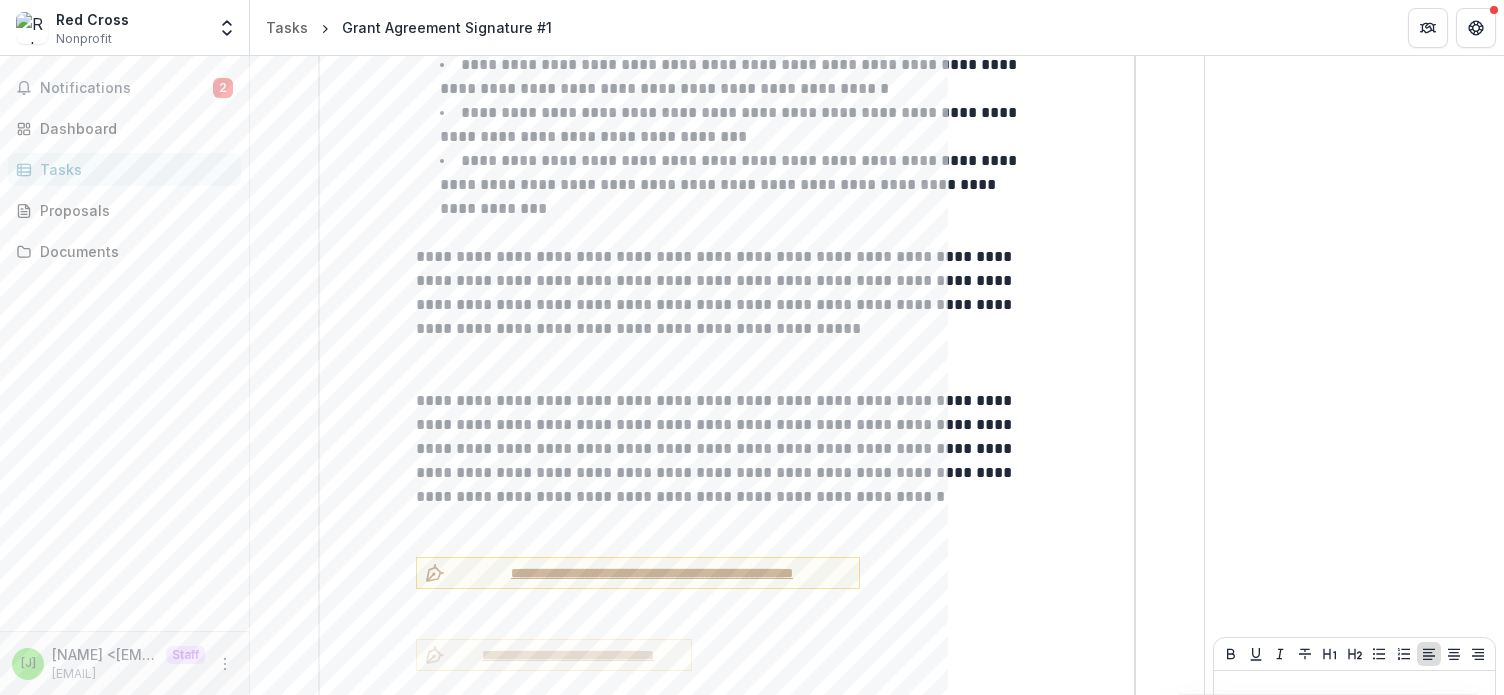 scroll, scrollTop: 1825, scrollLeft: 0, axis: vertical 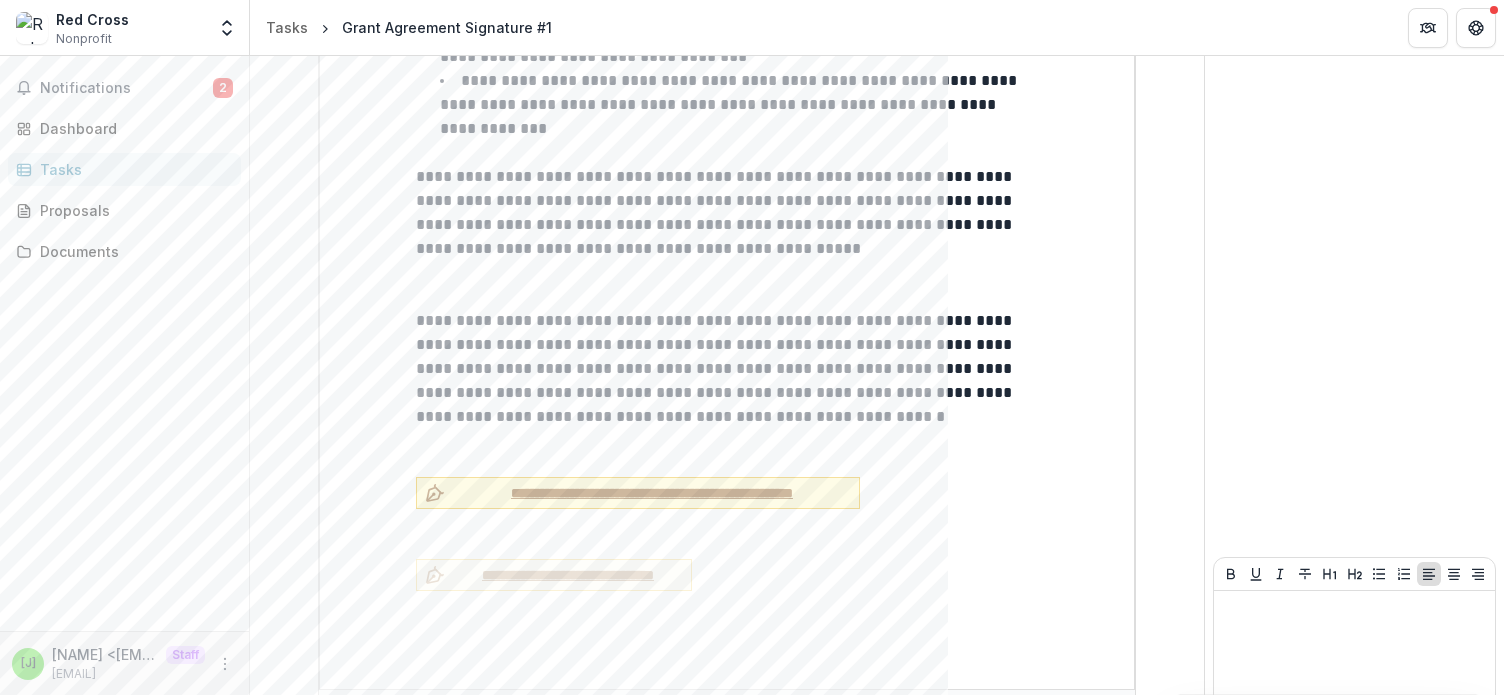 click on "**********" at bounding box center (652, 493) 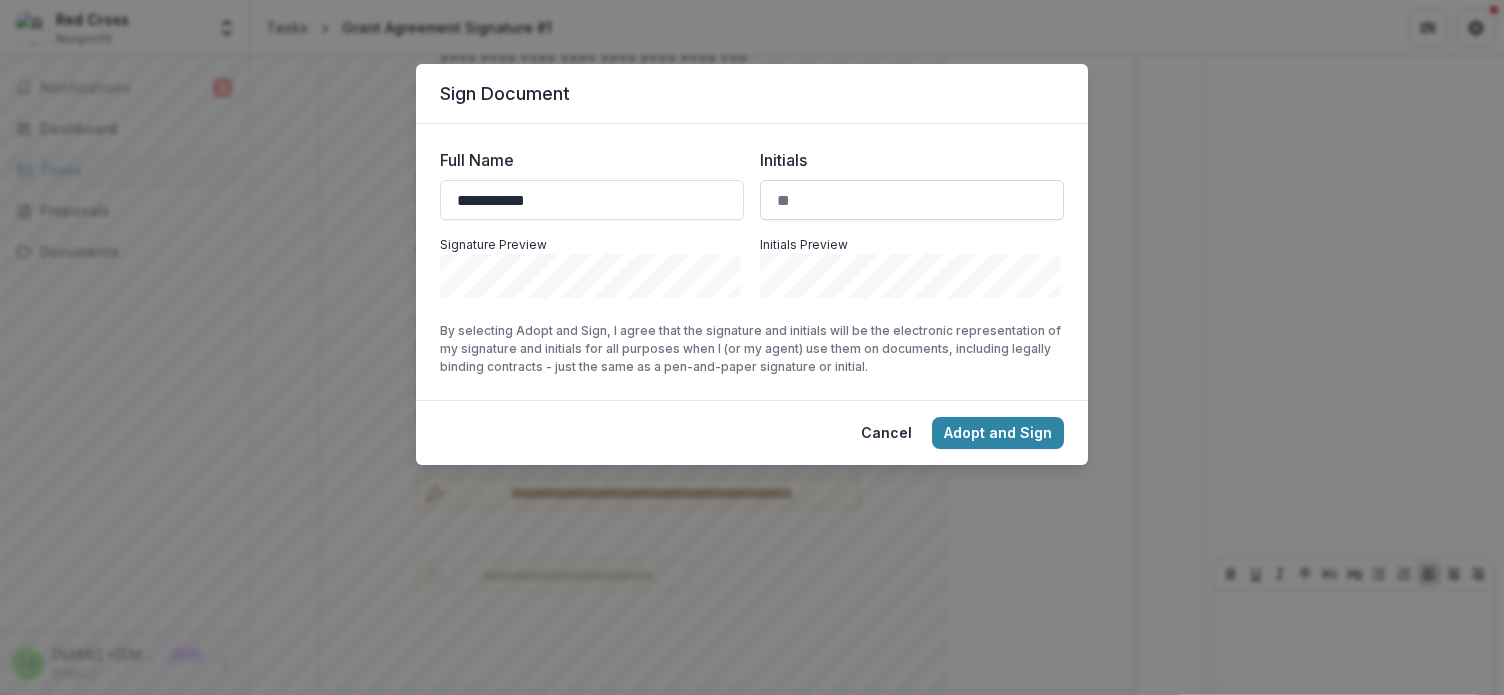 type on "**********" 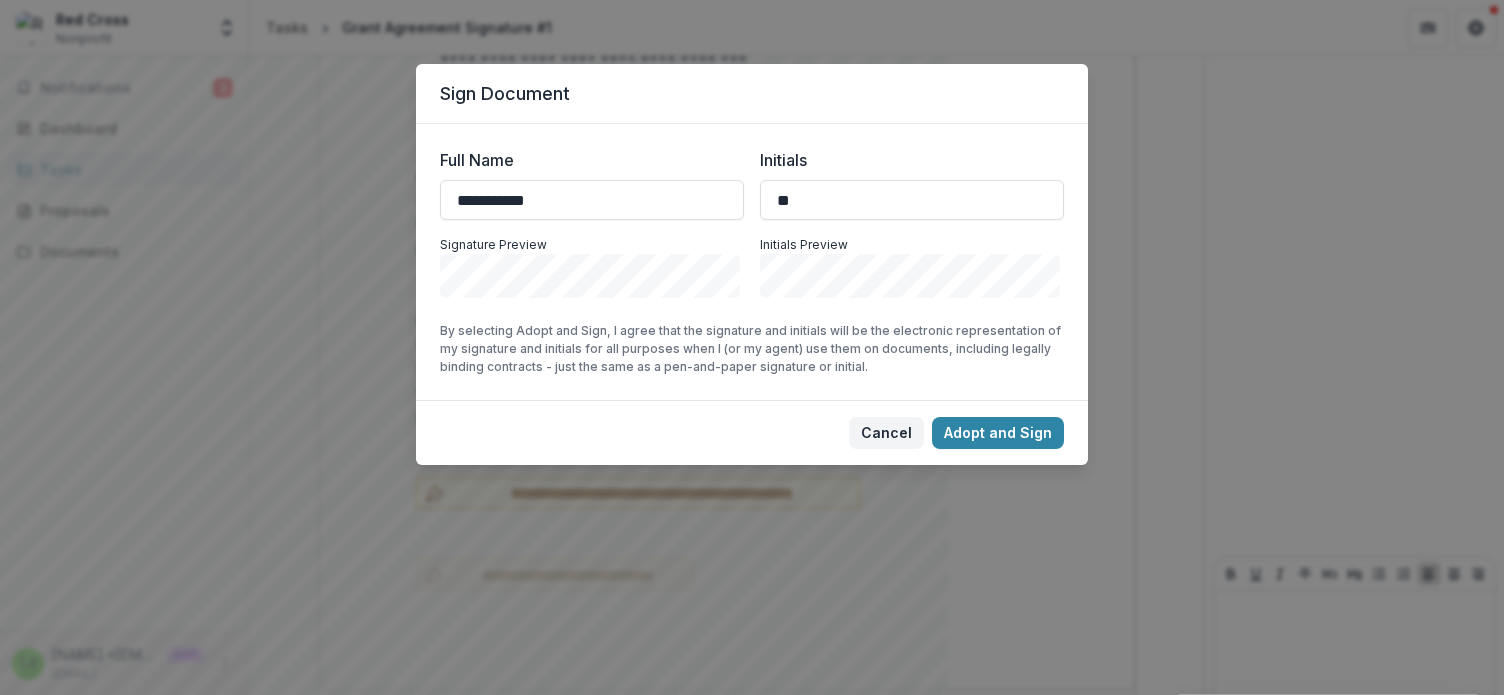 type on "**" 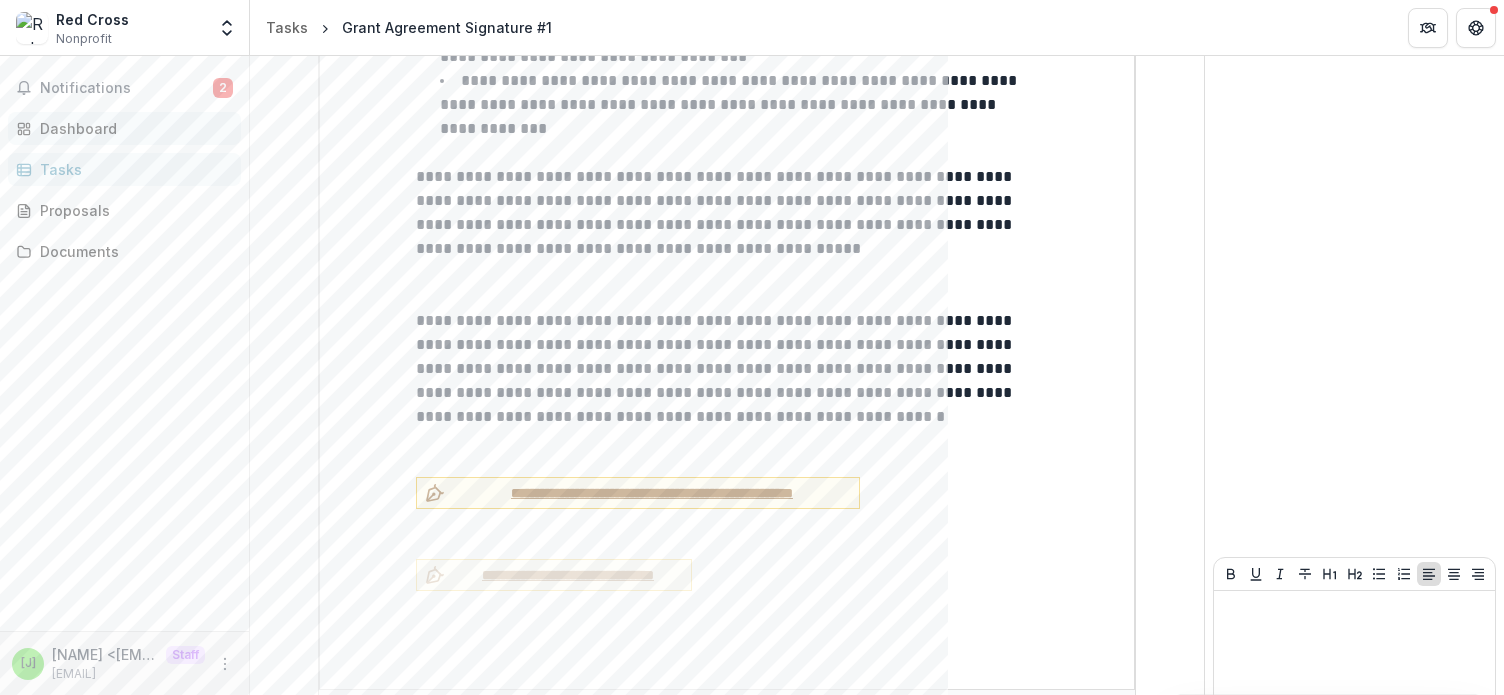 click on "Dashboard" at bounding box center [132, 128] 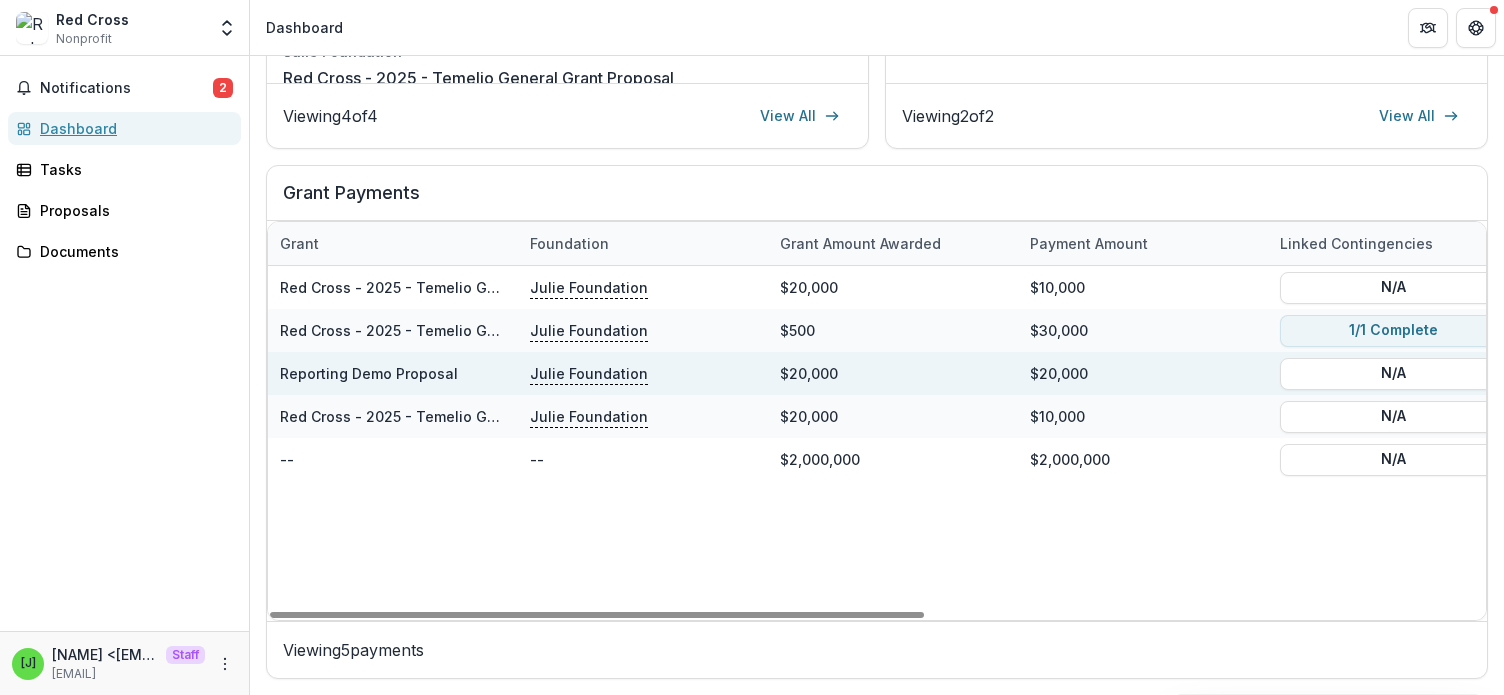 scroll, scrollTop: 0, scrollLeft: 0, axis: both 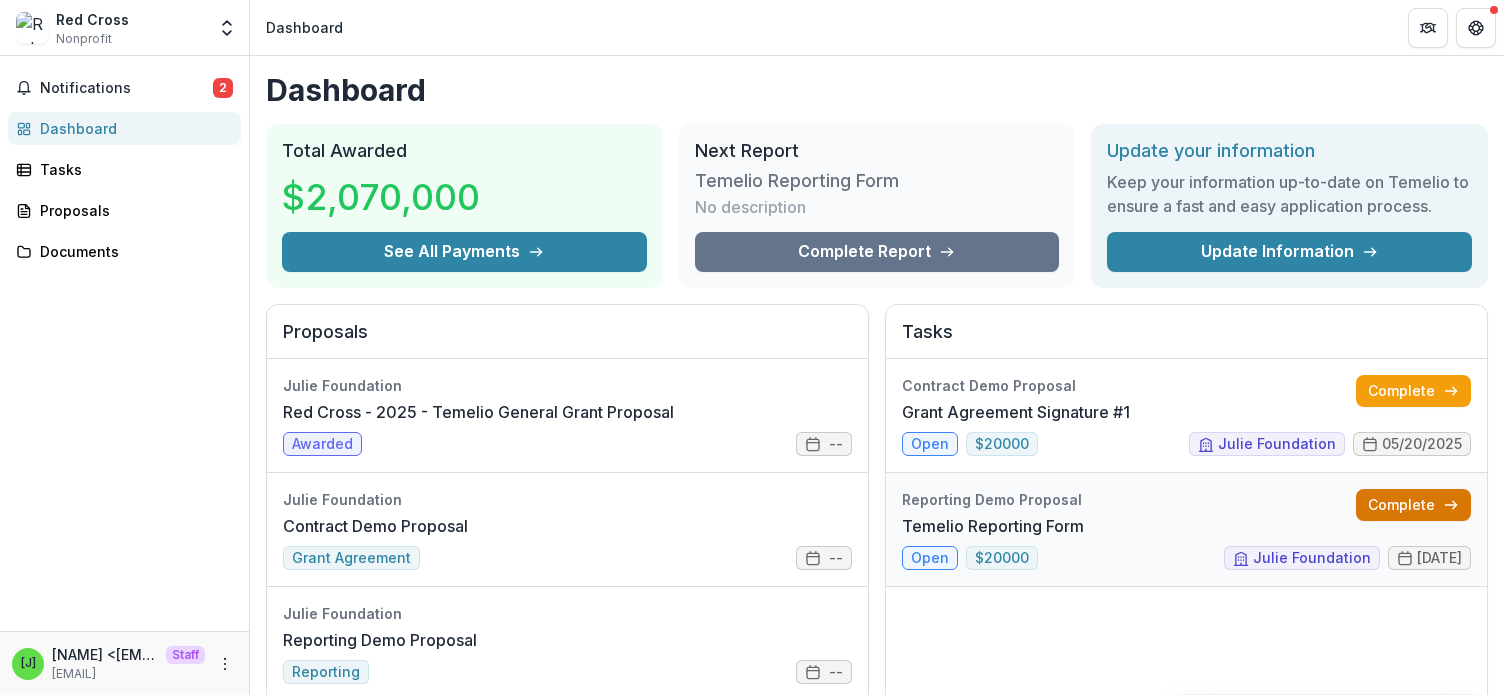 click on "Complete" at bounding box center [1413, 505] 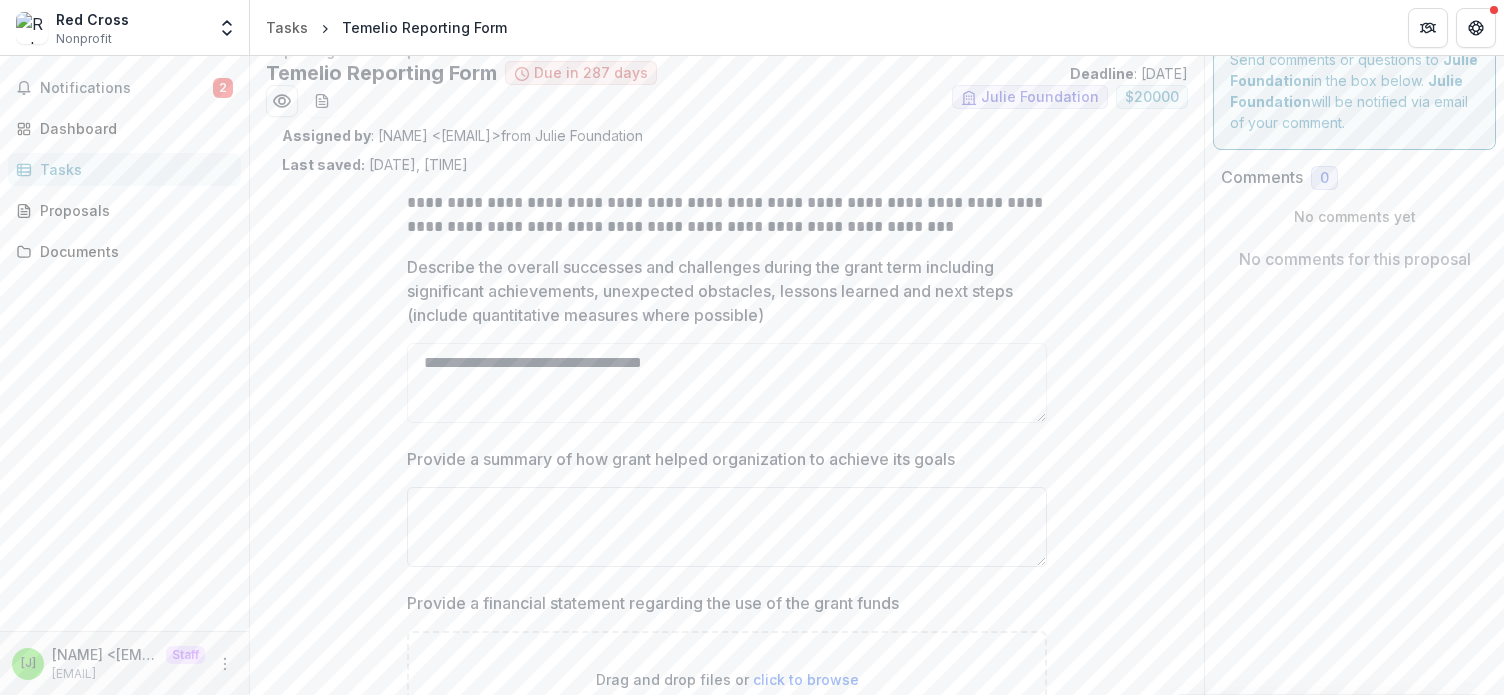 scroll, scrollTop: 27, scrollLeft: 0, axis: vertical 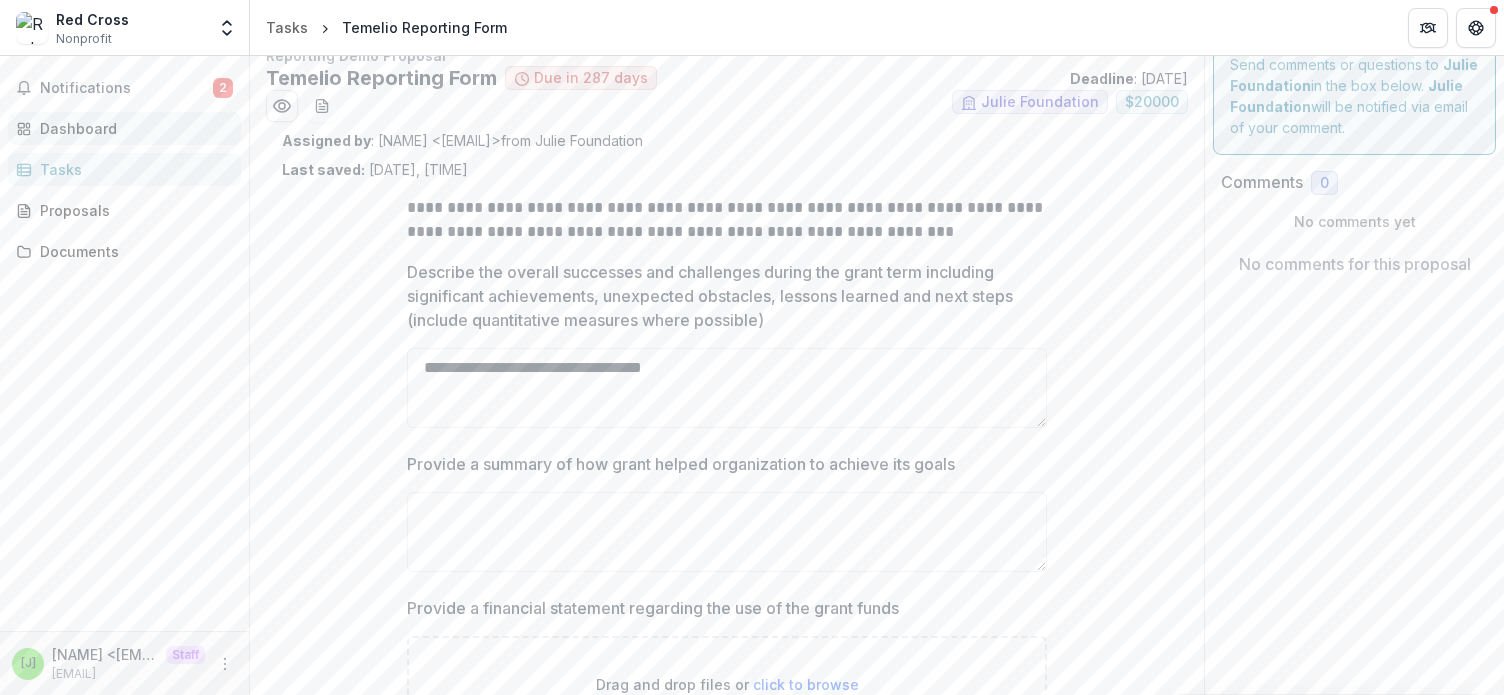 click on "Dashboard" at bounding box center (132, 128) 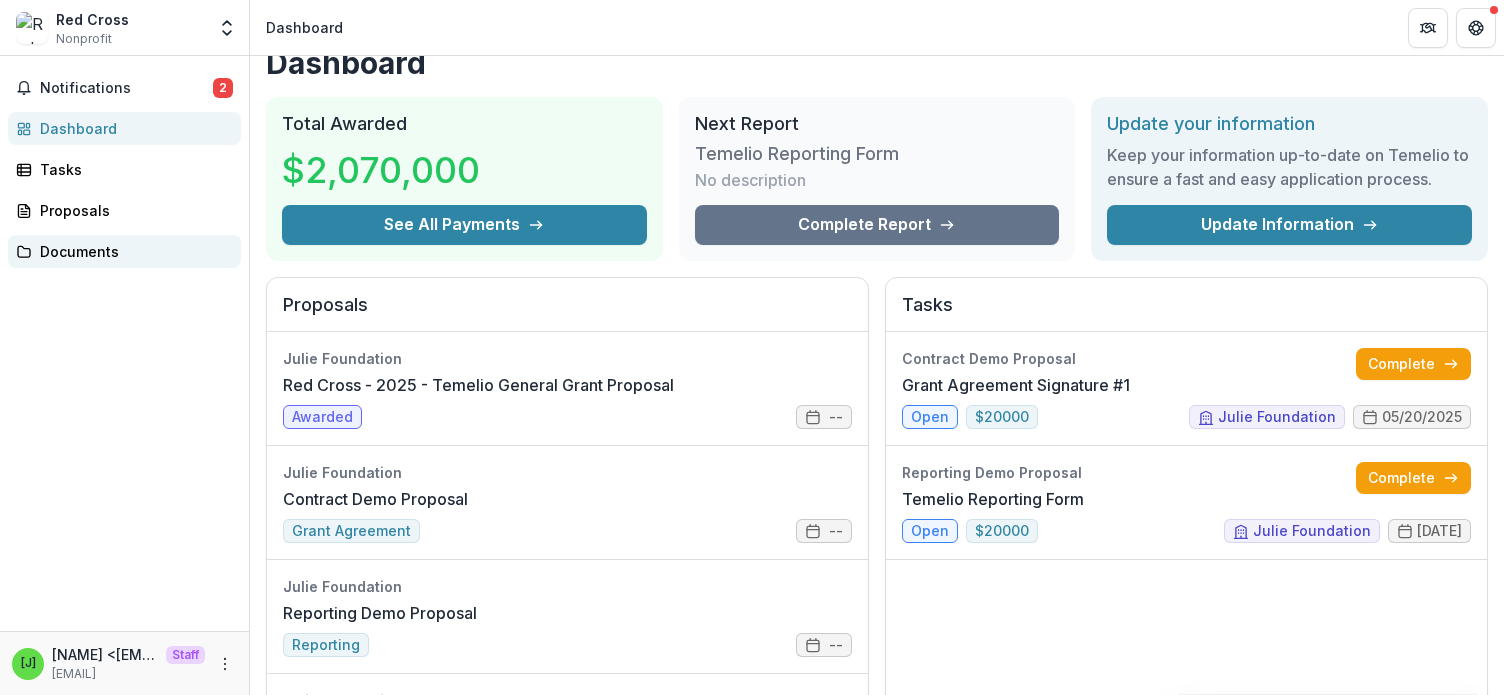 click on "Documents" at bounding box center [132, 251] 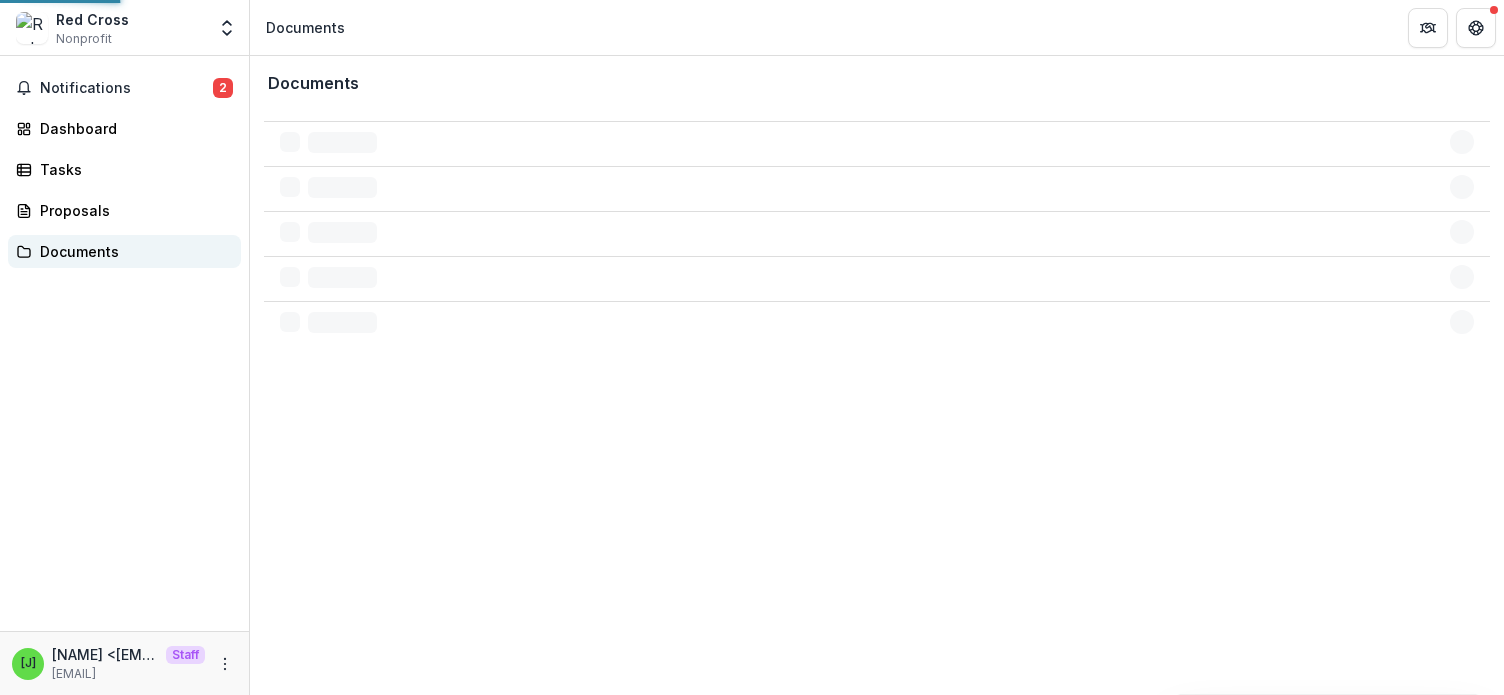 scroll, scrollTop: 0, scrollLeft: 0, axis: both 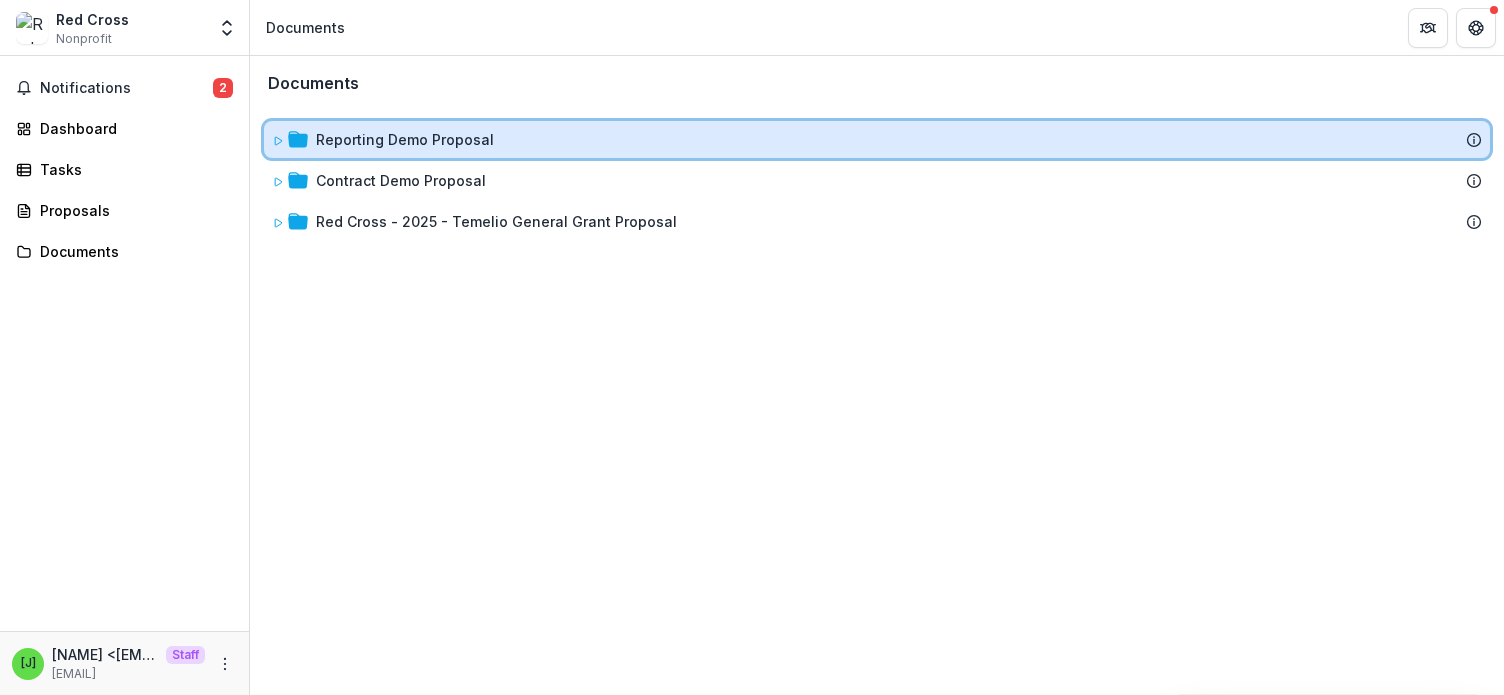 click 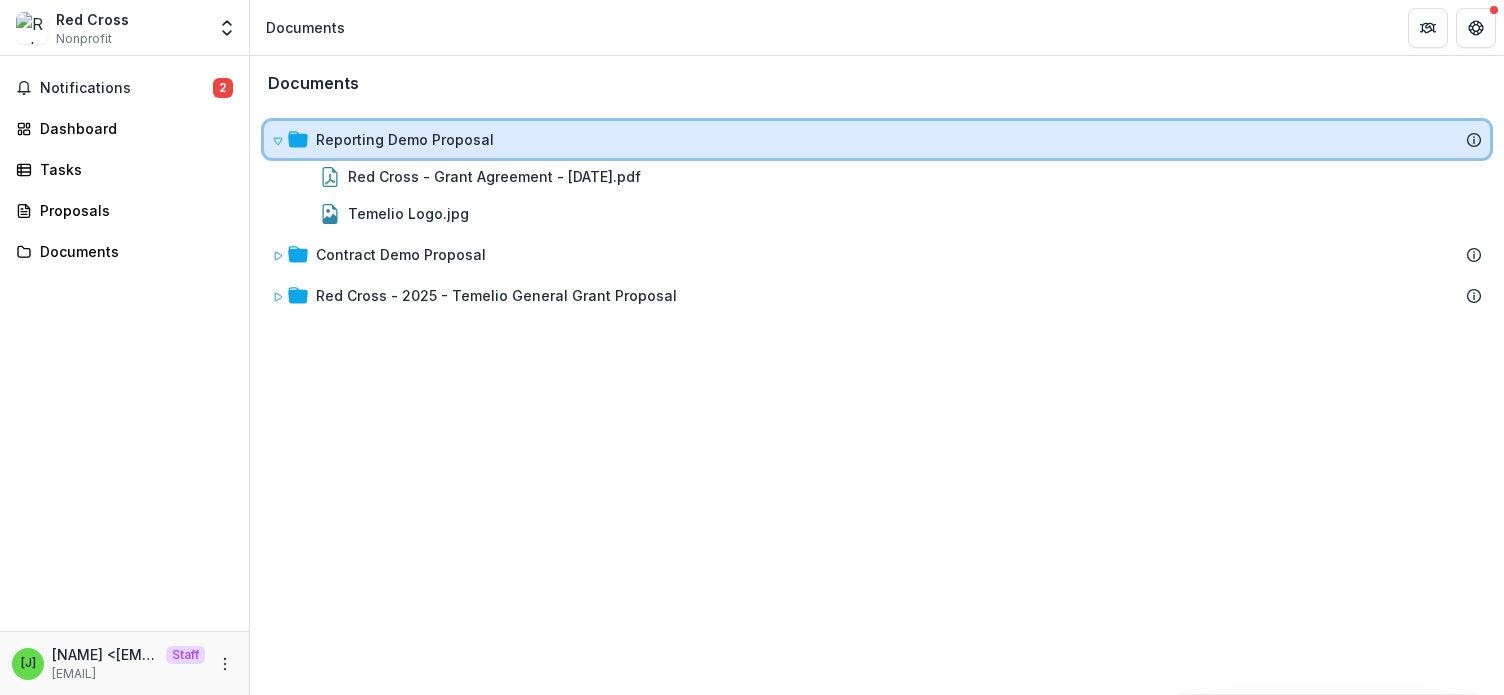 click 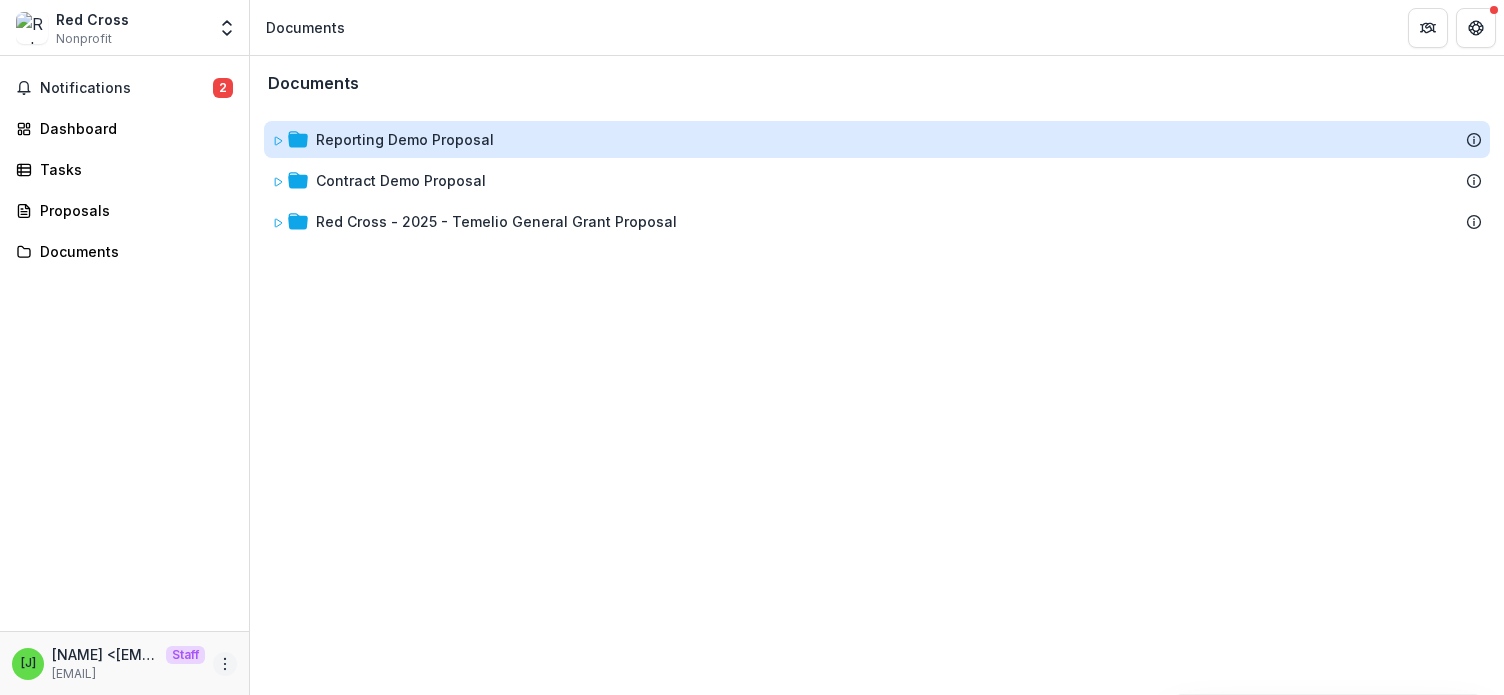 click 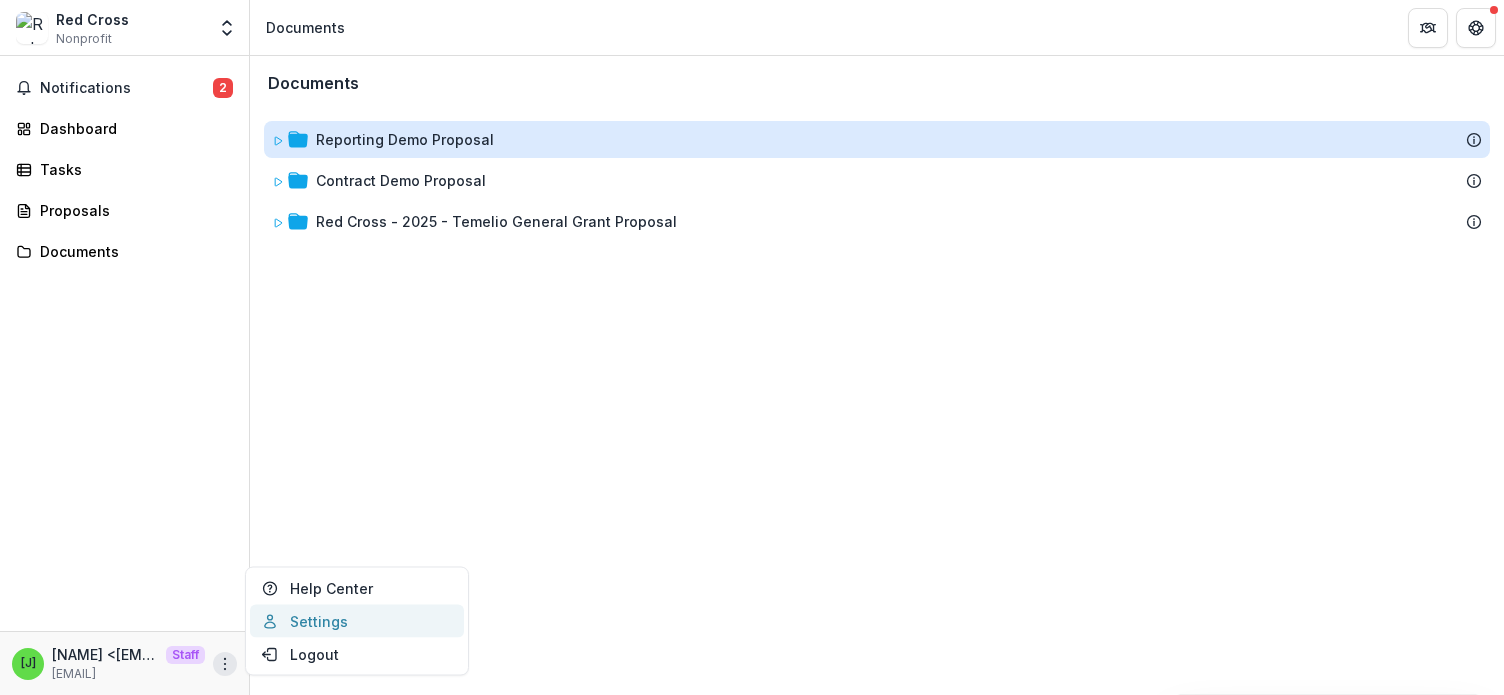 click on "Settings" at bounding box center (357, 621) 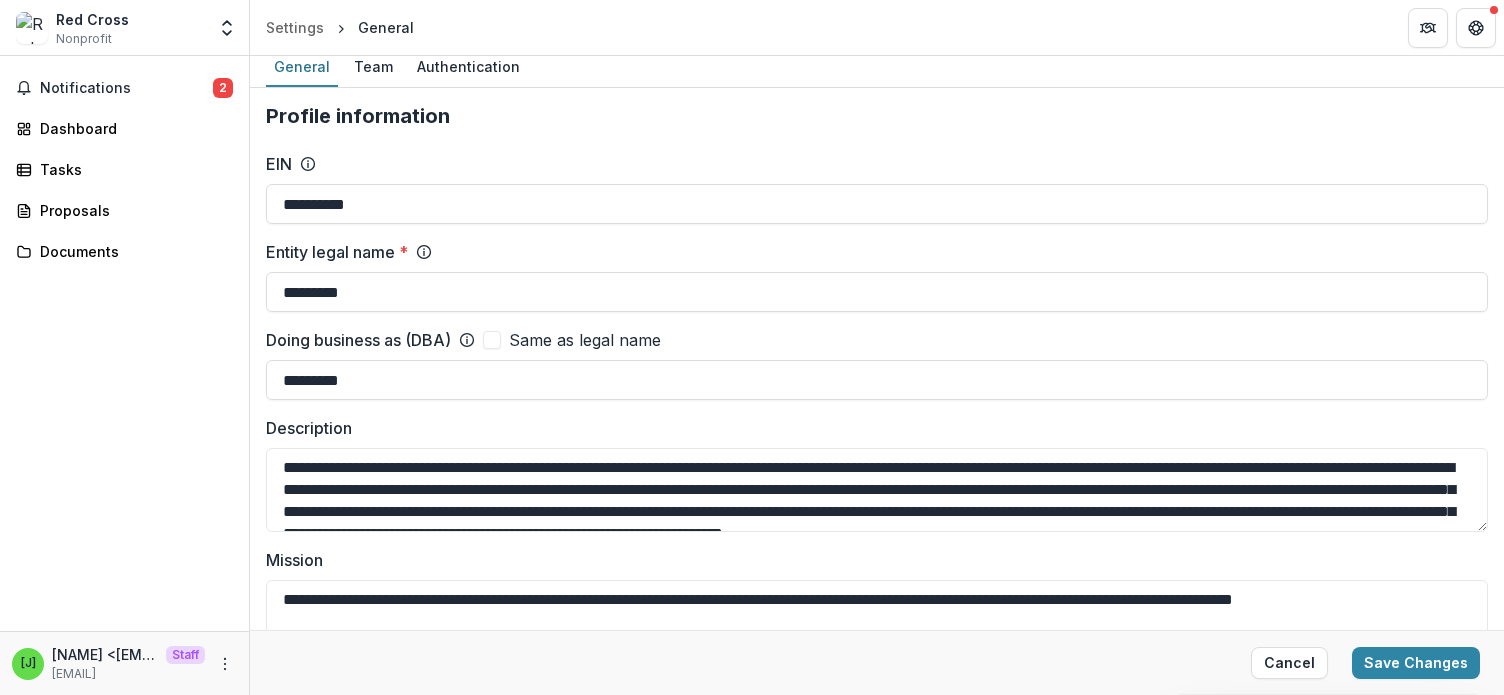 scroll, scrollTop: 0, scrollLeft: 0, axis: both 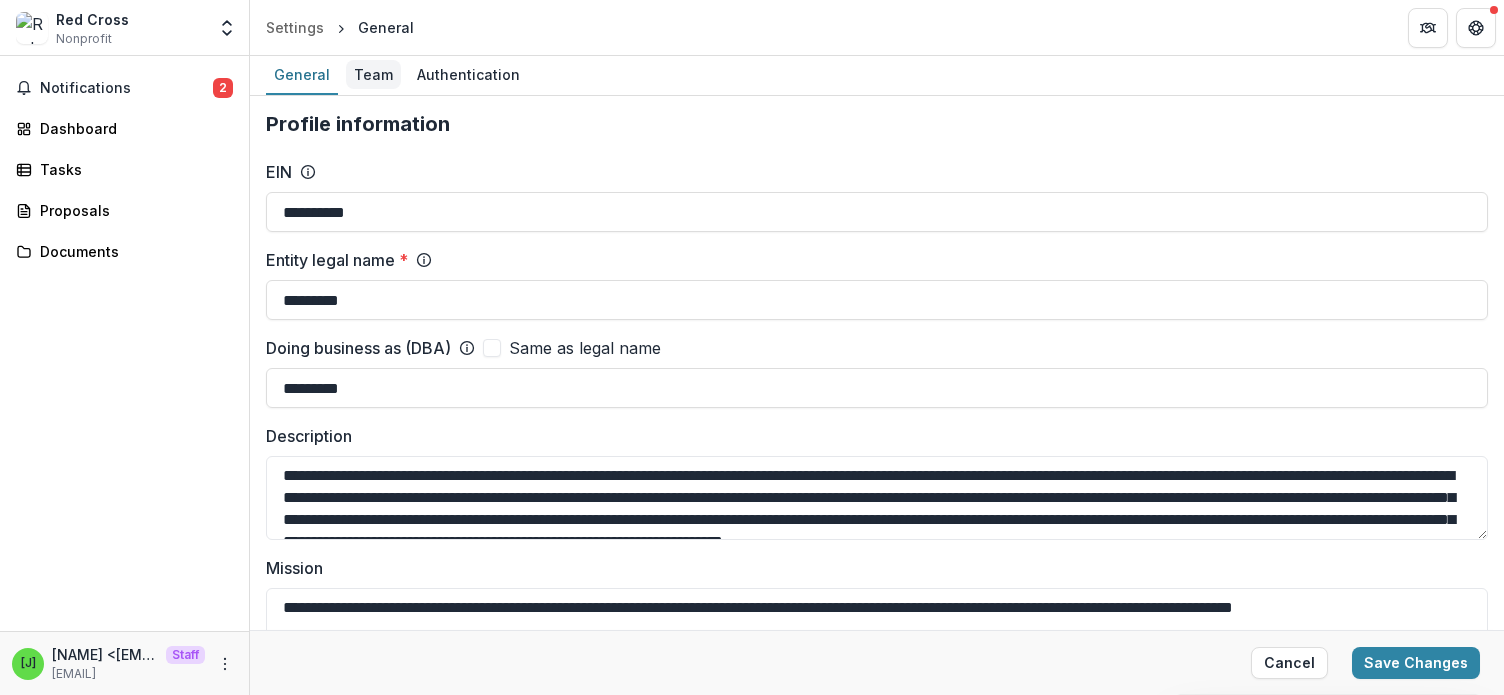 click on "Team" at bounding box center (373, 74) 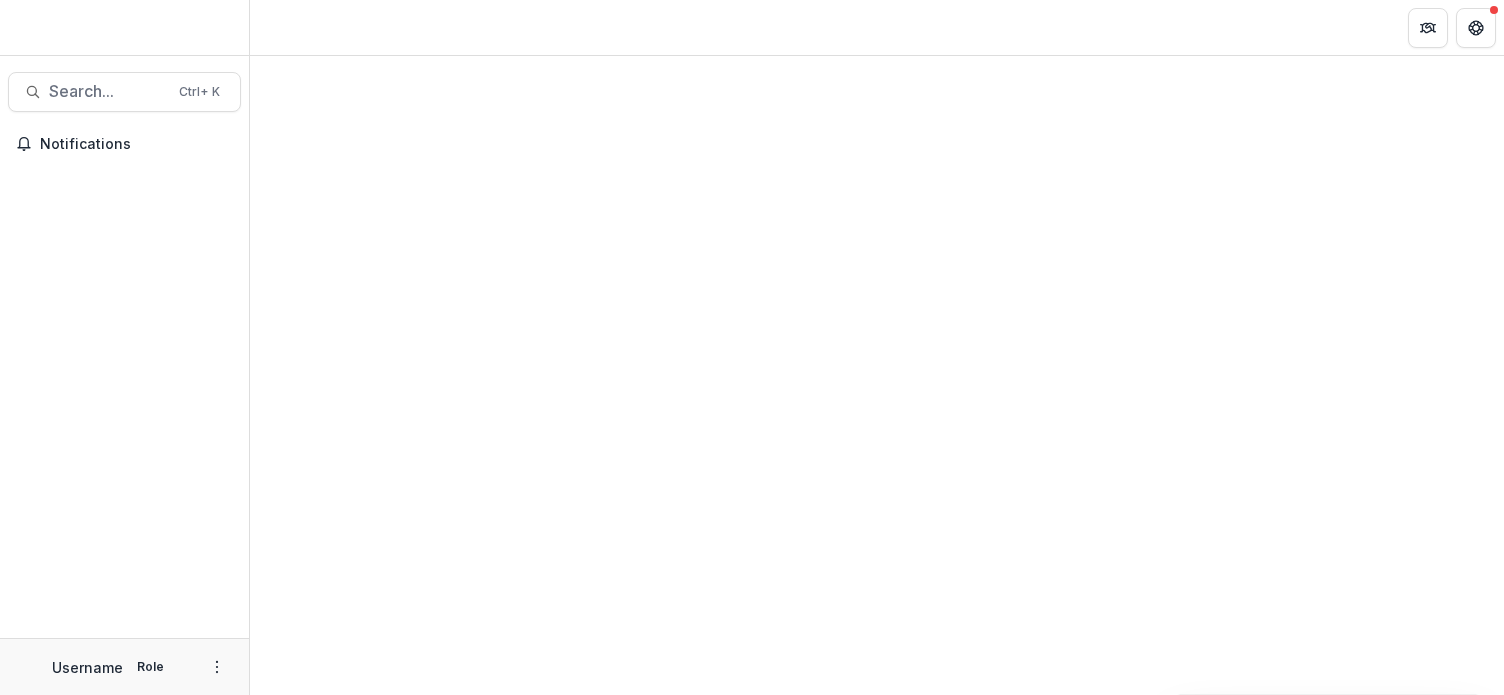 scroll, scrollTop: 0, scrollLeft: 0, axis: both 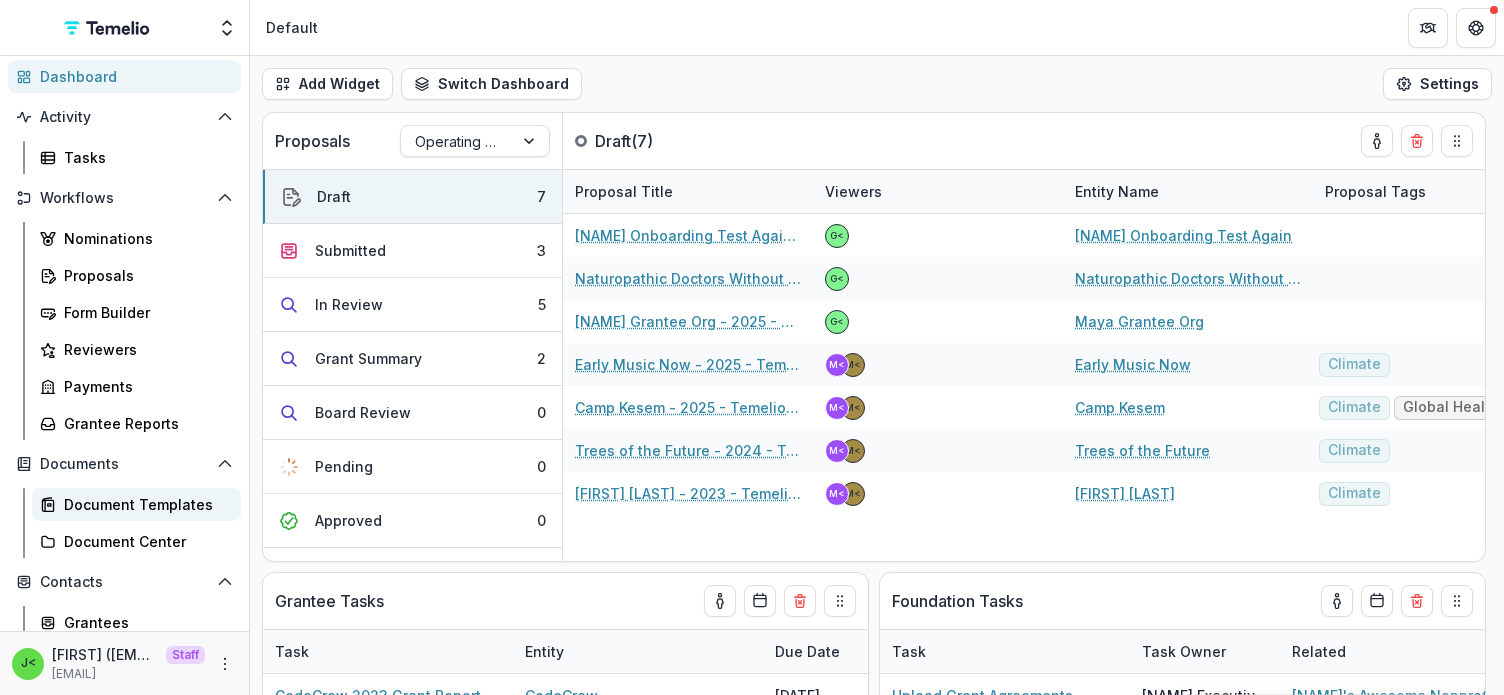 click on "Document Templates" at bounding box center [144, 504] 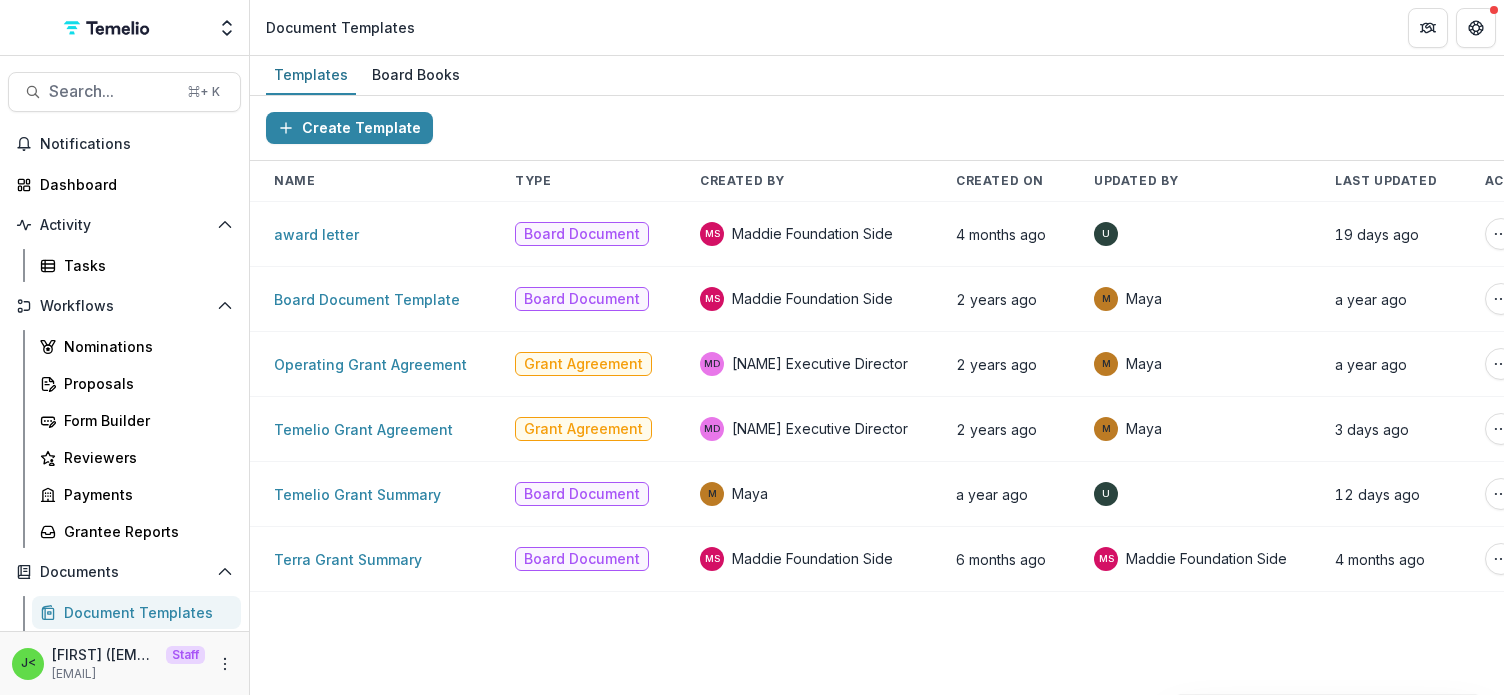 click on "Notifications Dashboard Activity Tasks Workflows Nominations Proposals Form Builder Reviewers Payments Grantee Reports Documents Document Templates Document Center Contacts Grantees Constituents Communications Data & Reporting Dashboard Data Report Analytics Scenarios" at bounding box center [124, 570] 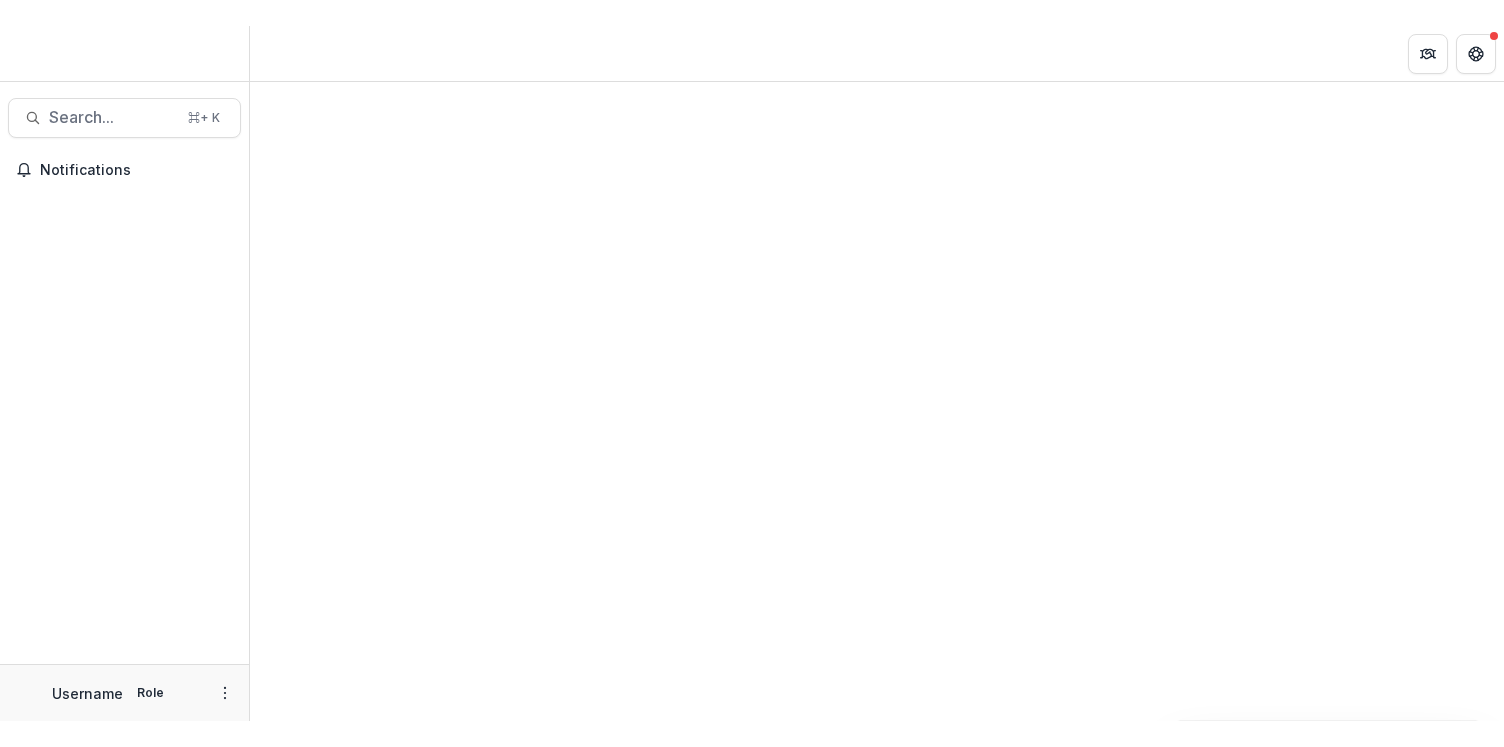 scroll, scrollTop: 0, scrollLeft: 0, axis: both 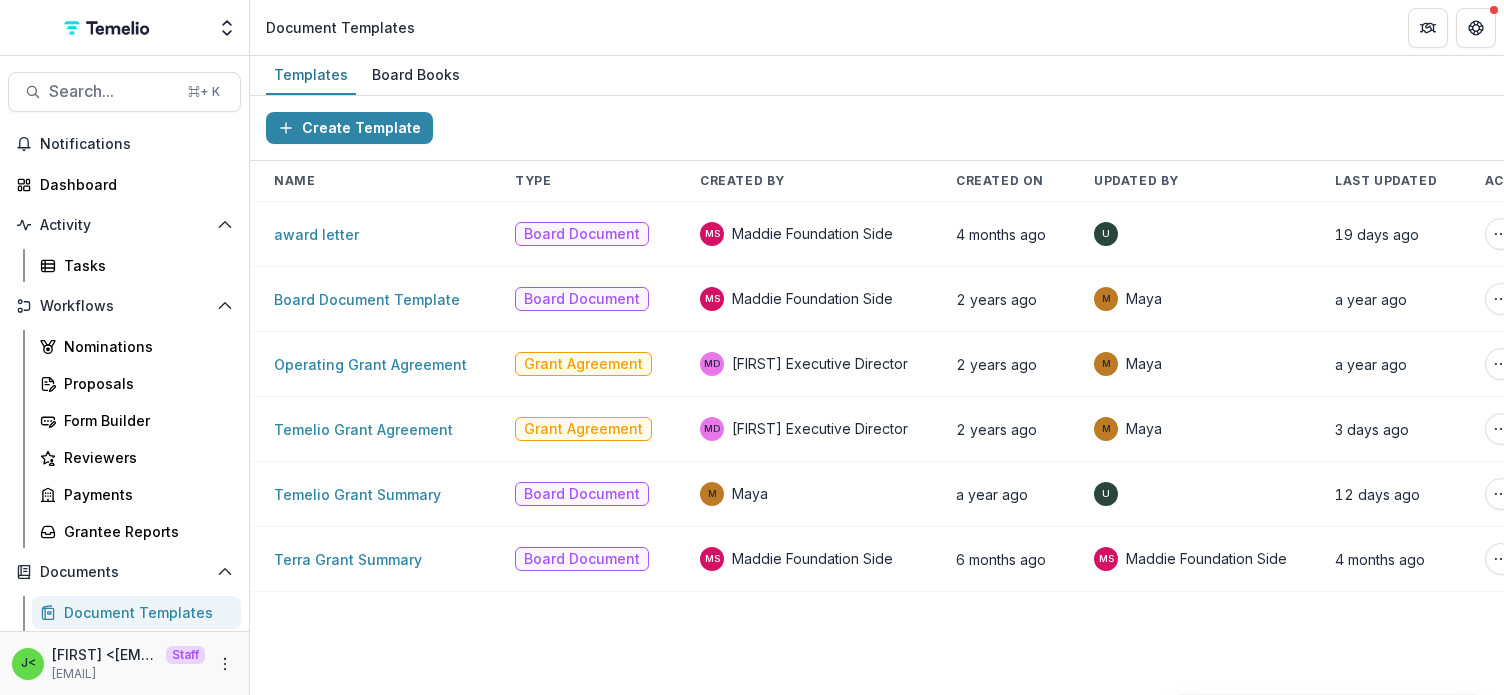 click on "Create Template" at bounding box center [877, 128] 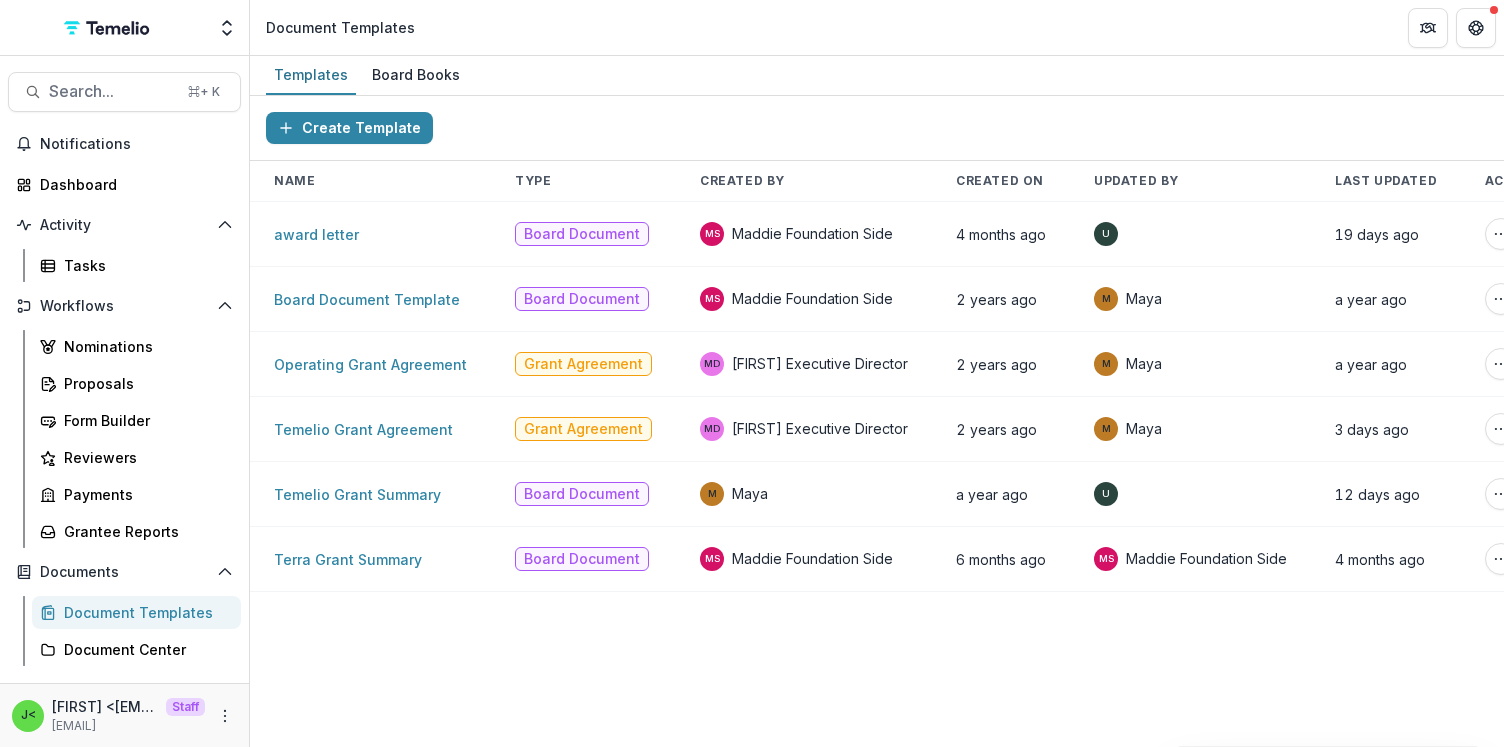 click on "Create Template Name Type Created By Created On Updated By Last Updated Actions award letter Board Document MS Maddie Foundation Side 4 months ago U 19 days ago Create Board Book Delete Template Board Document Template Board Document MS Maddie Foundation Side 2 years ago M [FIRST] a year ago Create Board Book Delete Template Operating Grant Agreement Grant Agreement MD [FIRST] Executive Director 2 years ago M [FIRST] a year ago Create Board Book Delete Template Temelio Grant Agreement Grant Agreement MD [FIRST] Executive Director 2 years ago M [FIRST] 3 days ago Create Board Book Delete Template Temelio Grant Summary Board Document M [FIRST] a year ago U 12 days ago Create Board Book Delete Template Terra Grant Summary Board Document MS Maddie Foundation Side 6 months ago MS Maddie Foundation Side 4 months ago Create Board Book Delete Template" at bounding box center (877, 421) 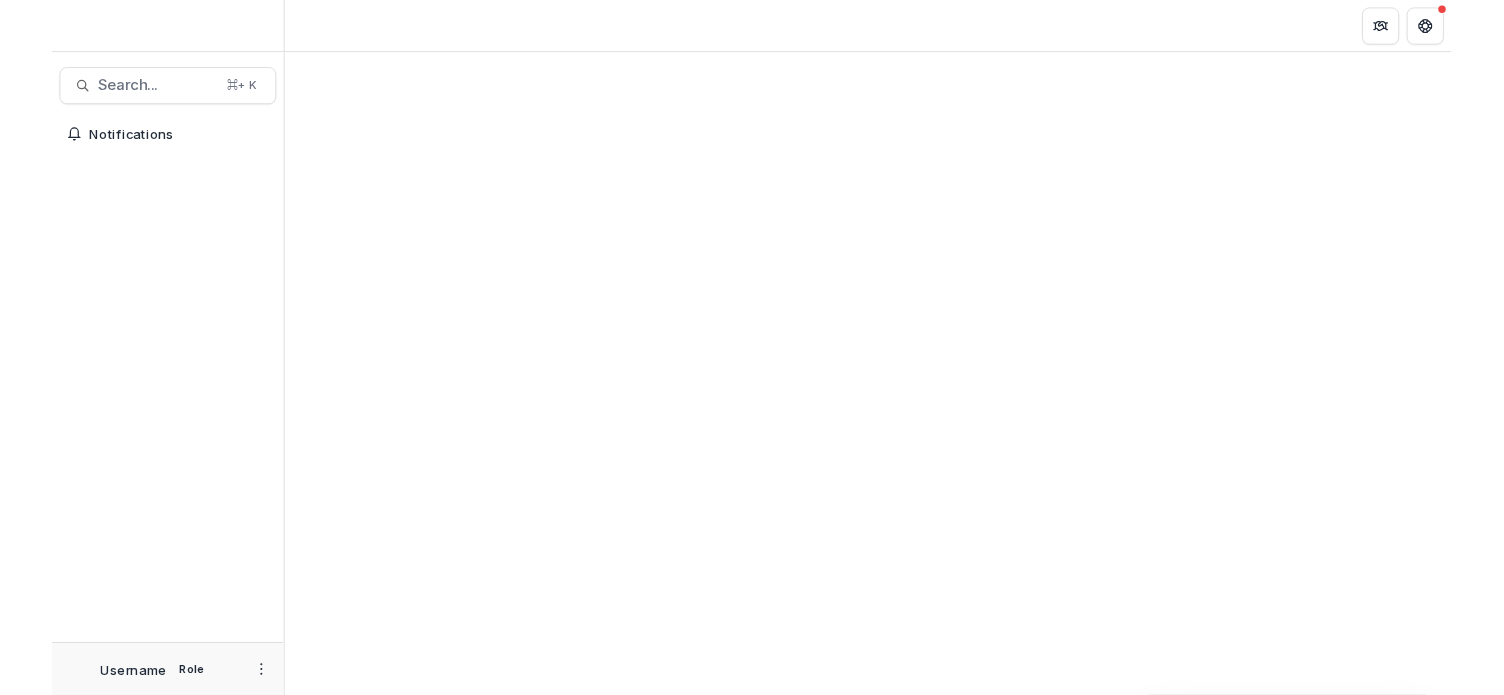 scroll, scrollTop: 0, scrollLeft: 0, axis: both 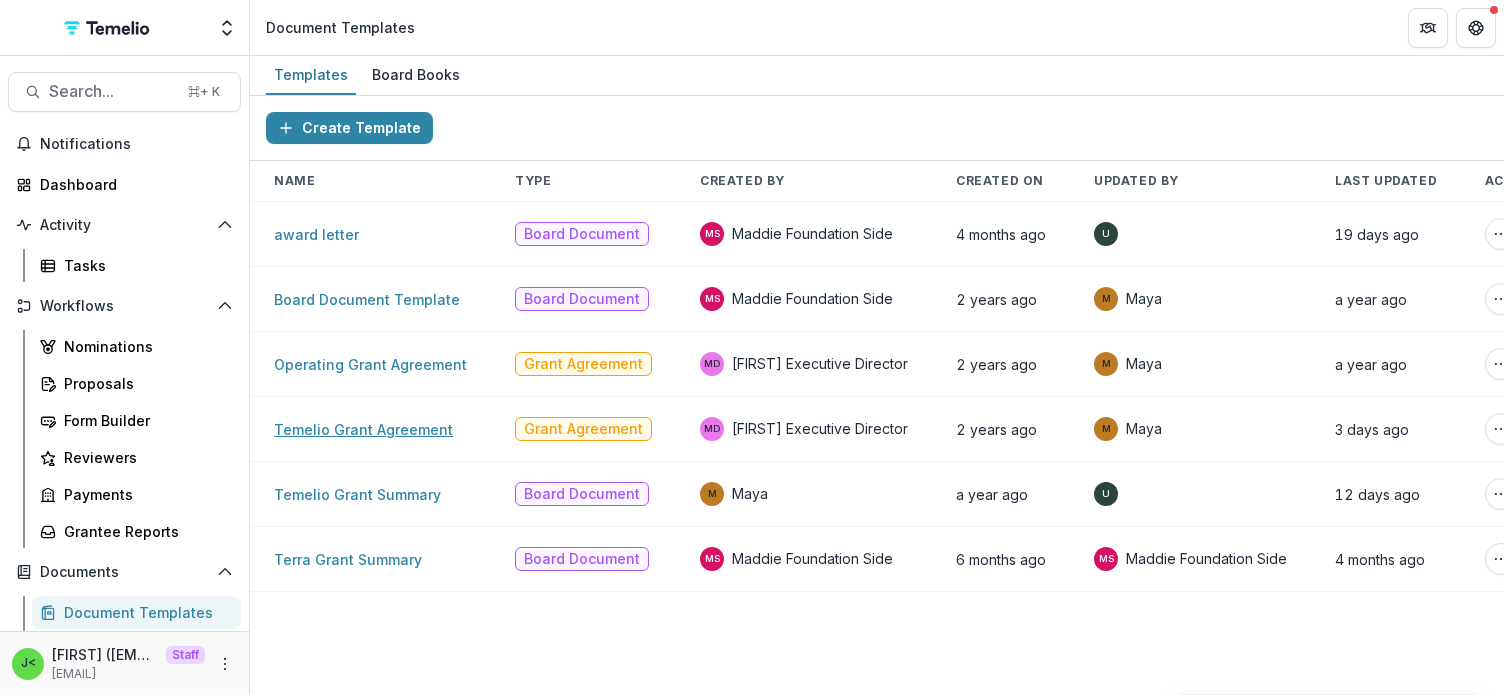 click on "Temelio Grant Agreement" at bounding box center [363, 429] 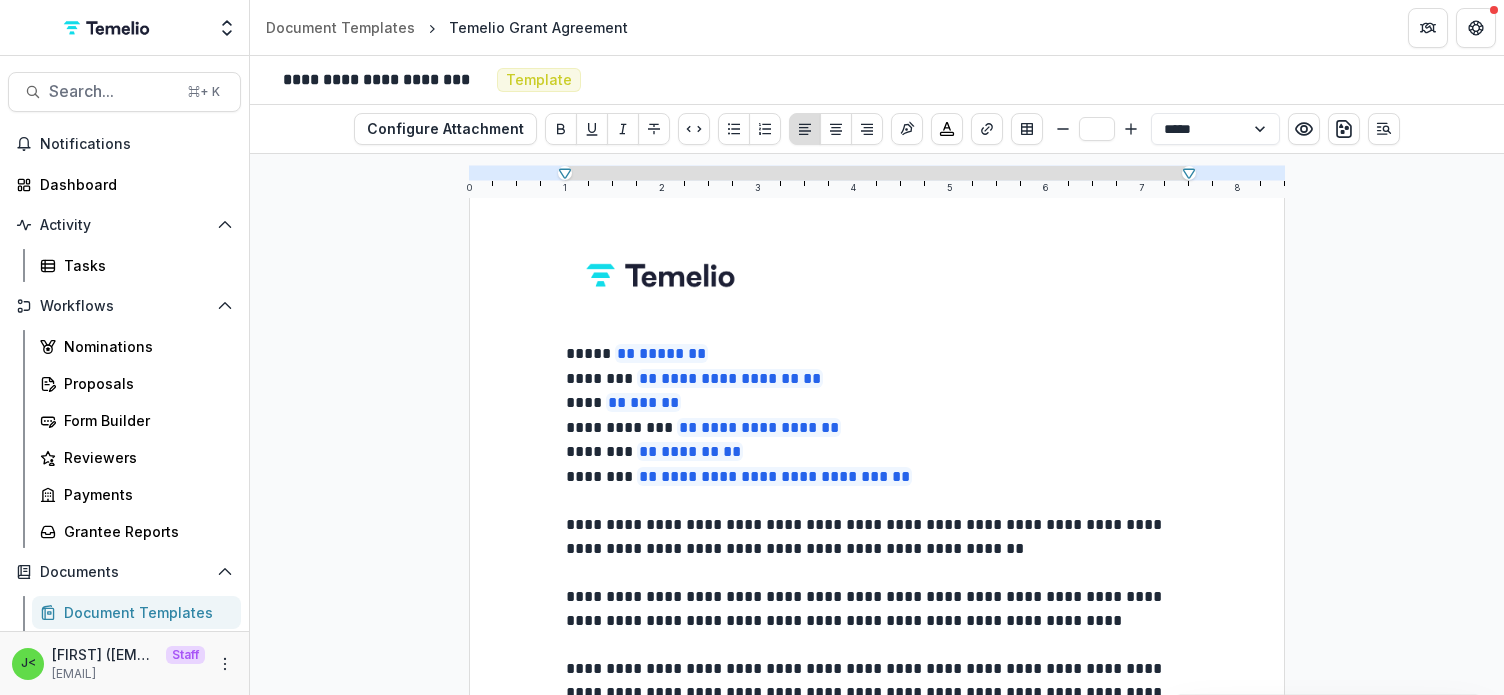 scroll, scrollTop: 103, scrollLeft: 0, axis: vertical 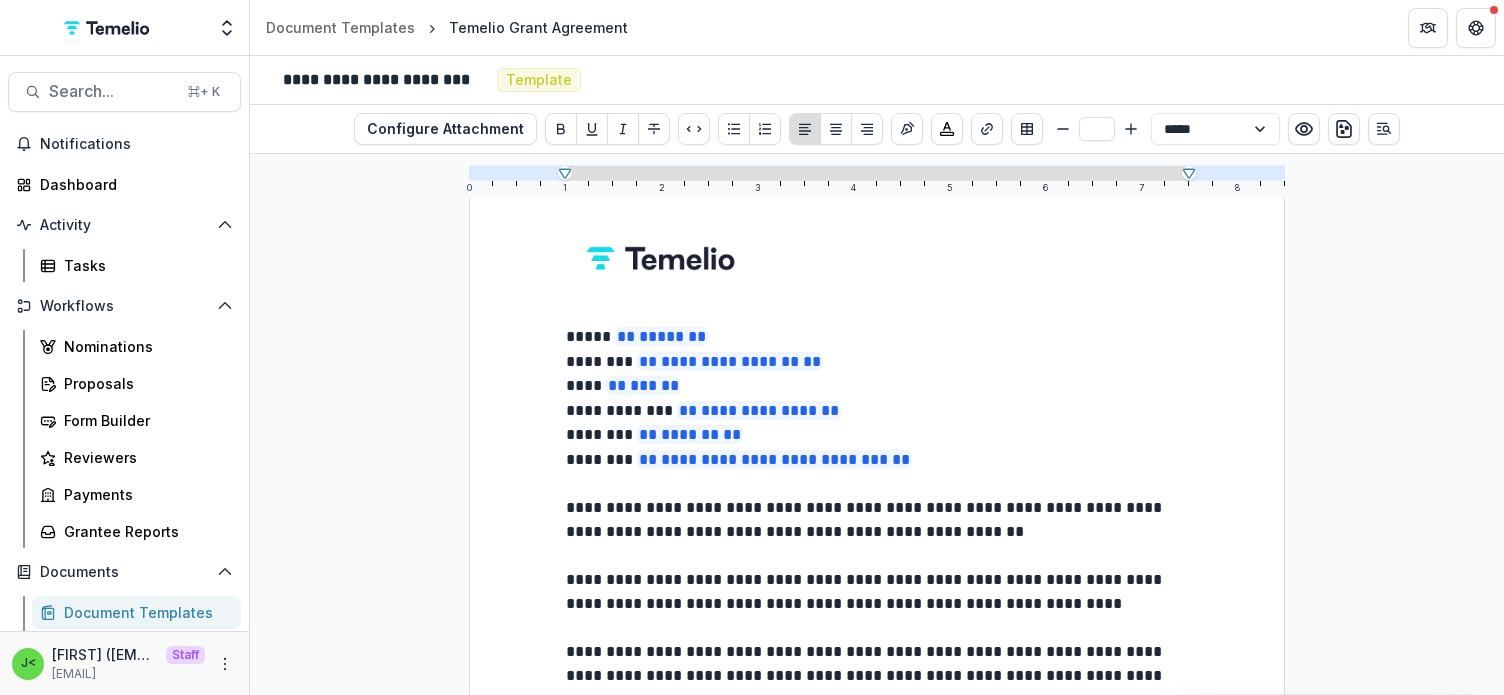 click on "**********" at bounding box center (877, 520) 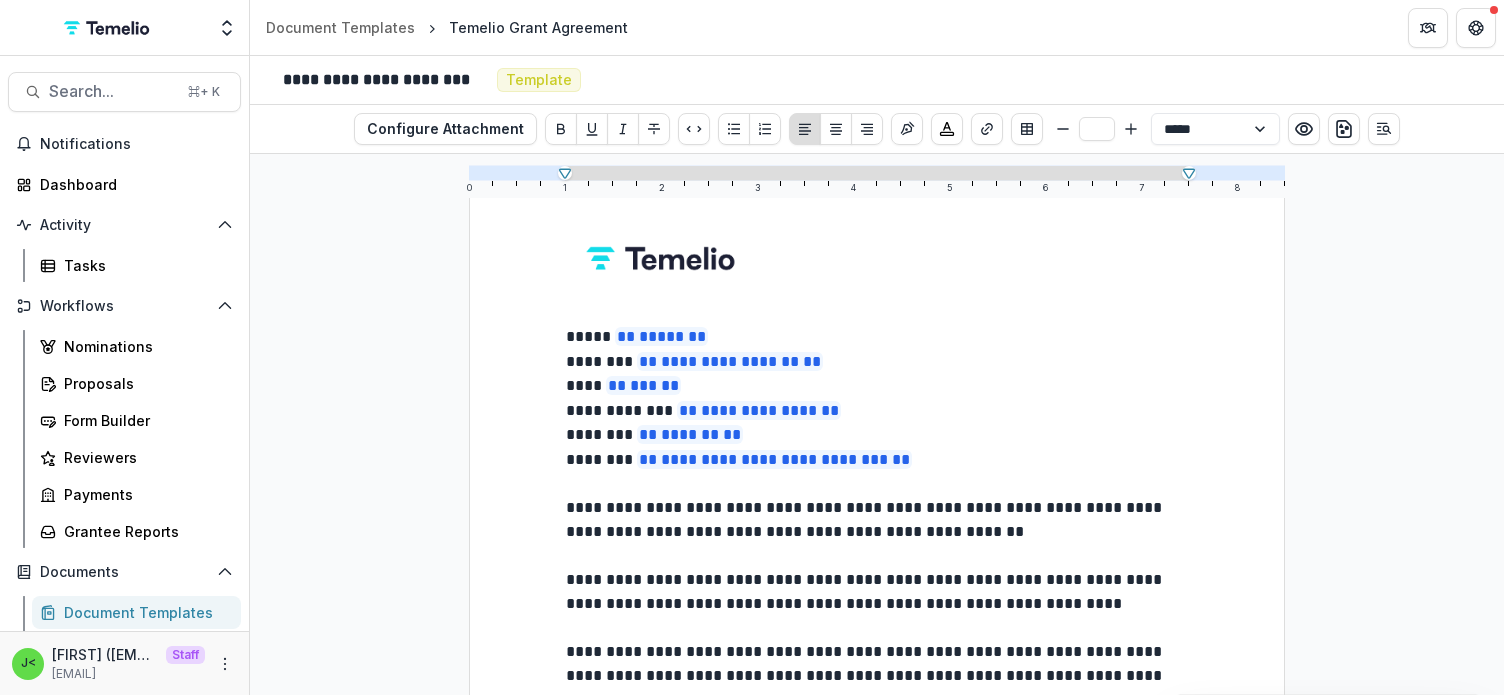 type 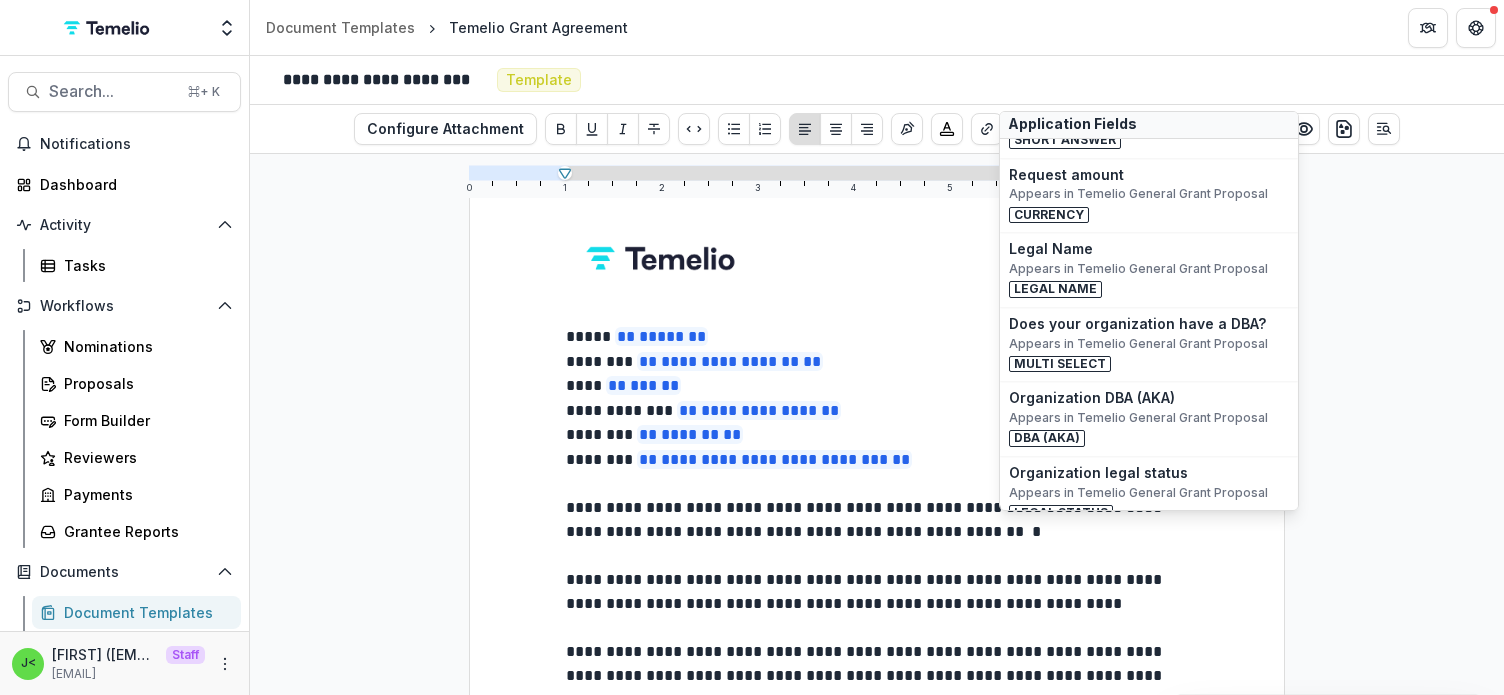 scroll, scrollTop: 1133, scrollLeft: 0, axis: vertical 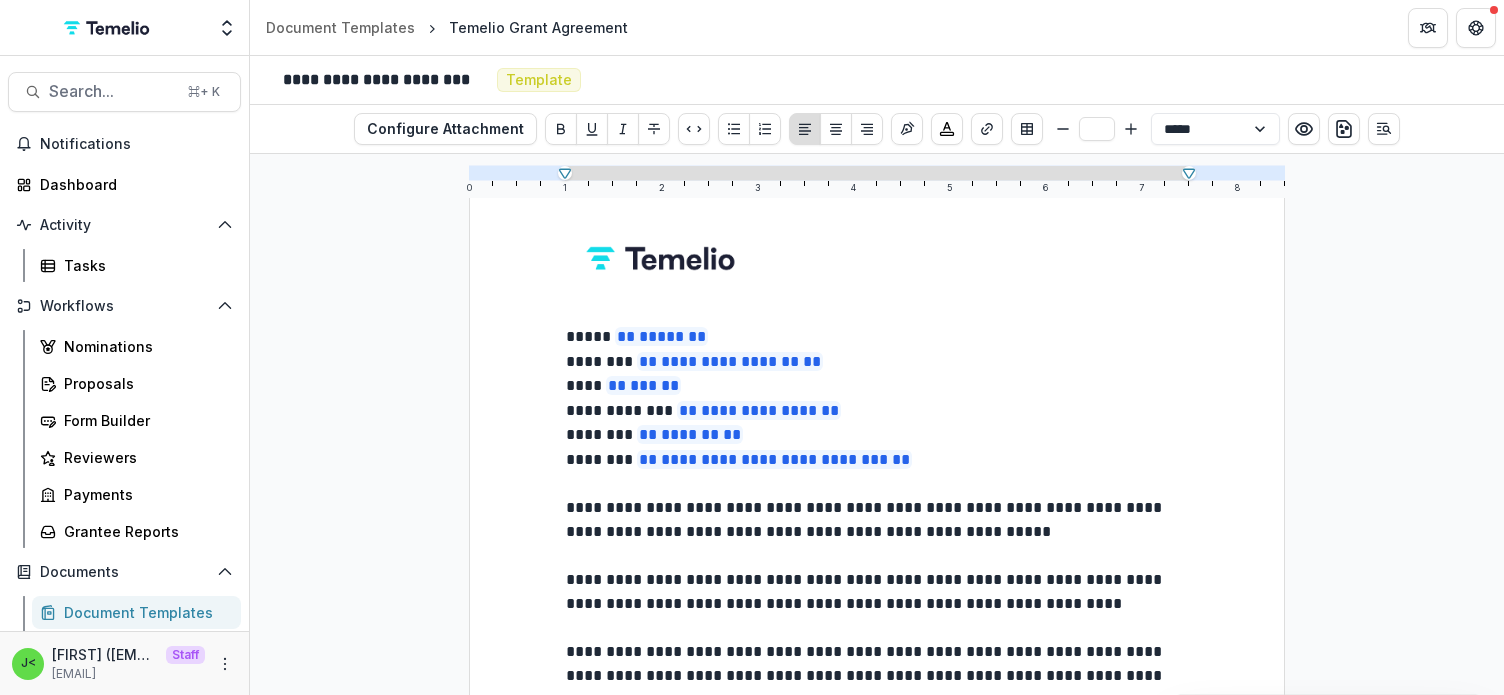 click at bounding box center (877, 556) 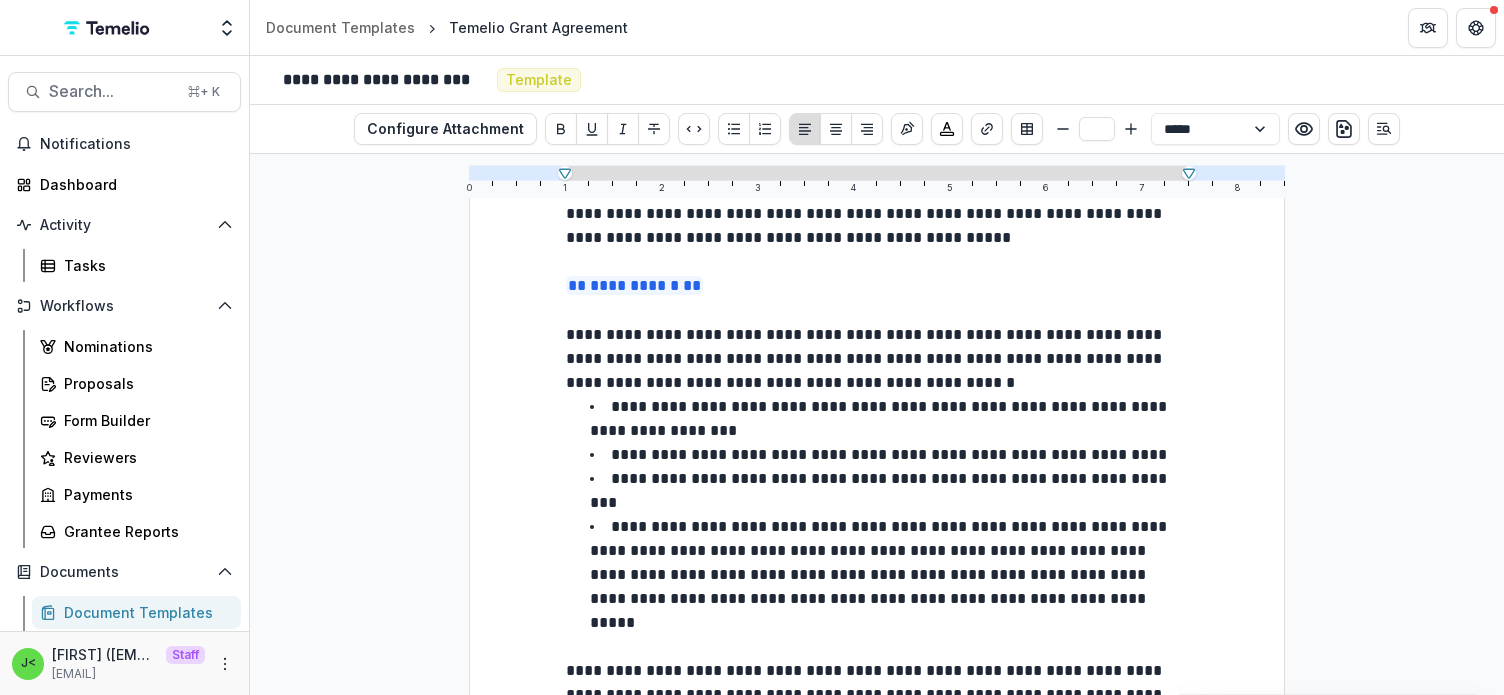 scroll, scrollTop: 1121, scrollLeft: 0, axis: vertical 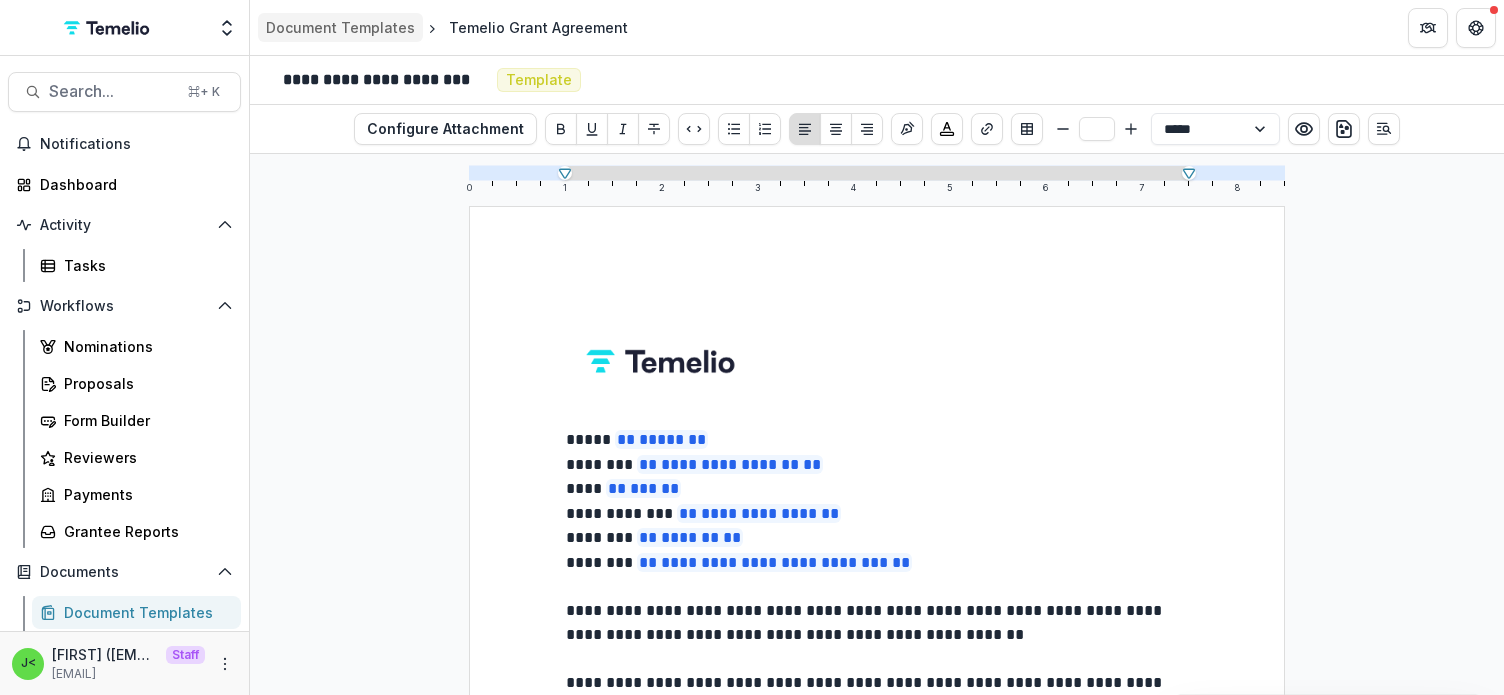 click on "Document Templates" at bounding box center [340, 27] 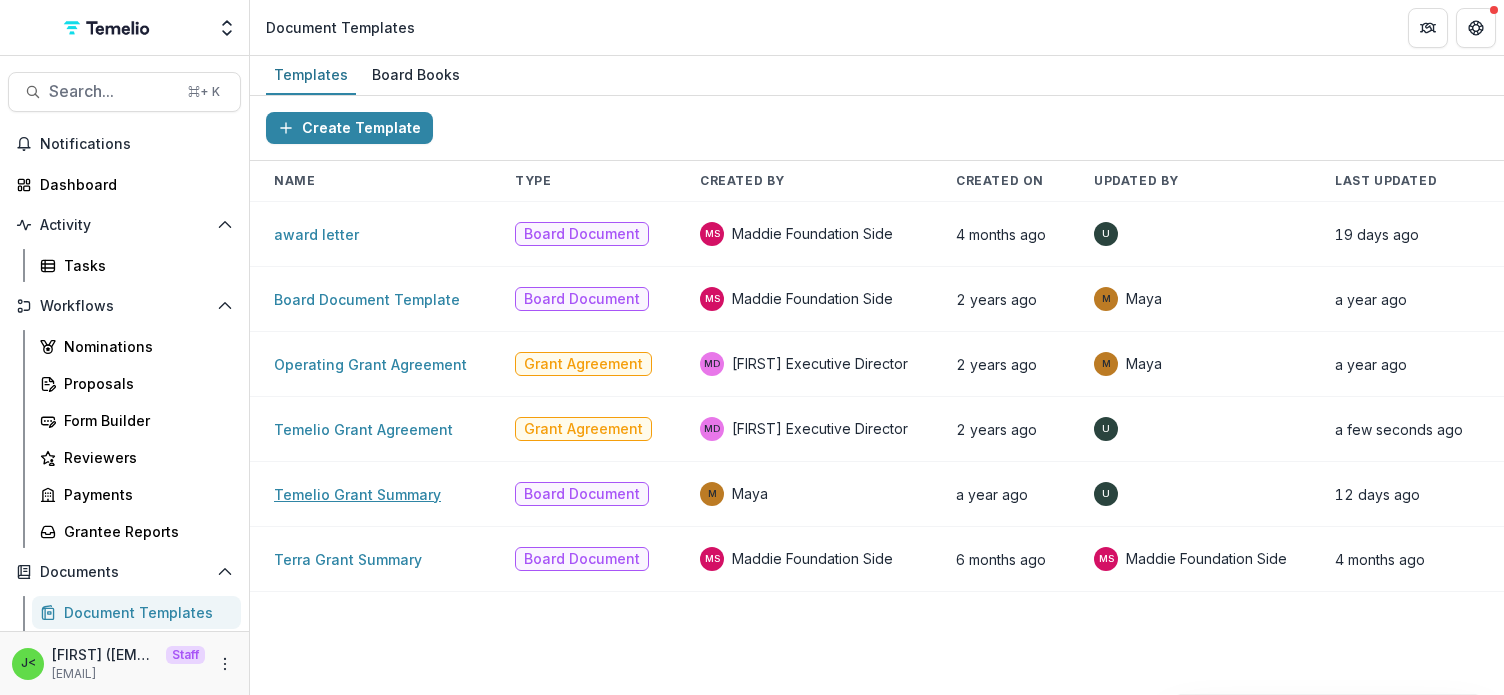 click on "Temelio Grant Summary" at bounding box center (357, 494) 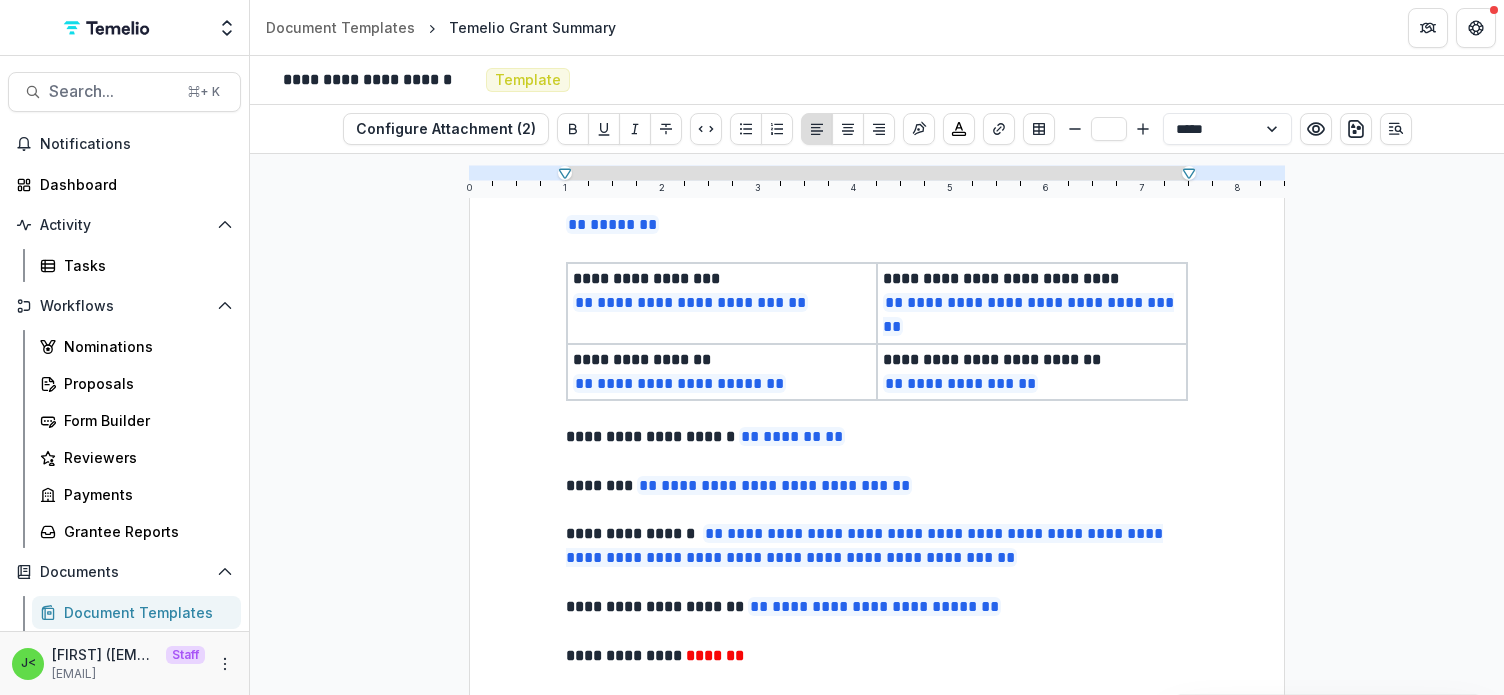 scroll, scrollTop: 92, scrollLeft: 0, axis: vertical 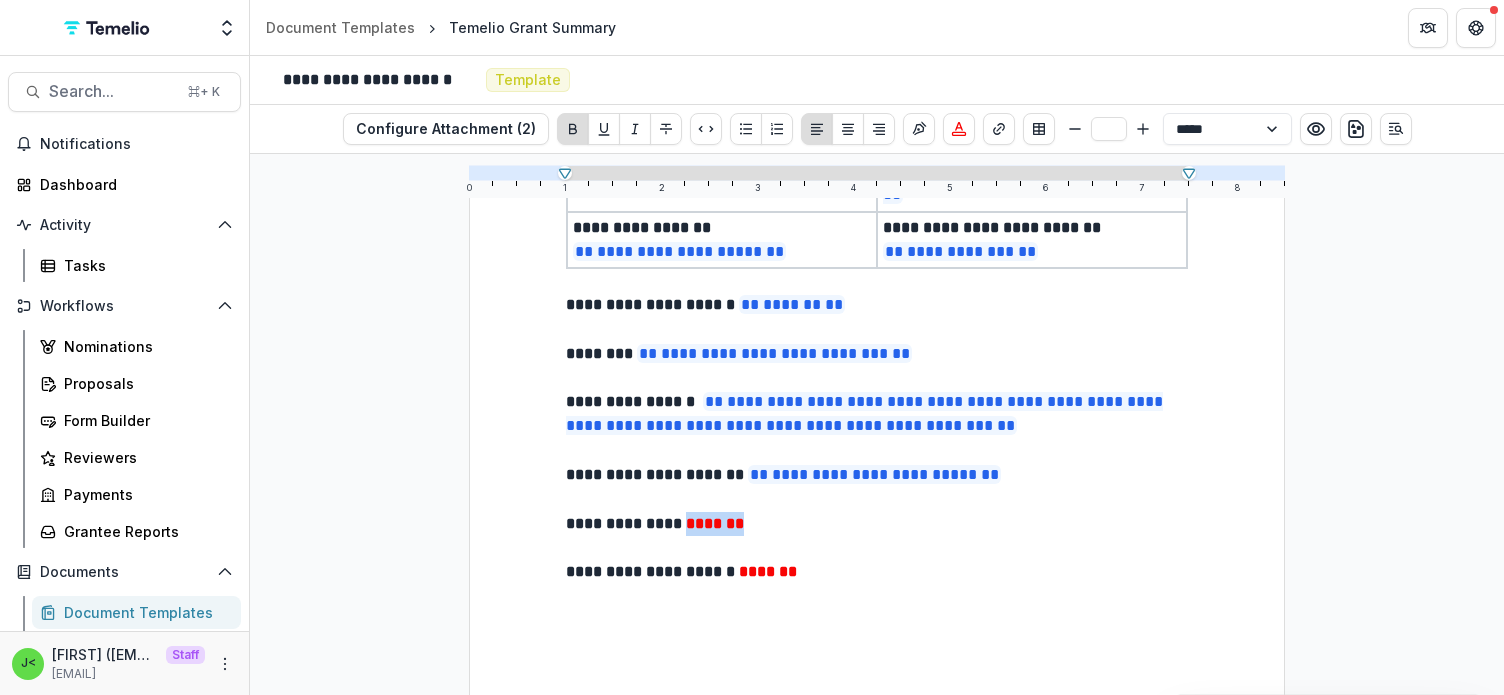 drag, startPoint x: 785, startPoint y: 526, endPoint x: 695, endPoint y: 523, distance: 90.04999 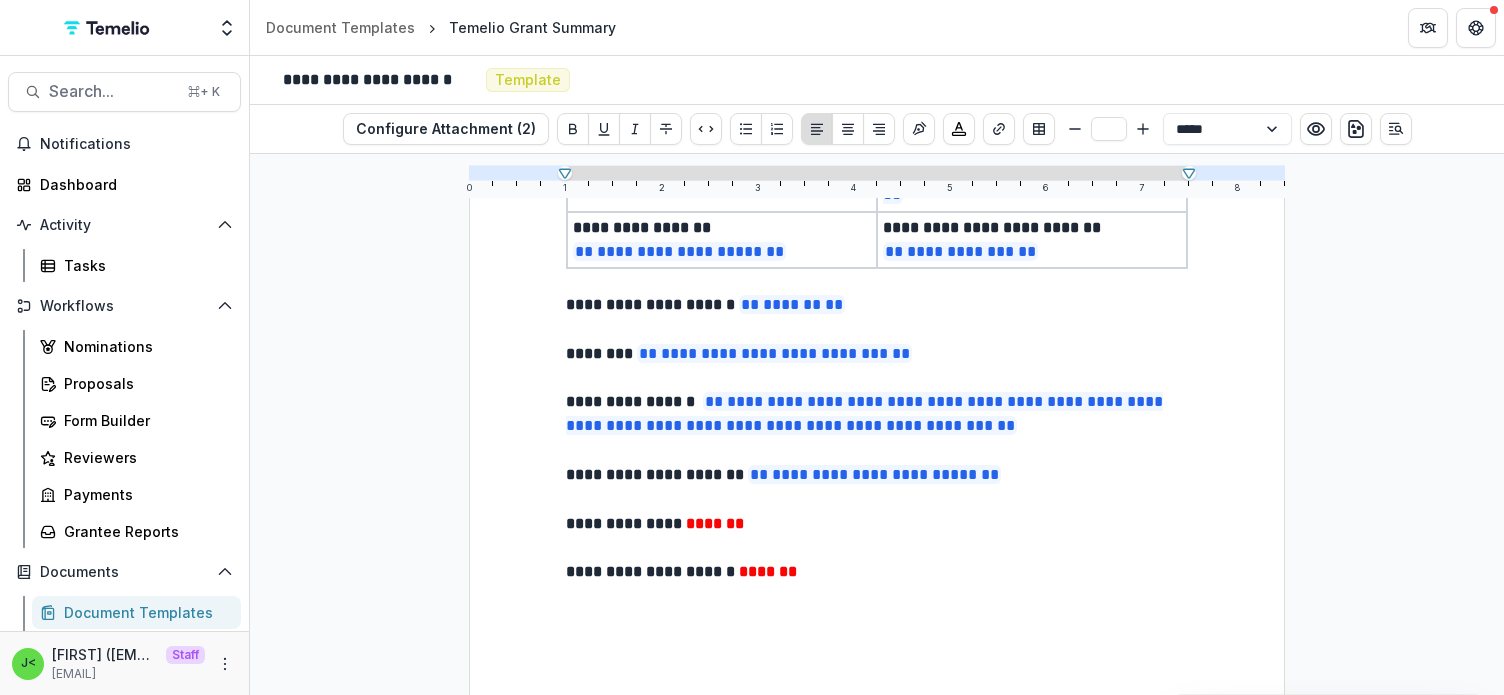 click at bounding box center [877, 330] 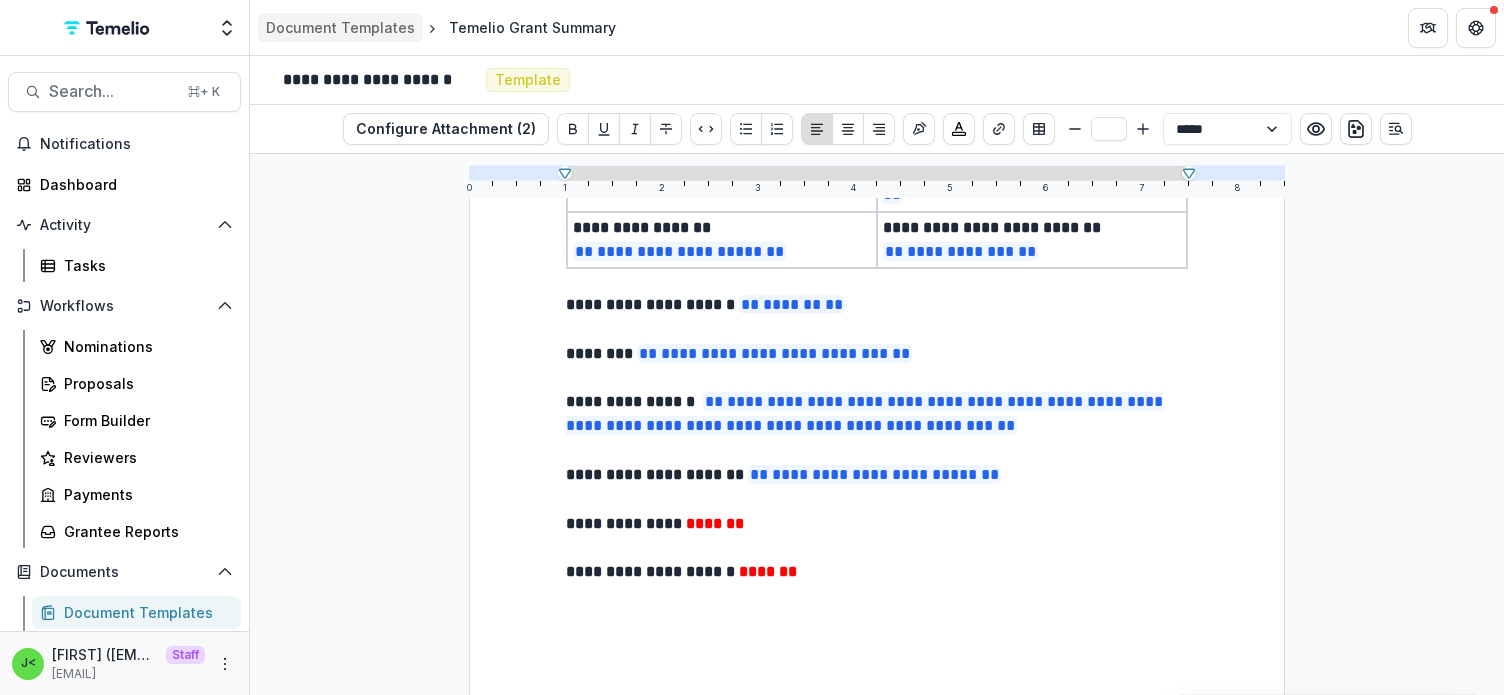click on "Document Templates" at bounding box center (340, 27) 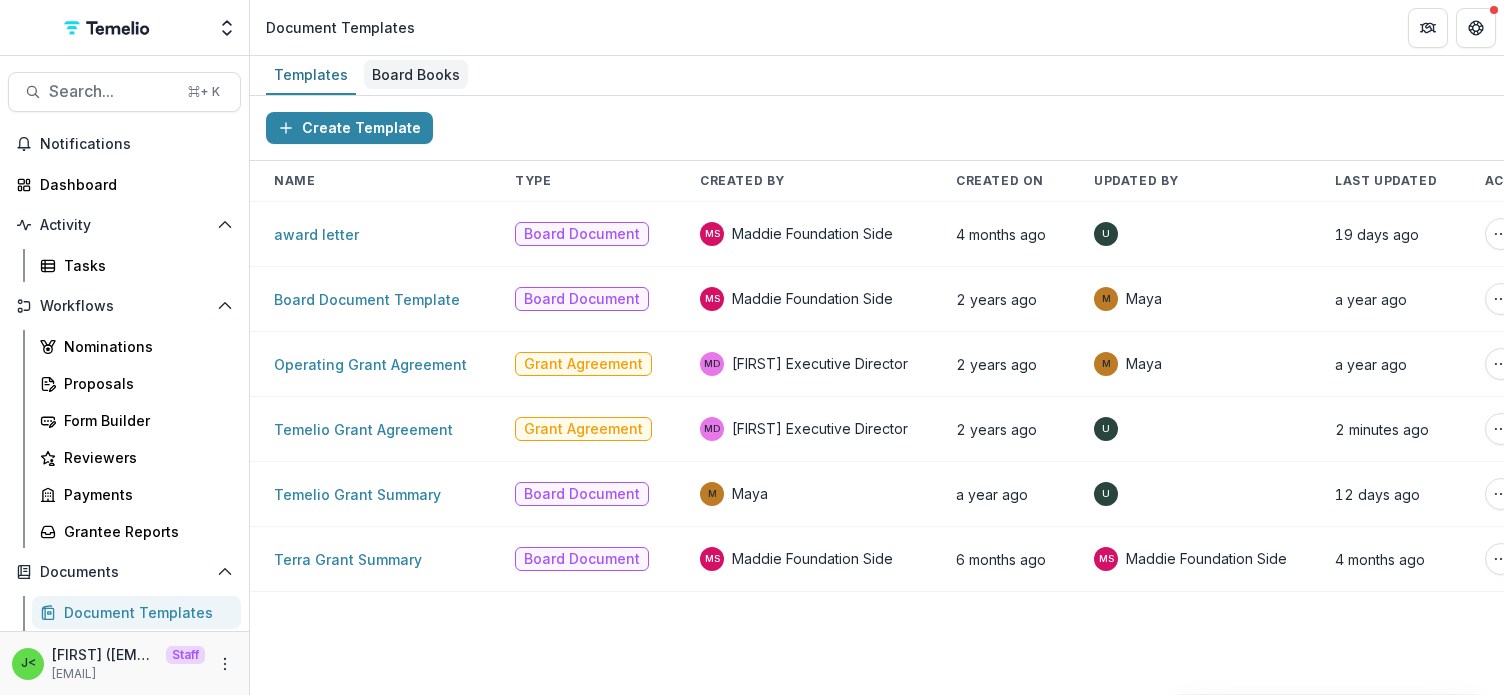 click on "Board Books" at bounding box center [416, 74] 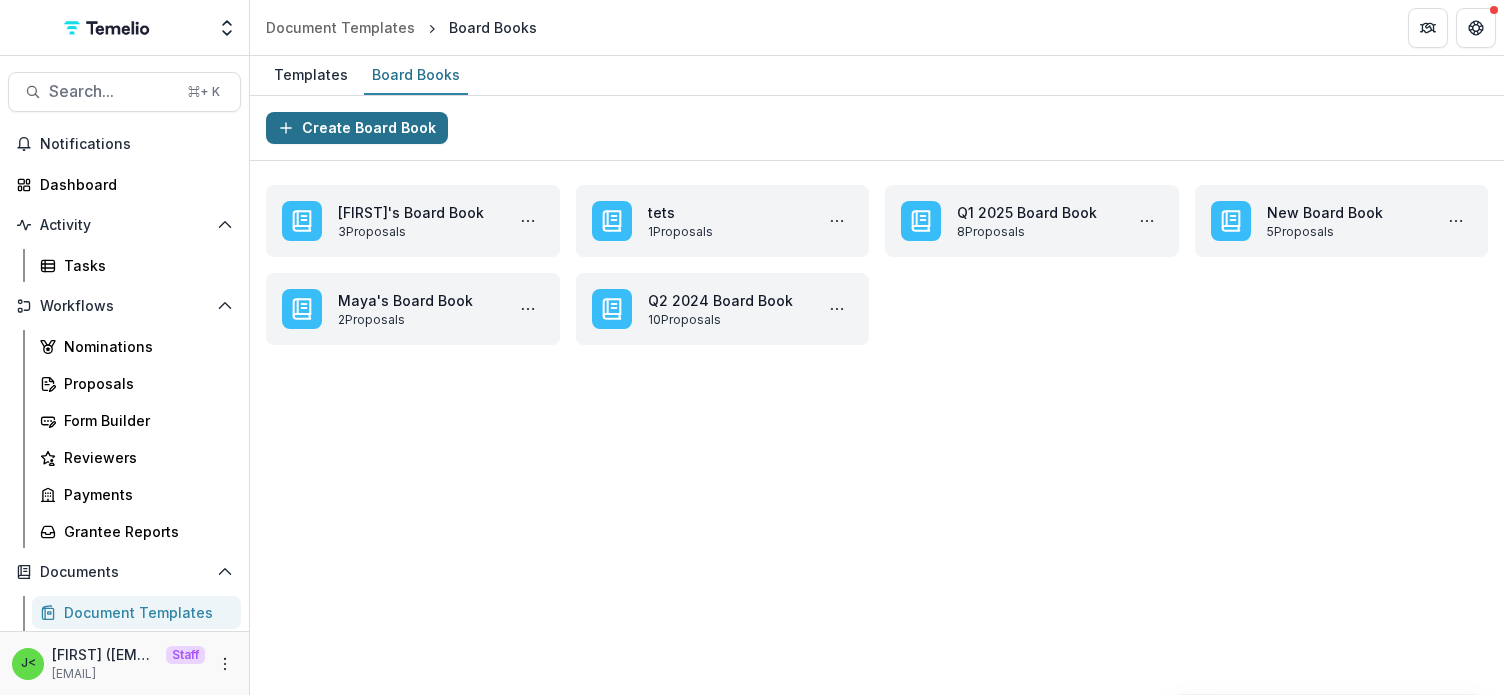 click on "Create Board Book" at bounding box center [357, 128] 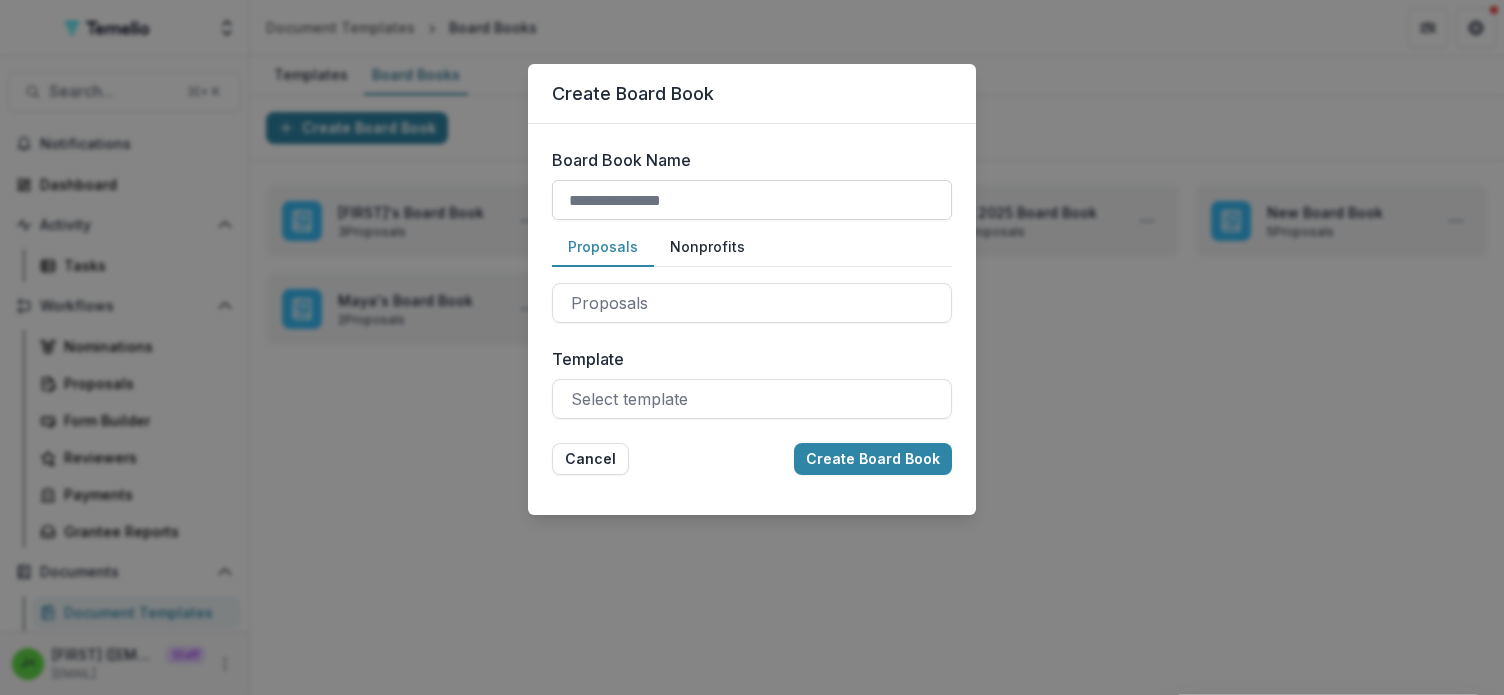 click on "Board Book Name" at bounding box center (752, 200) 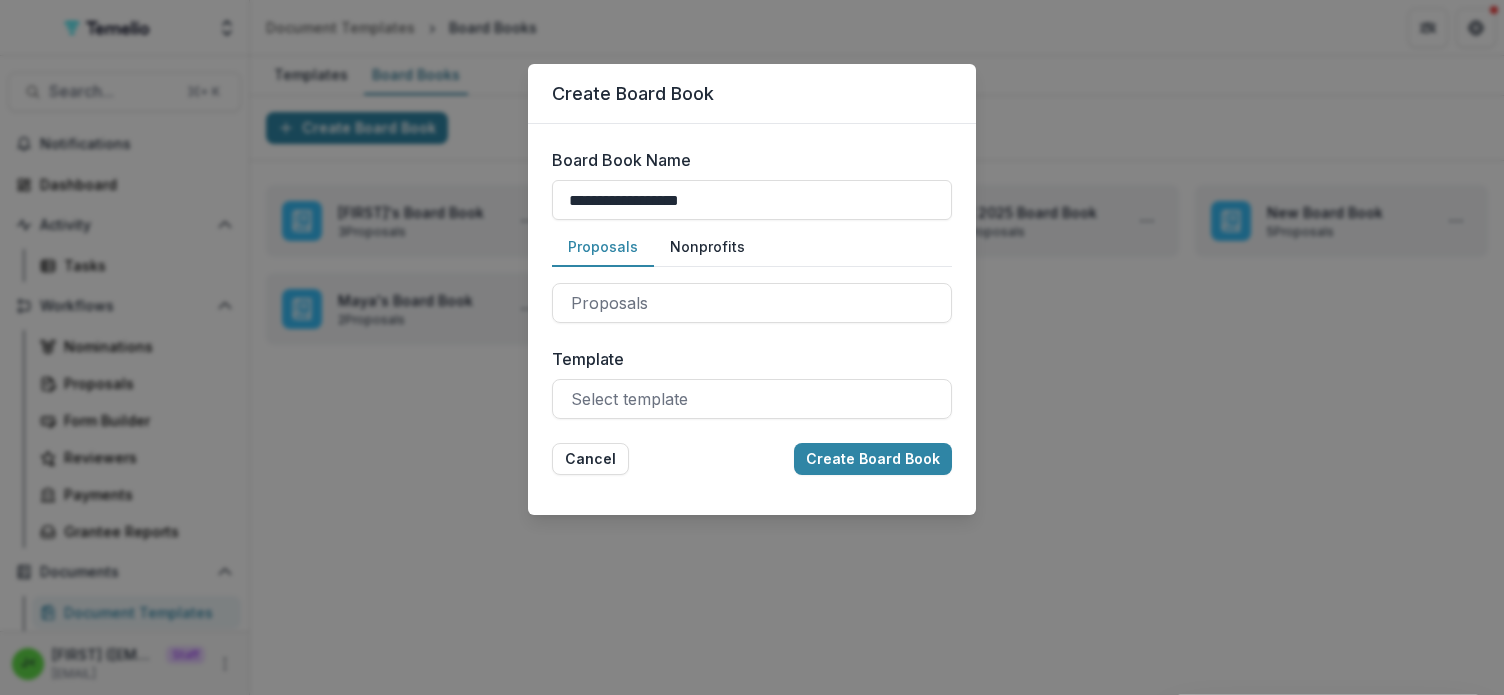 type on "**********" 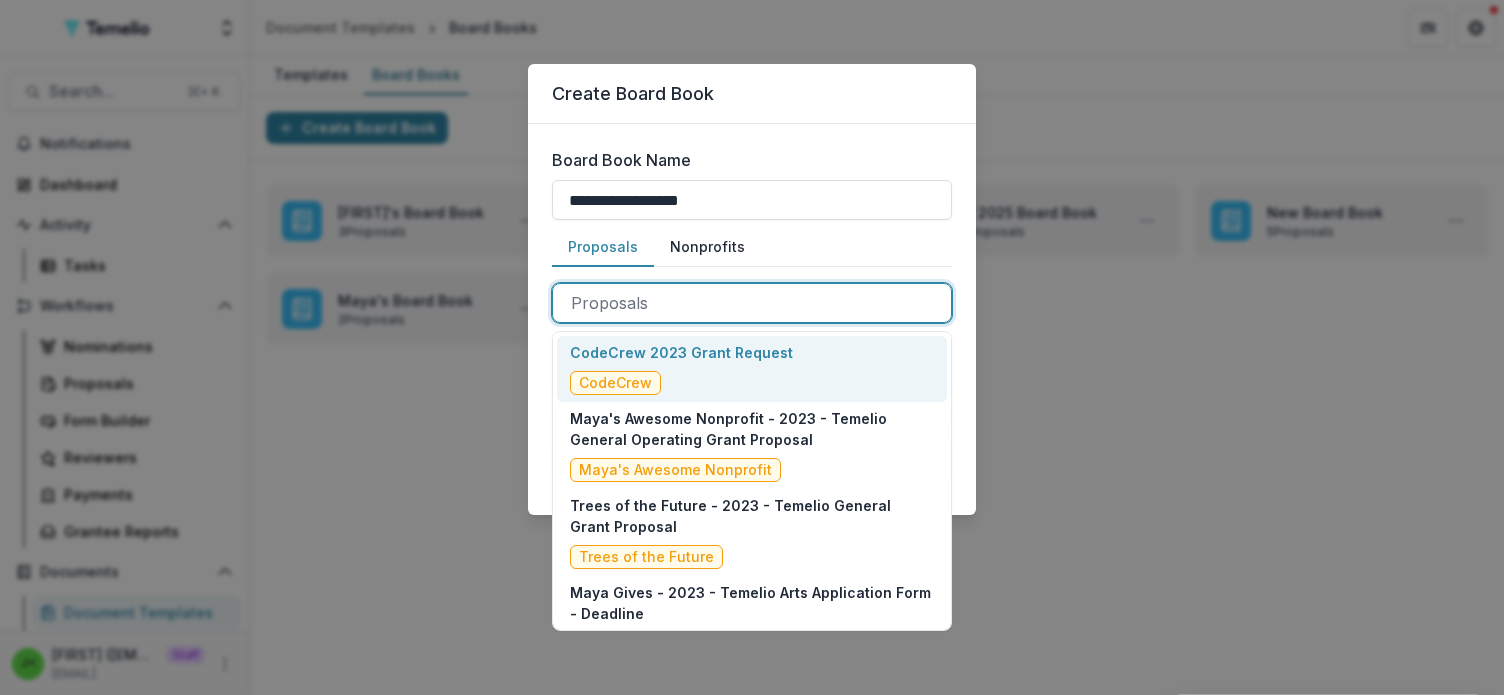 click at bounding box center (752, 303) 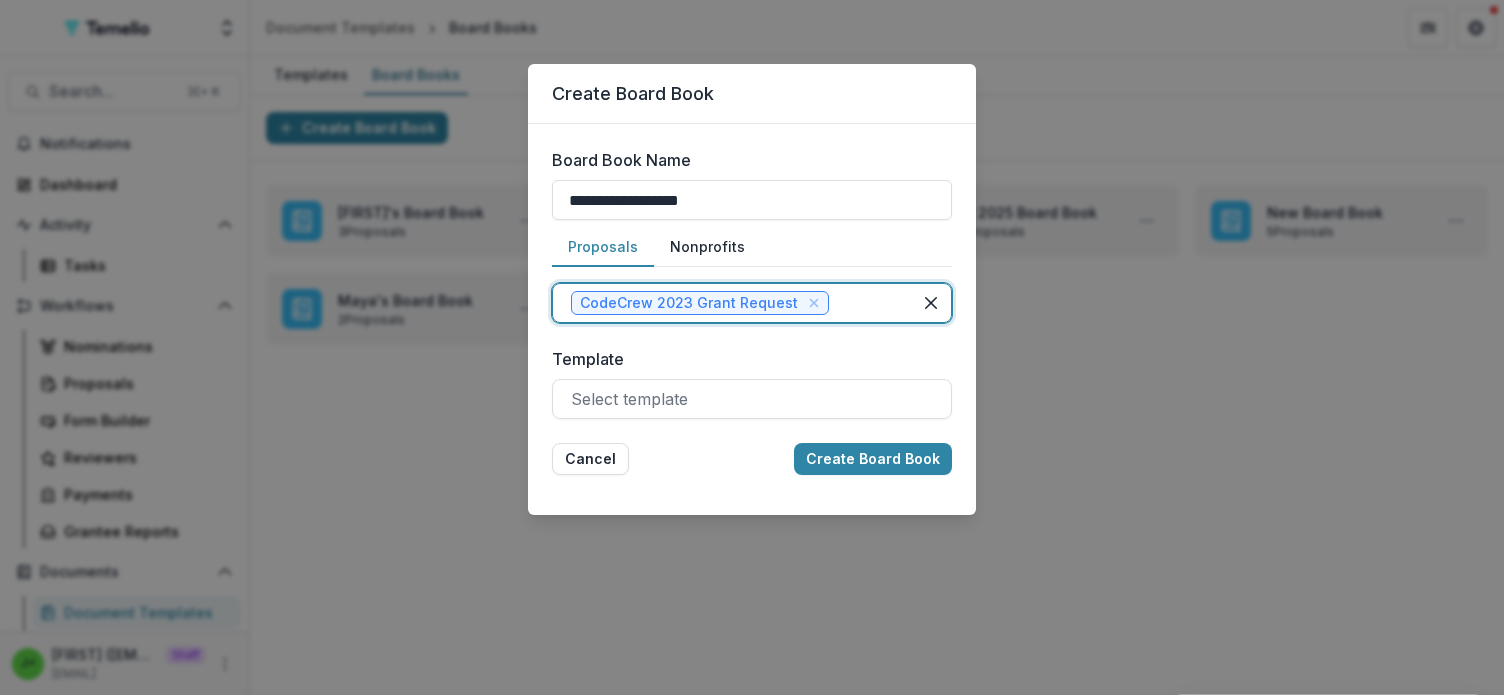 click at bounding box center [863, 303] 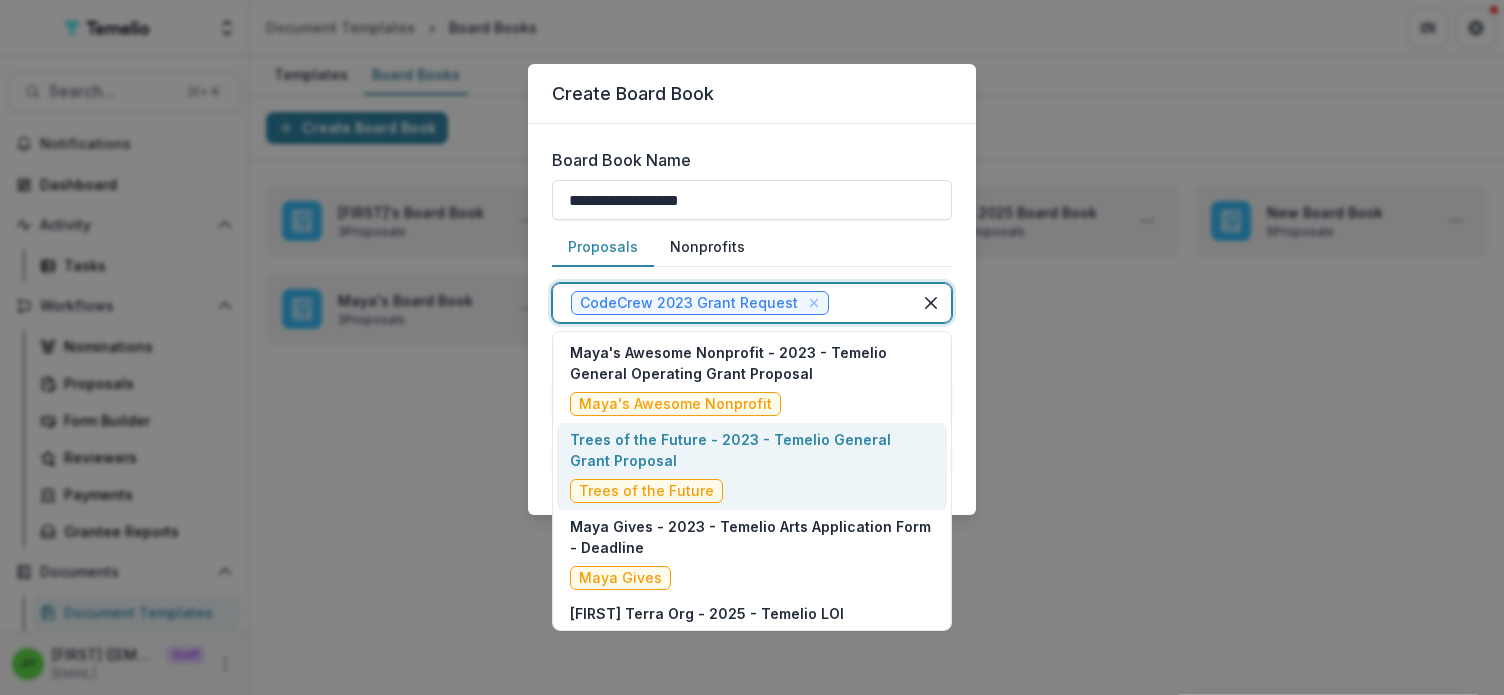 click on "[ORG_NAME] - 2023 - Temelio General Grant Proposal [ORG_NAME]" at bounding box center (752, 466) 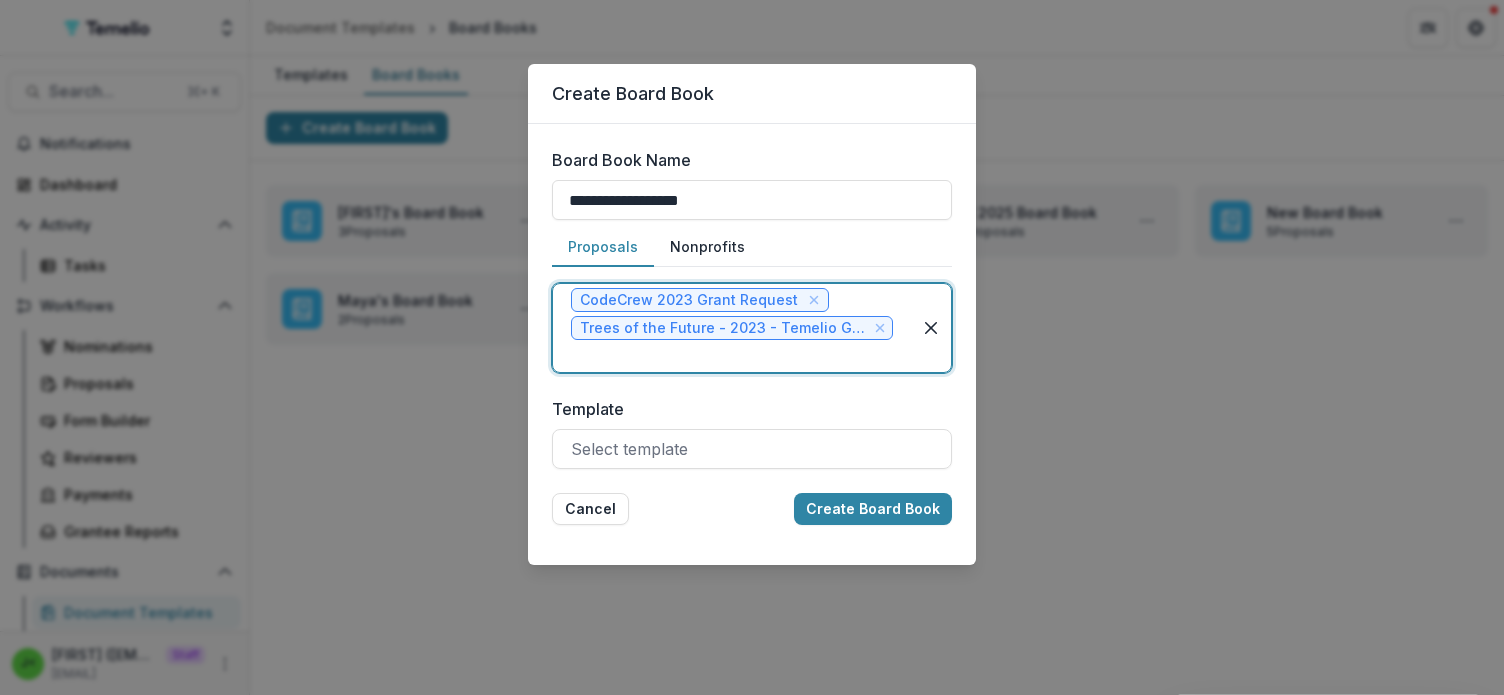 click at bounding box center [732, 356] 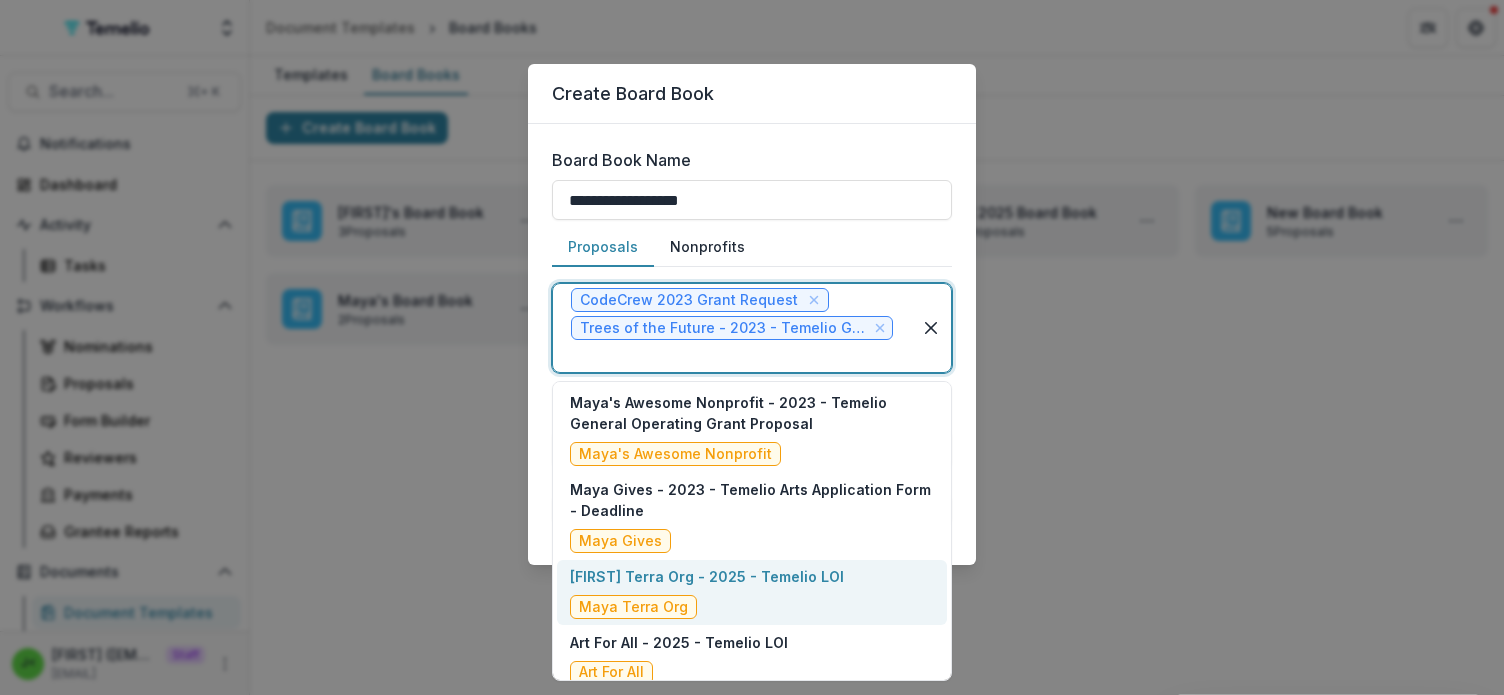 click on "Maya Terra Org - 2025 - Temelio LOI Maya Terra Org" at bounding box center (707, 592) 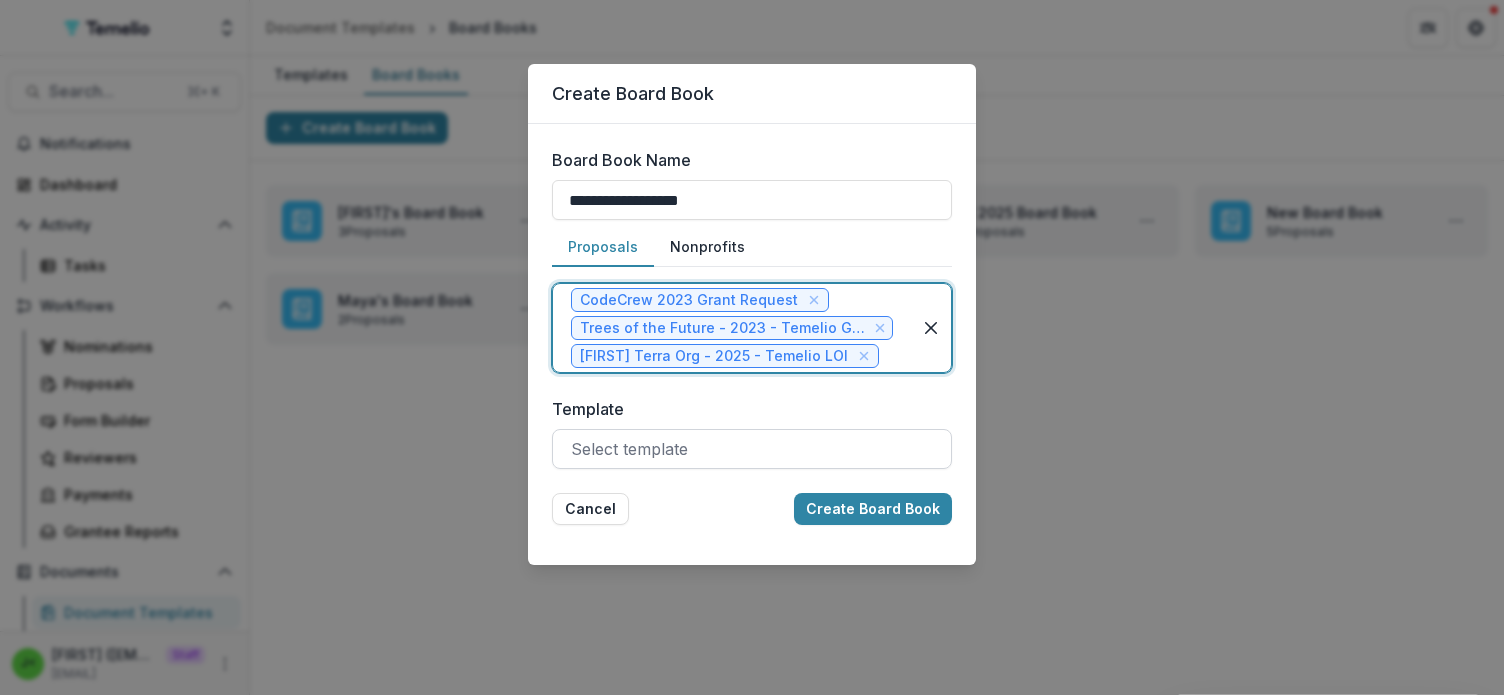 click at bounding box center [752, 449] 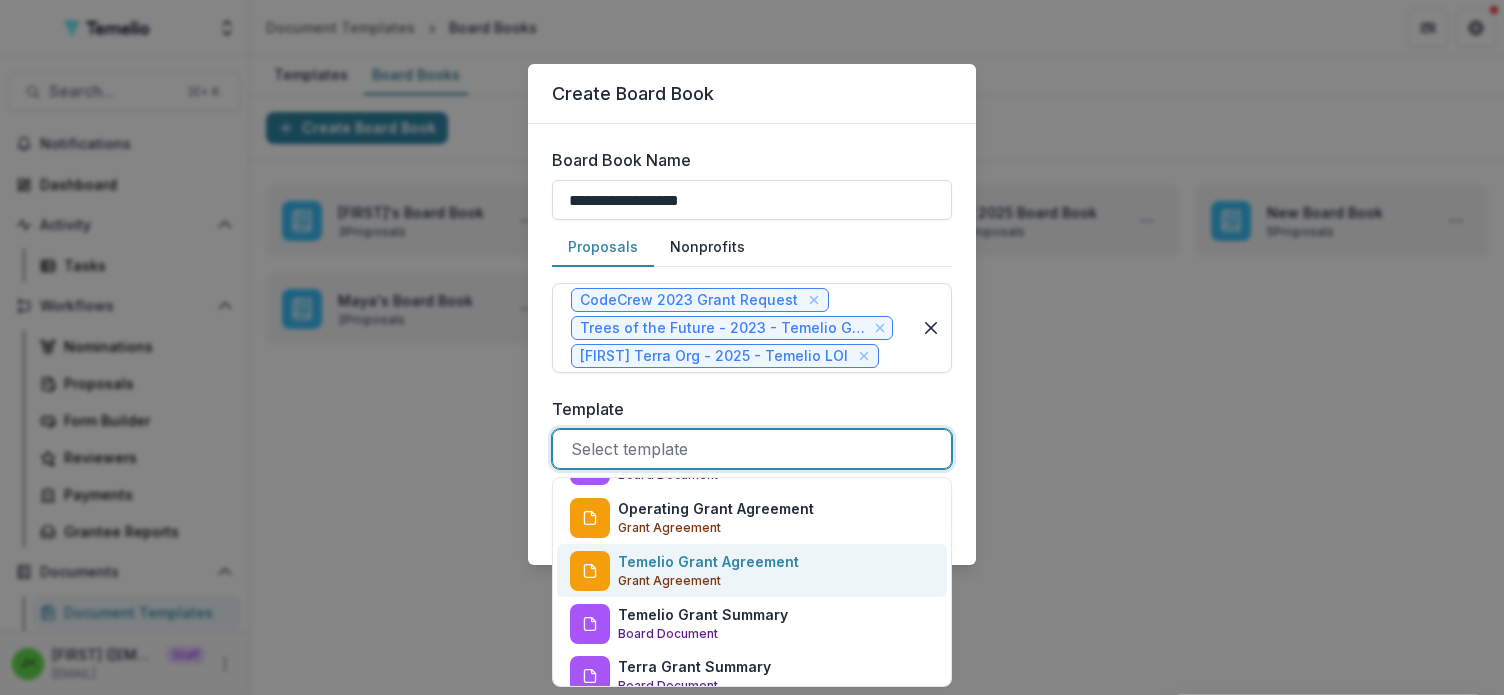 scroll, scrollTop: 117, scrollLeft: 0, axis: vertical 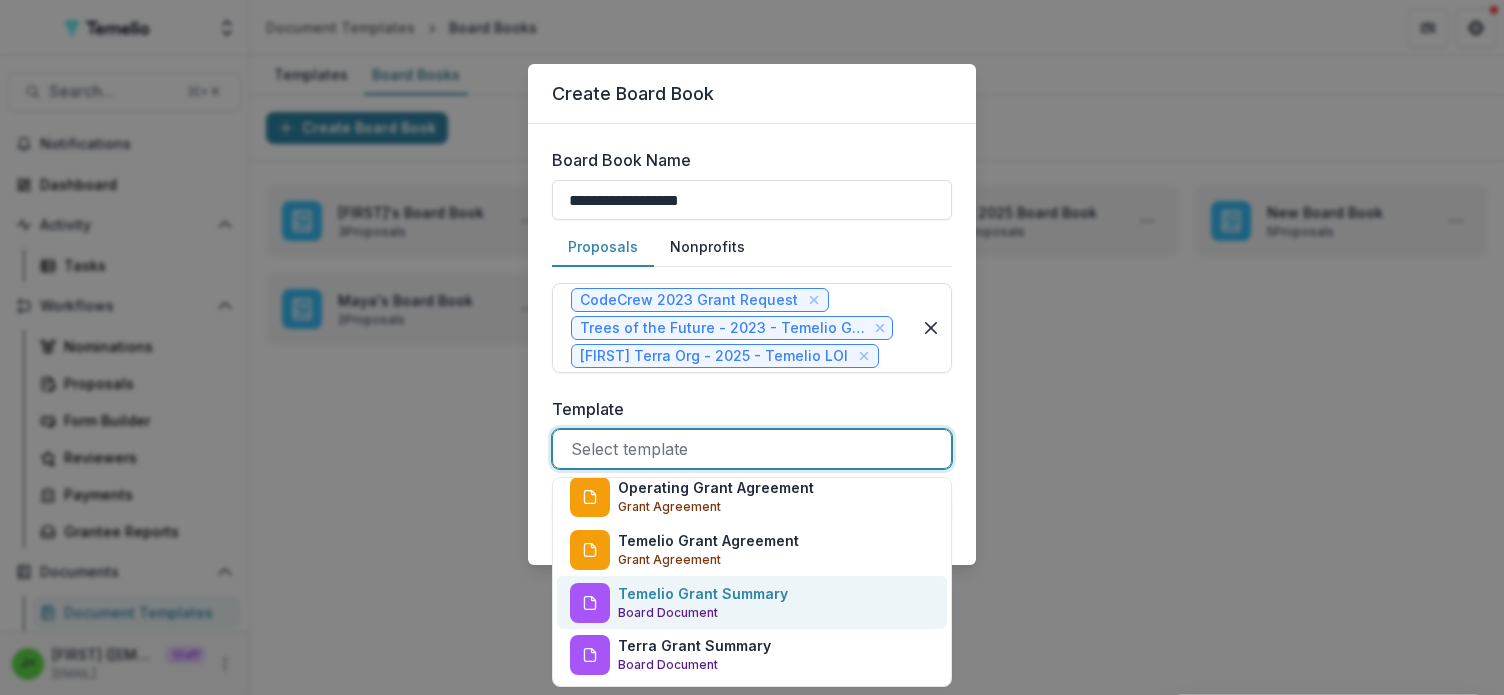 click on "Temelio Grant Summary" at bounding box center (703, 593) 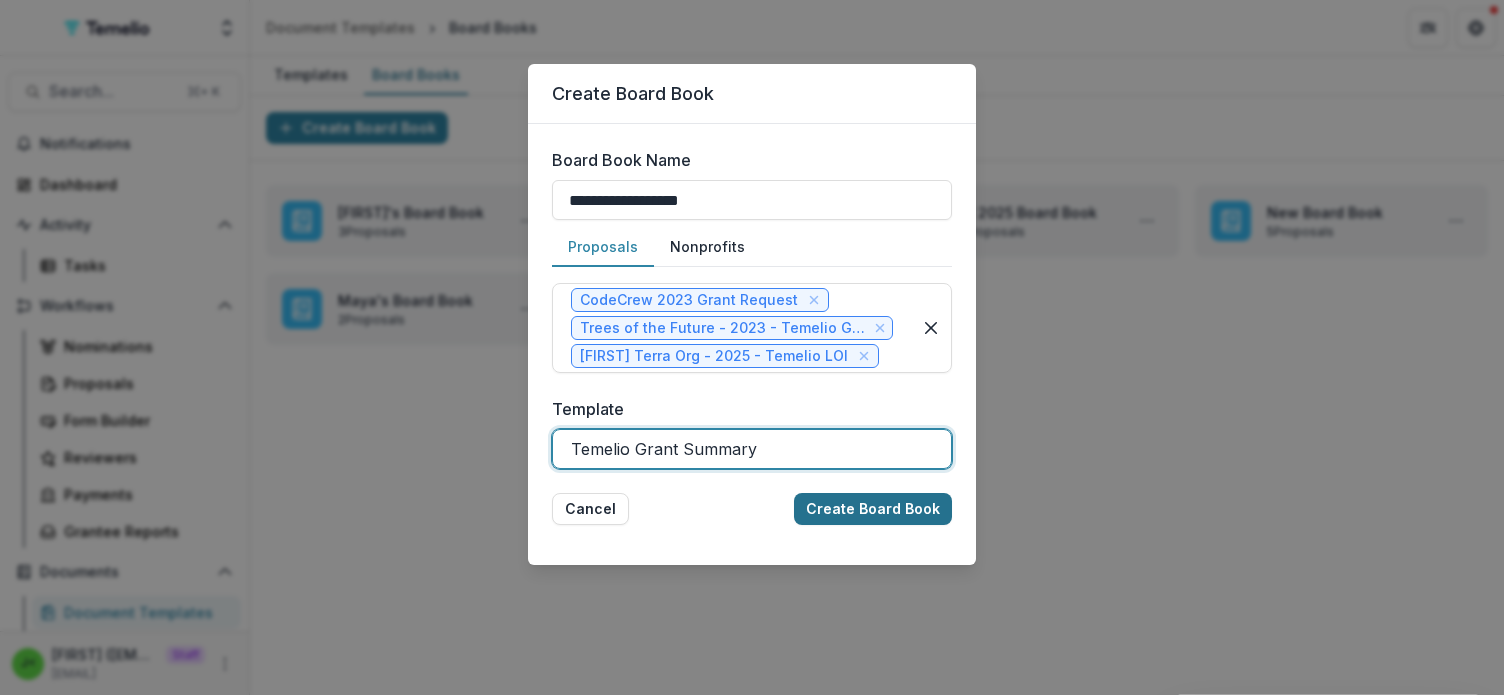 click on "Create Board Book" at bounding box center [873, 509] 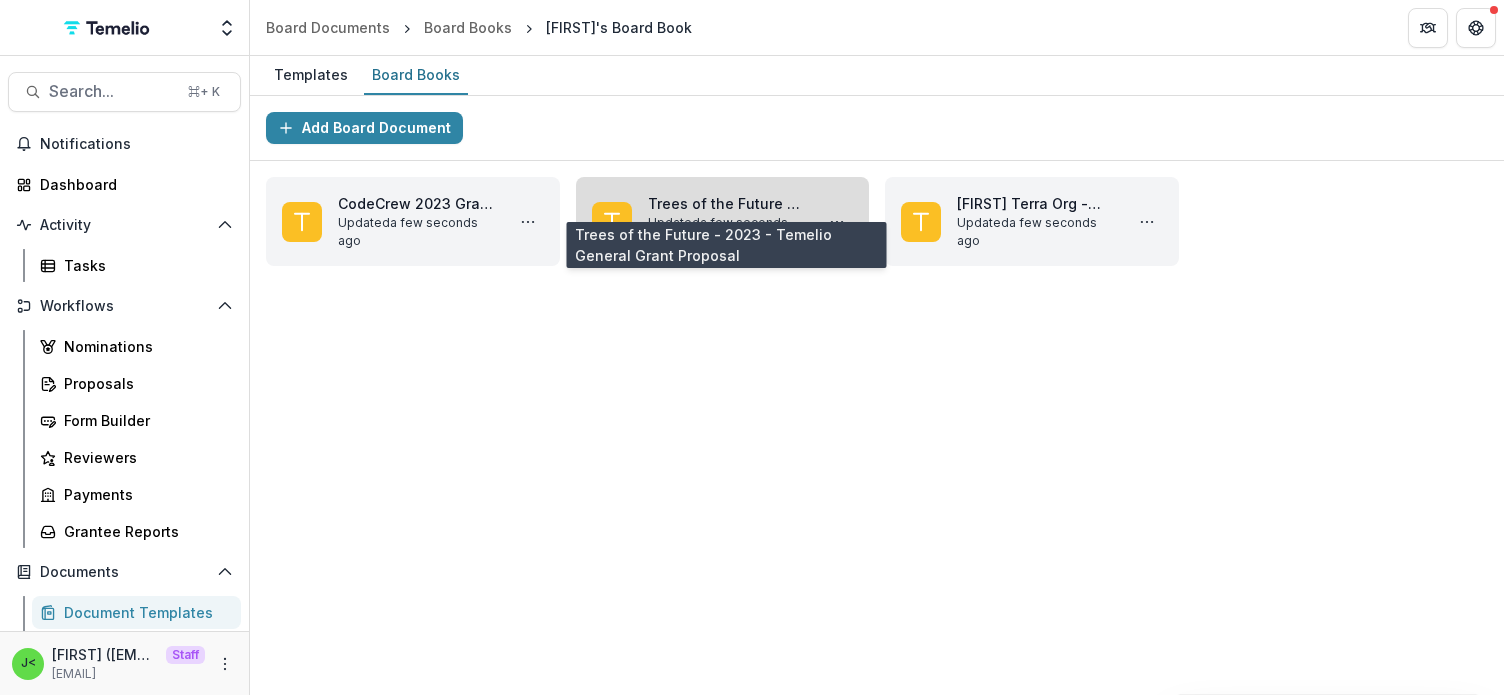 click on "Trees of the Future - 2023 - Temelio General Grant Proposal" at bounding box center (727, 203) 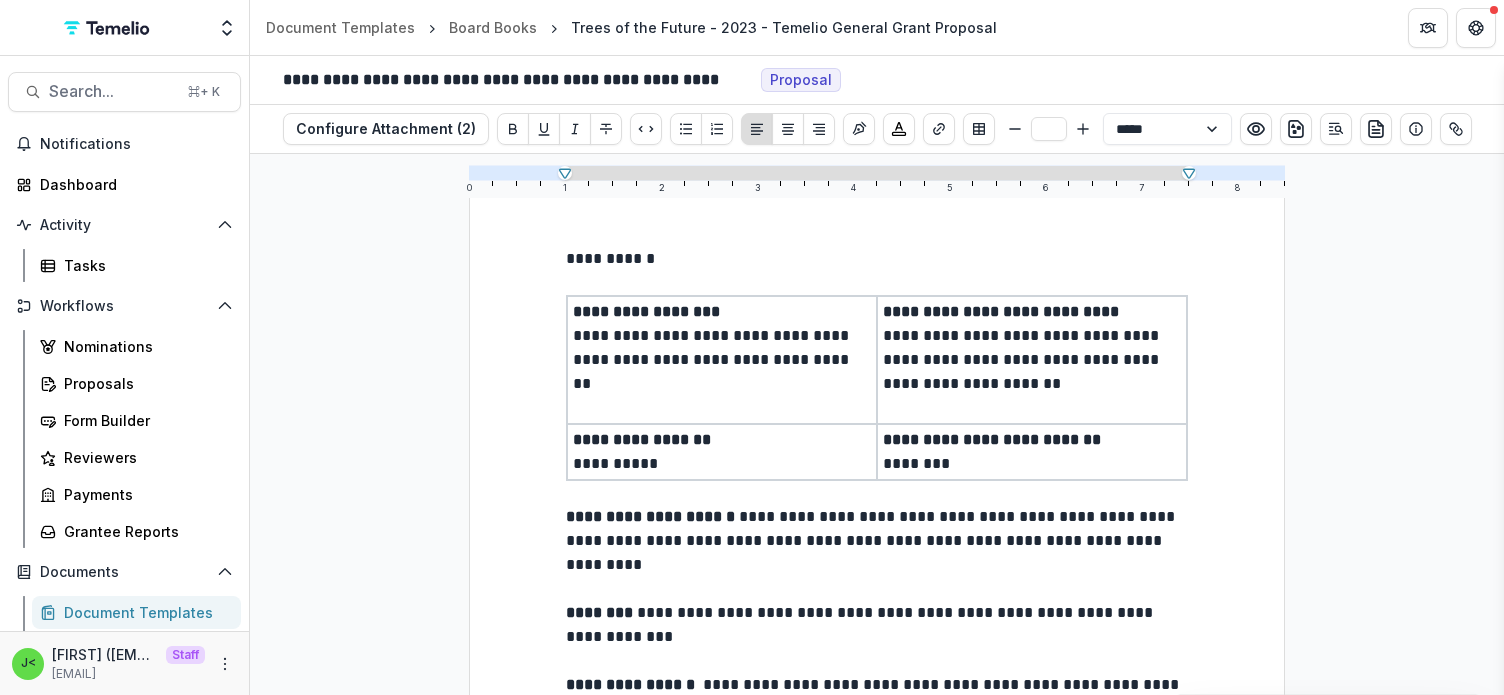 scroll, scrollTop: 51, scrollLeft: 0, axis: vertical 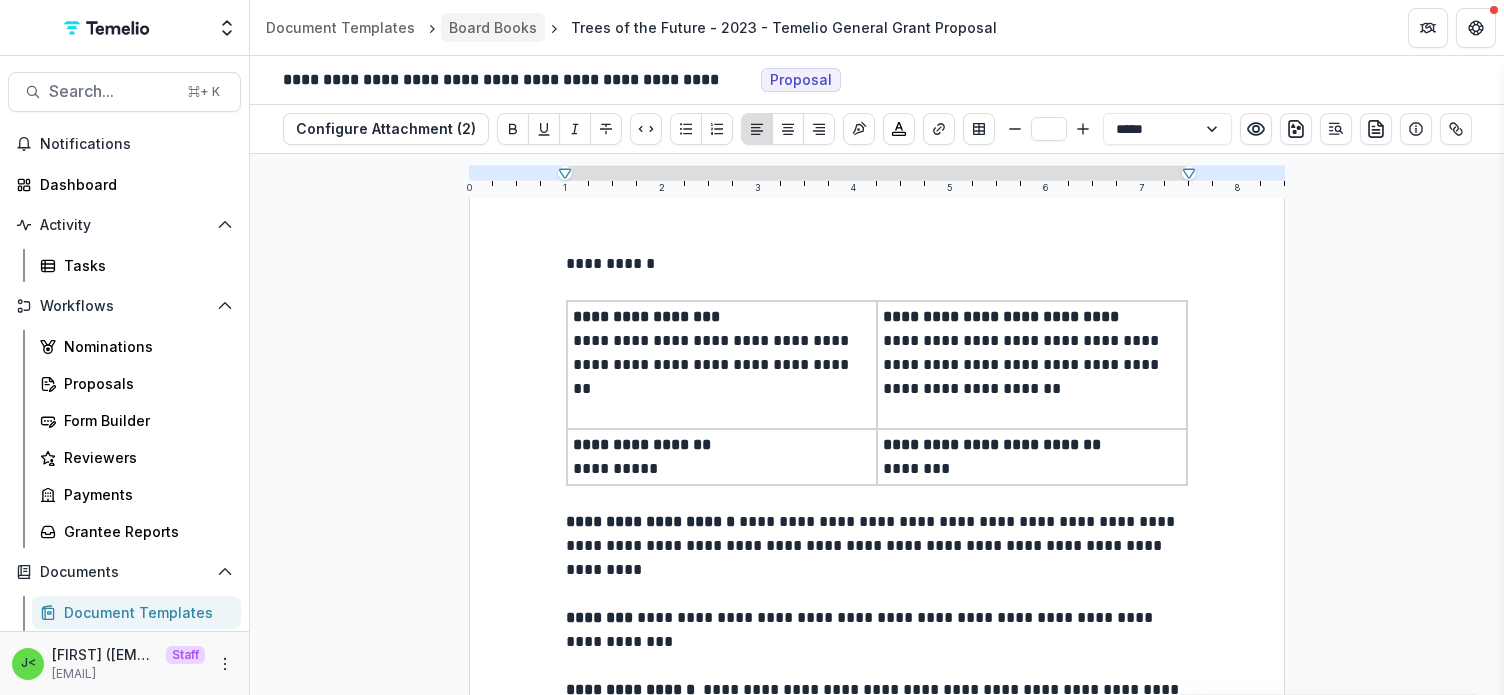 click on "Board Books" at bounding box center (493, 27) 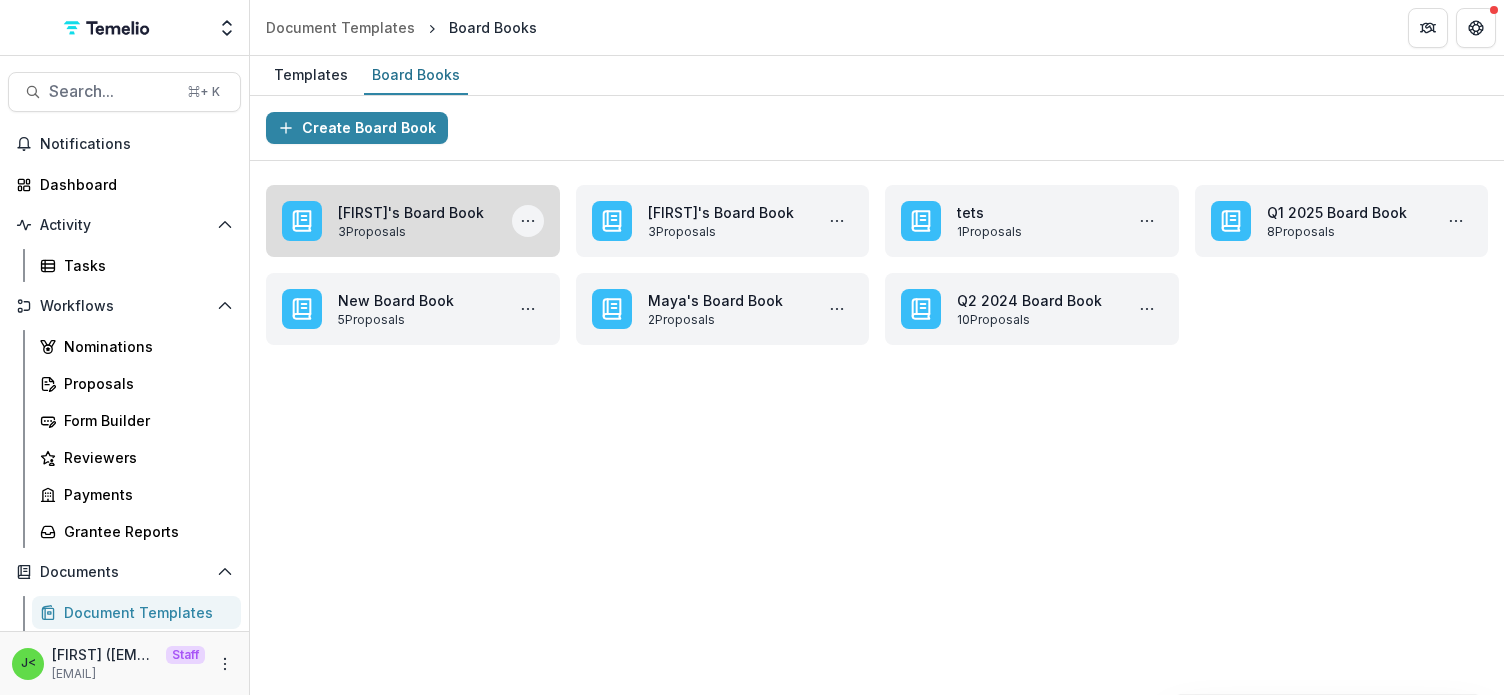 click 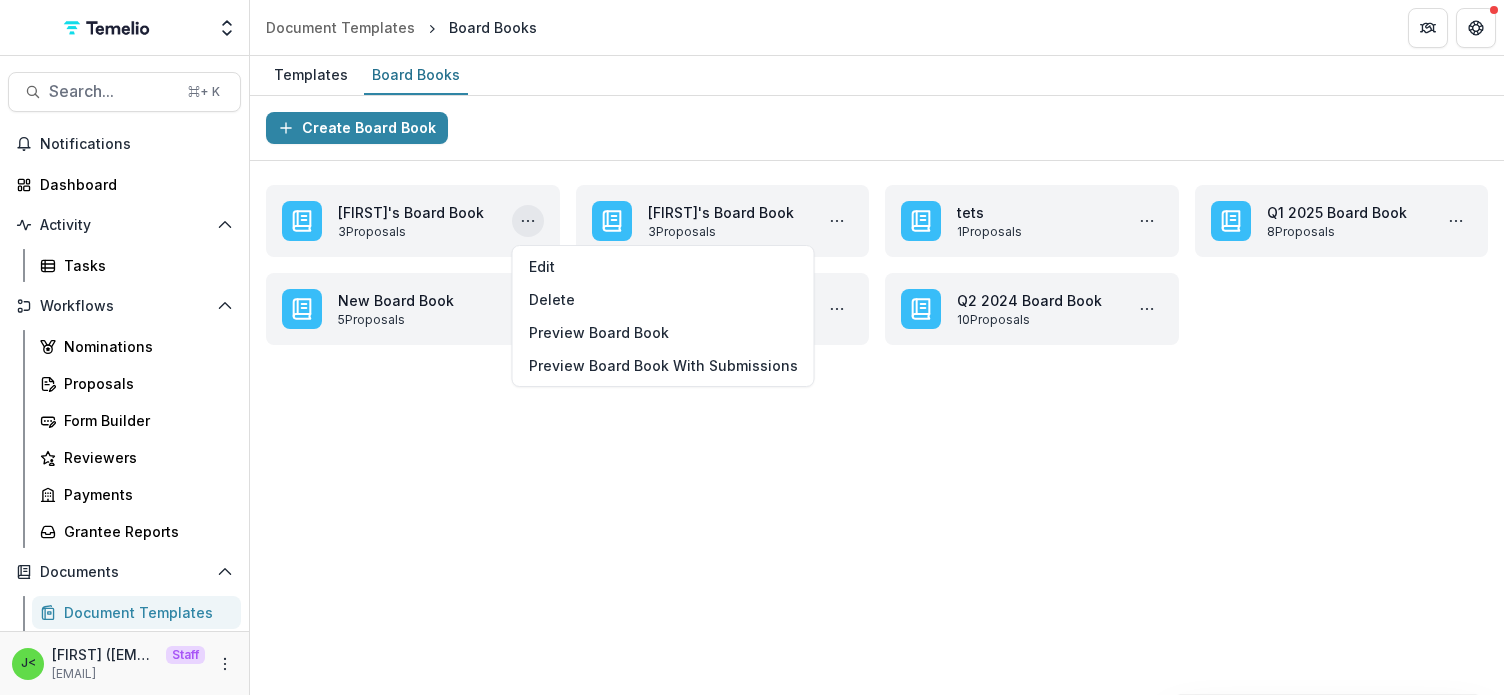 click on "**********" at bounding box center [877, 395] 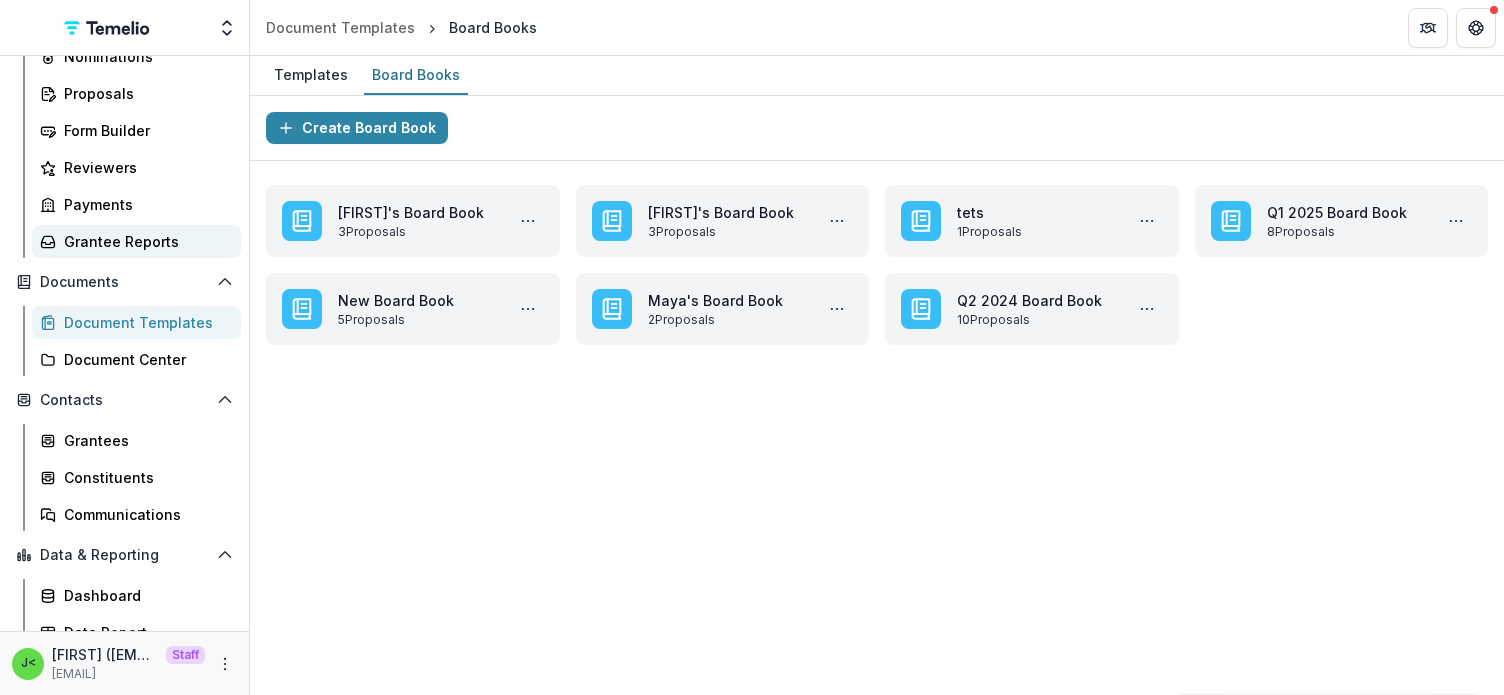 scroll, scrollTop: 295, scrollLeft: 0, axis: vertical 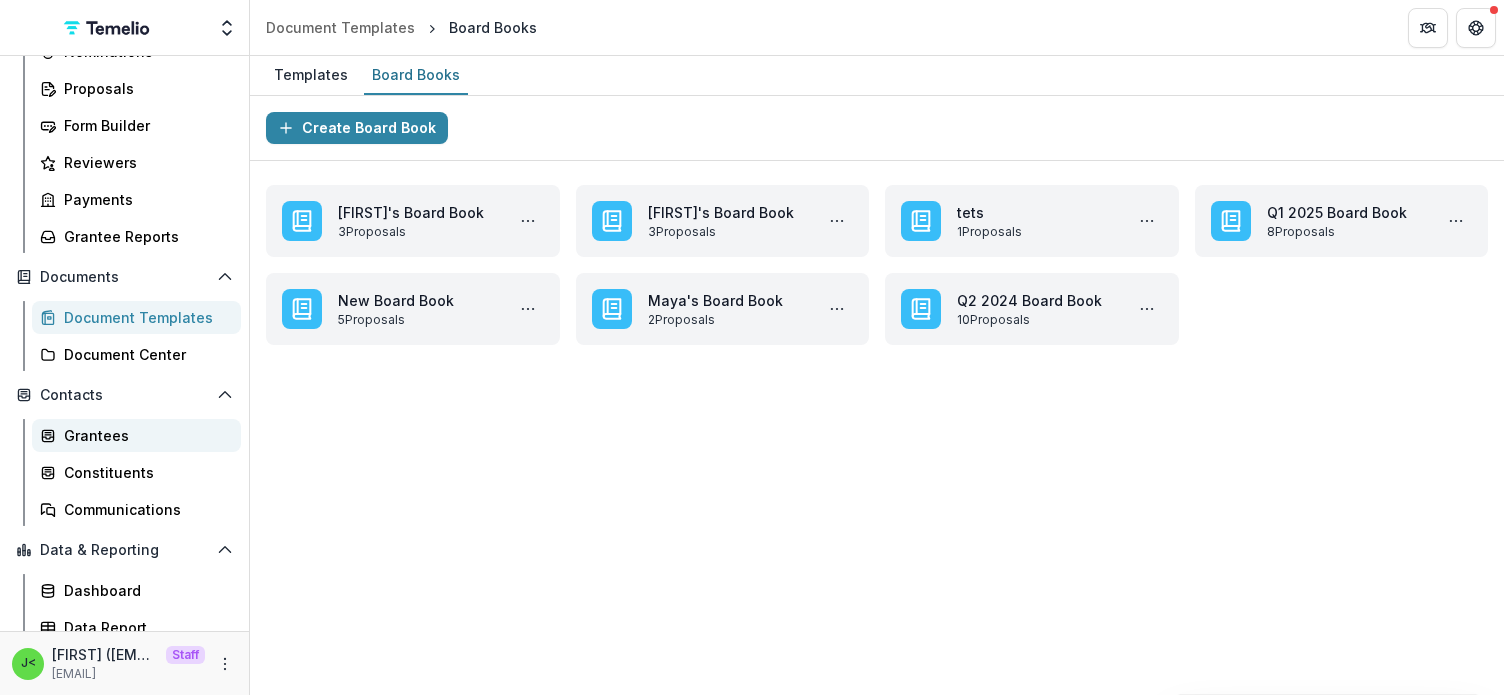 click on "Grantees" at bounding box center [144, 435] 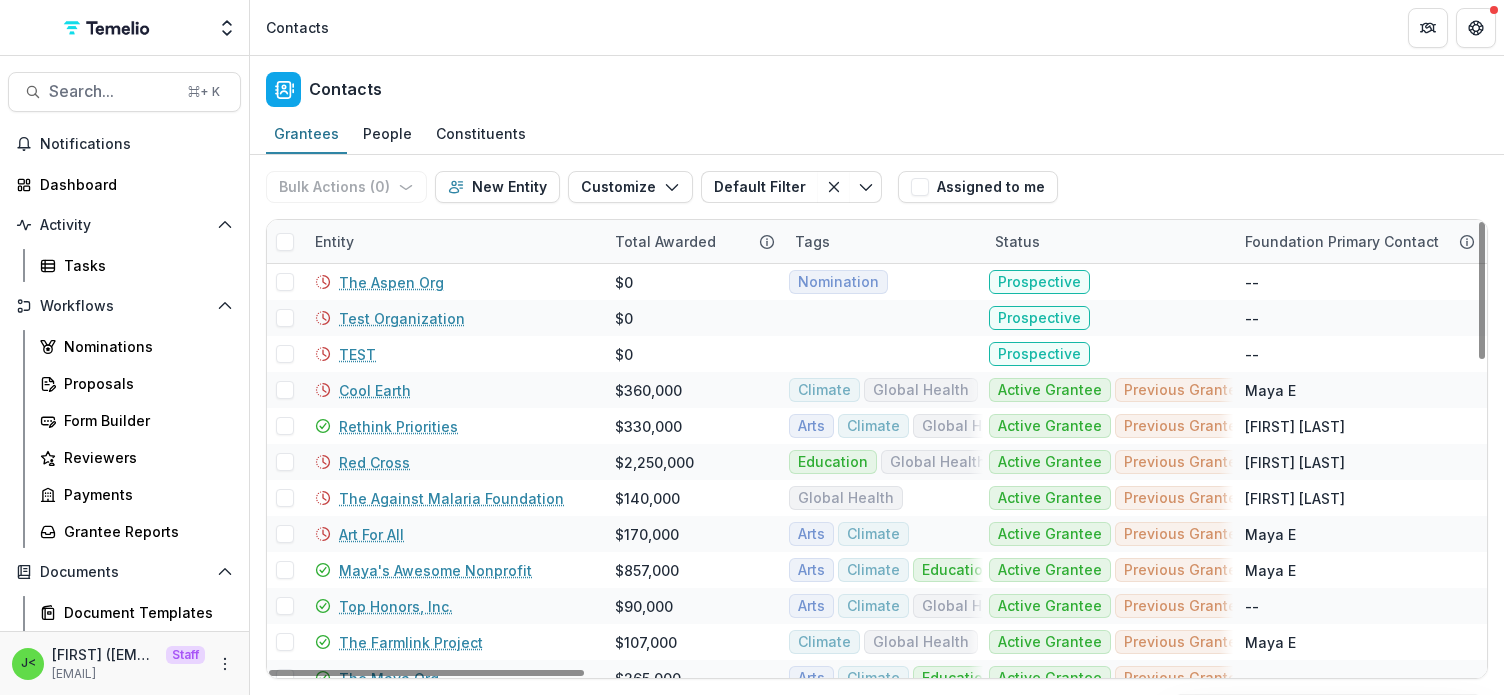 click on "Entity" at bounding box center (453, 241) 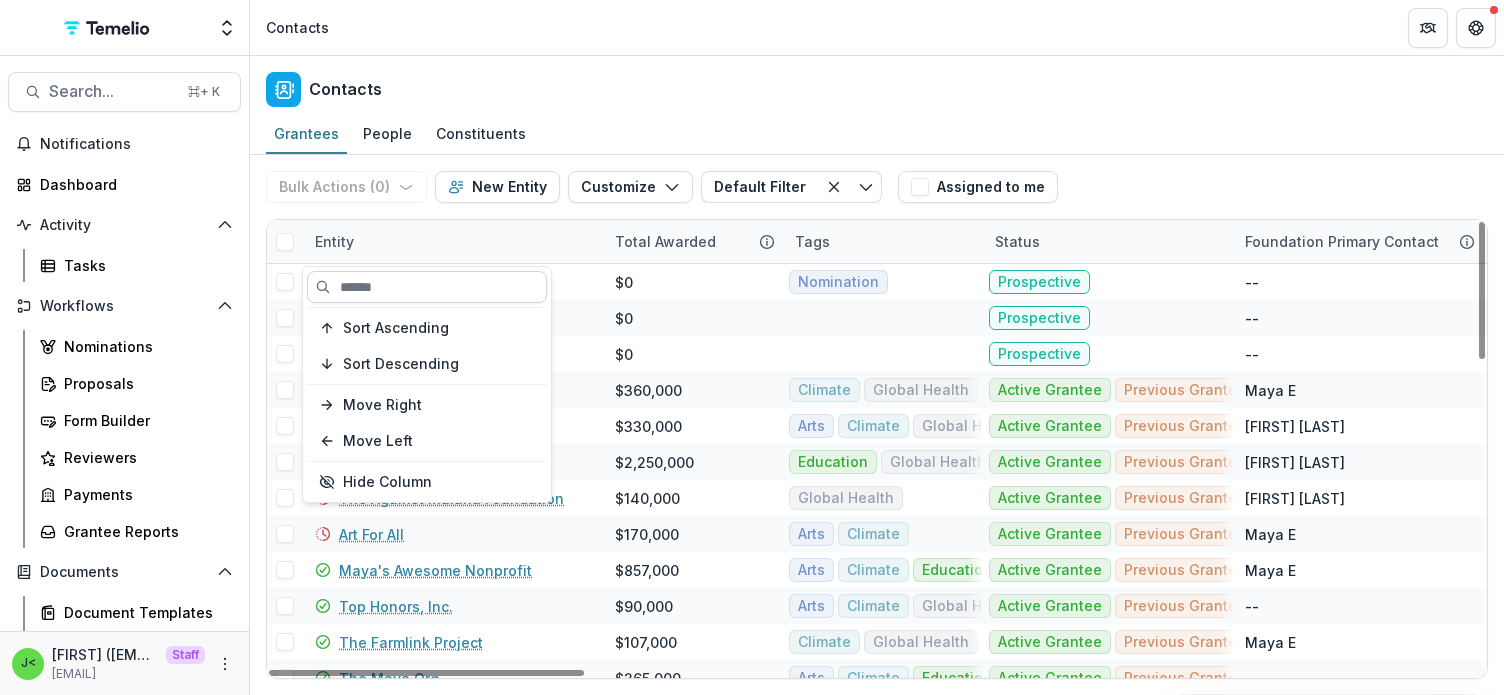 click at bounding box center (427, 287) 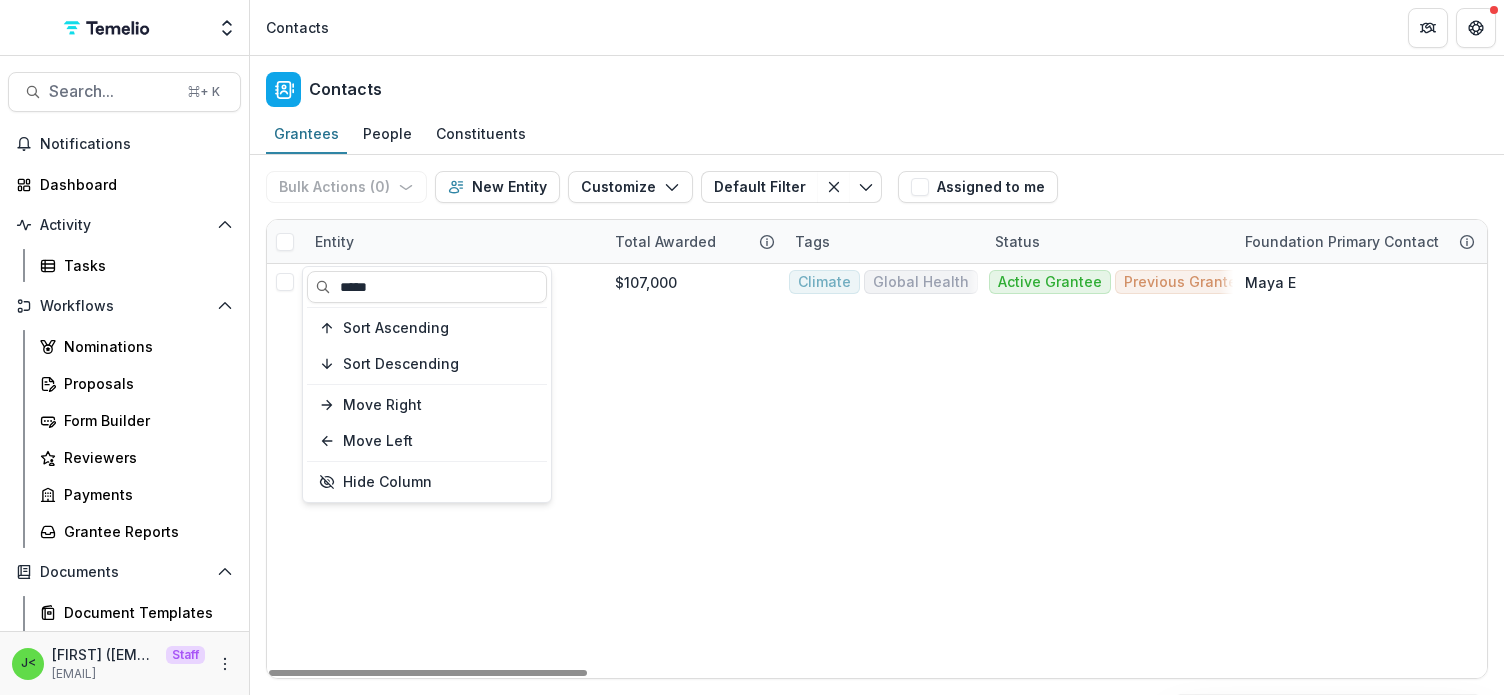 type on "*****" 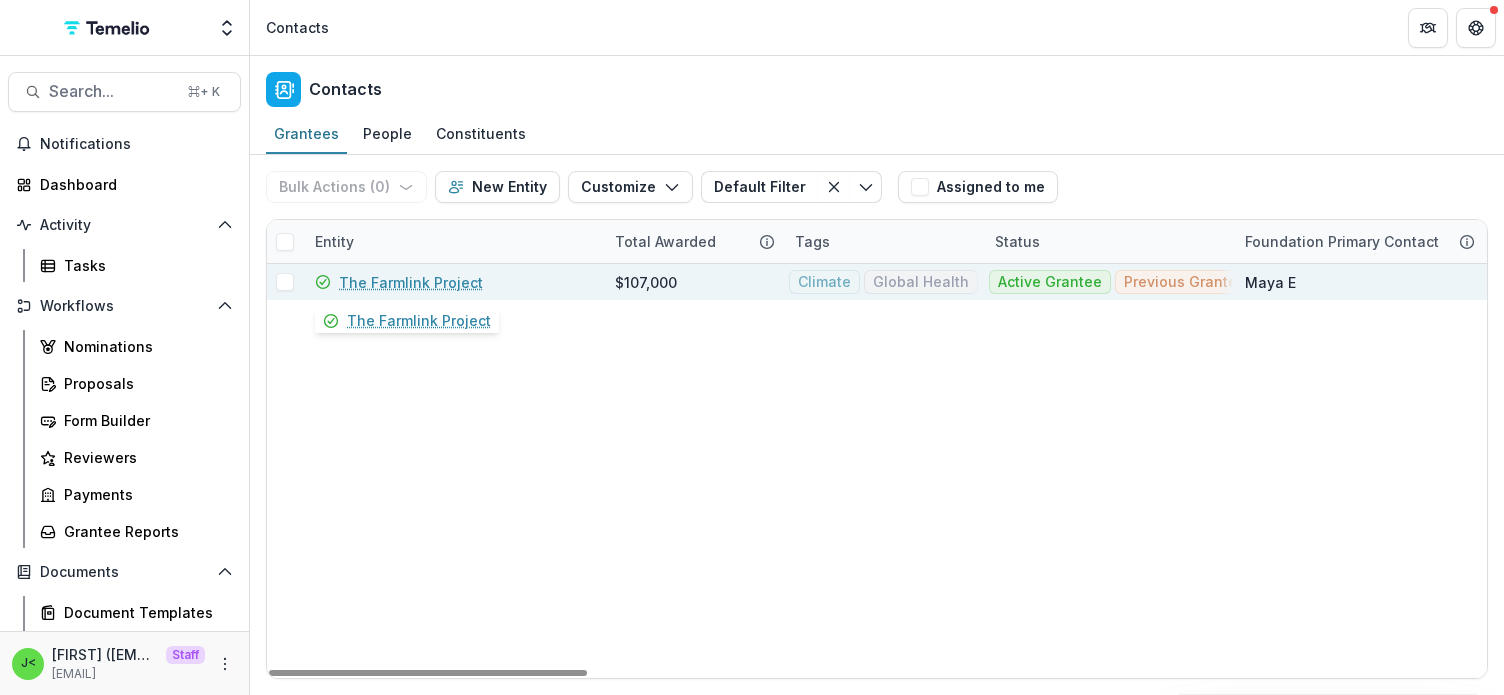 click on "The Farmlink Project" at bounding box center [411, 282] 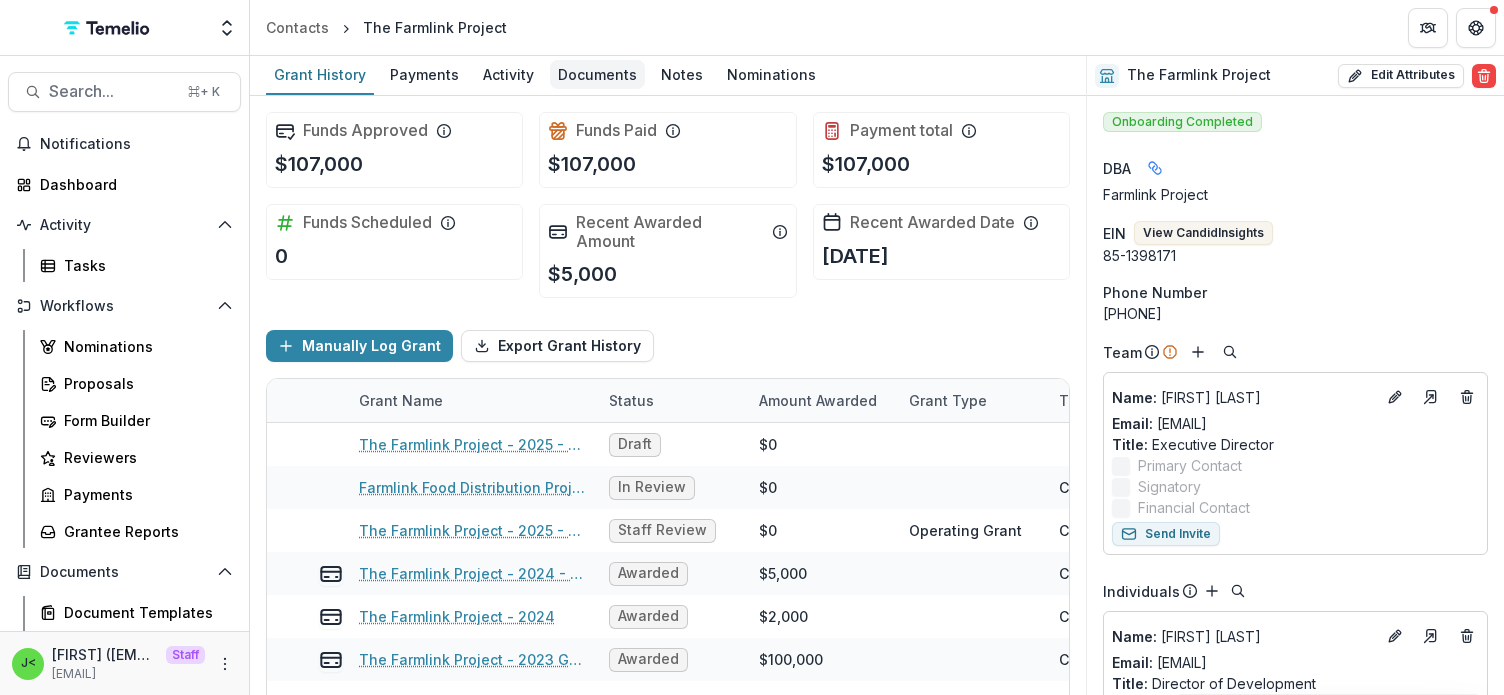 click on "Documents" at bounding box center [597, 74] 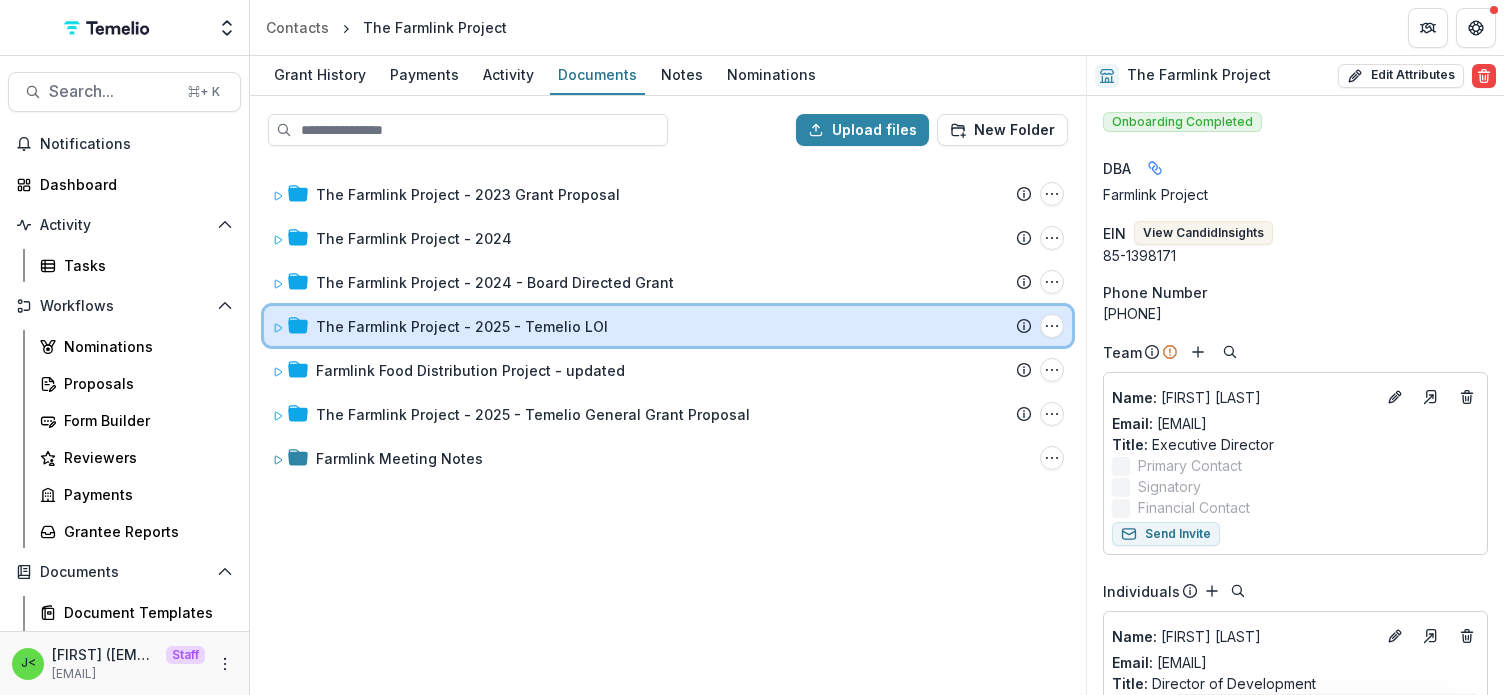 click 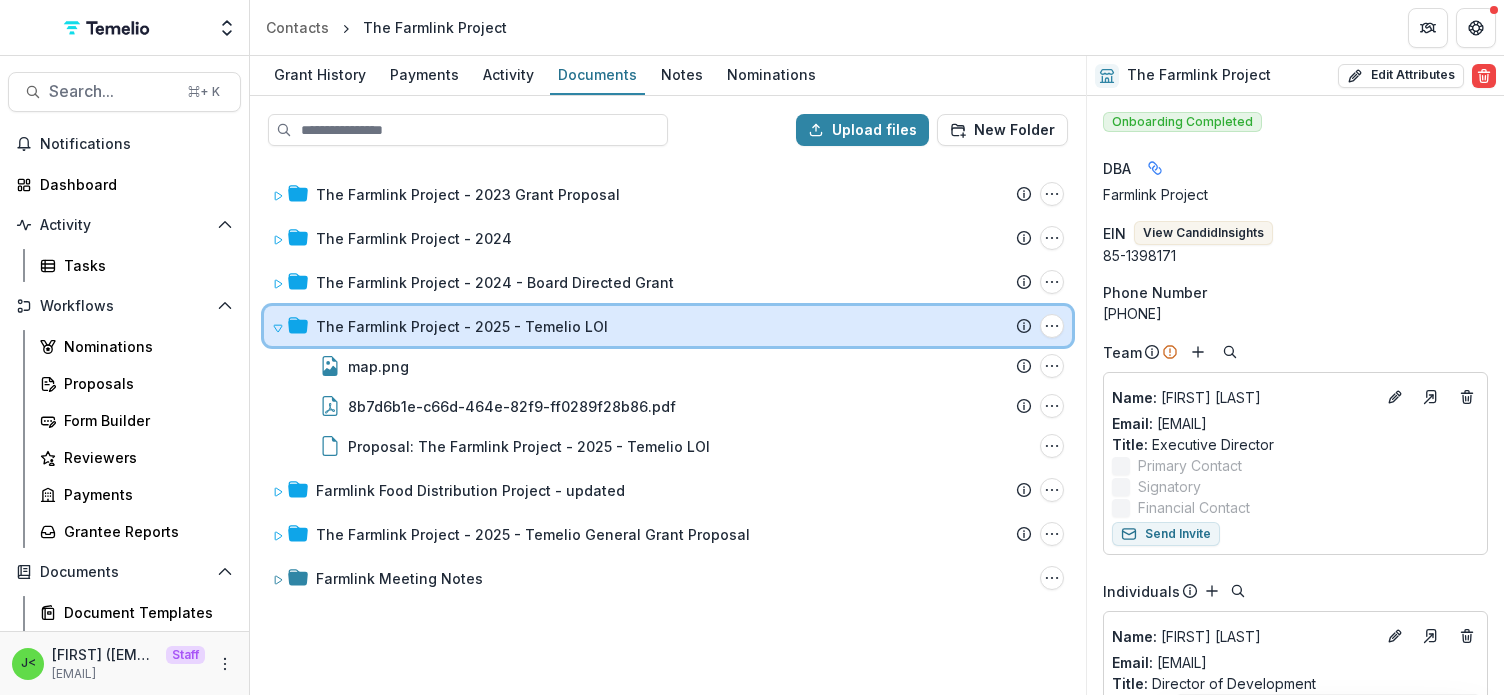 click 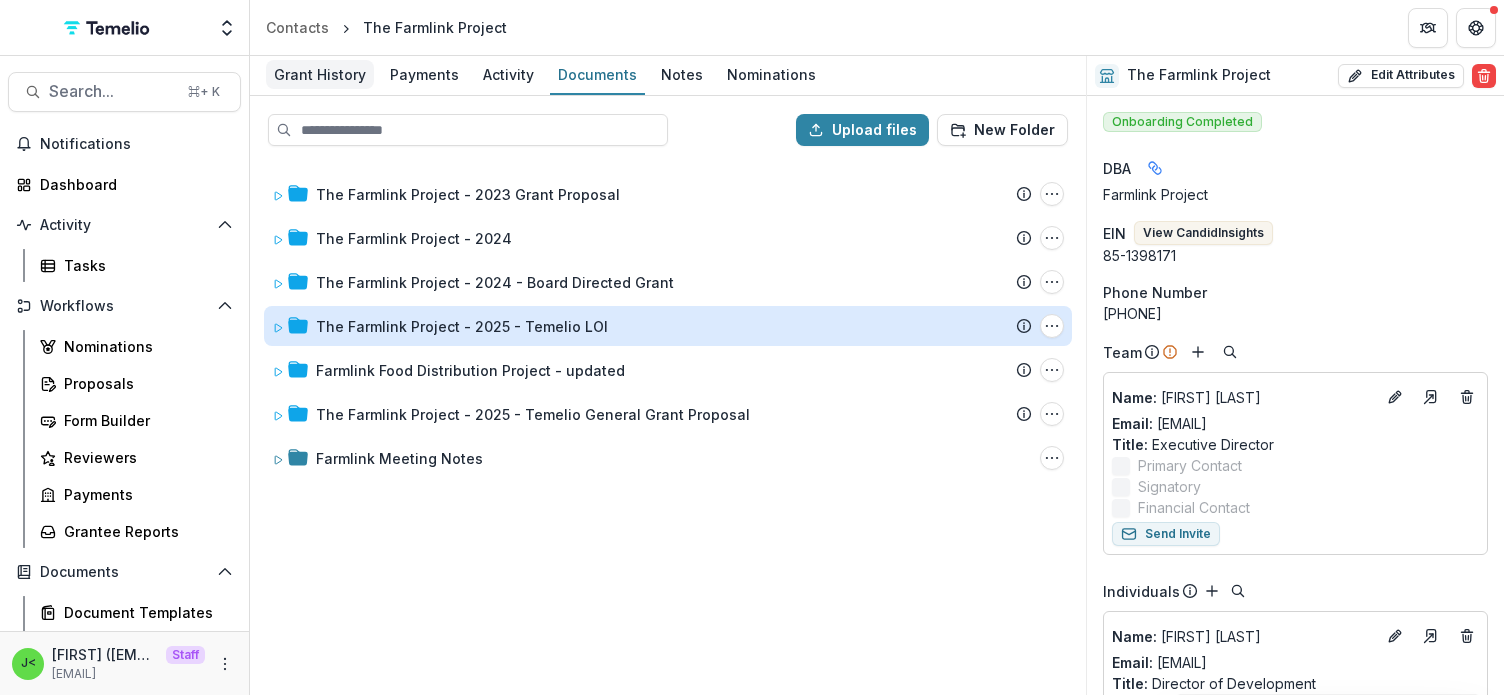 click on "Grant History" at bounding box center (320, 74) 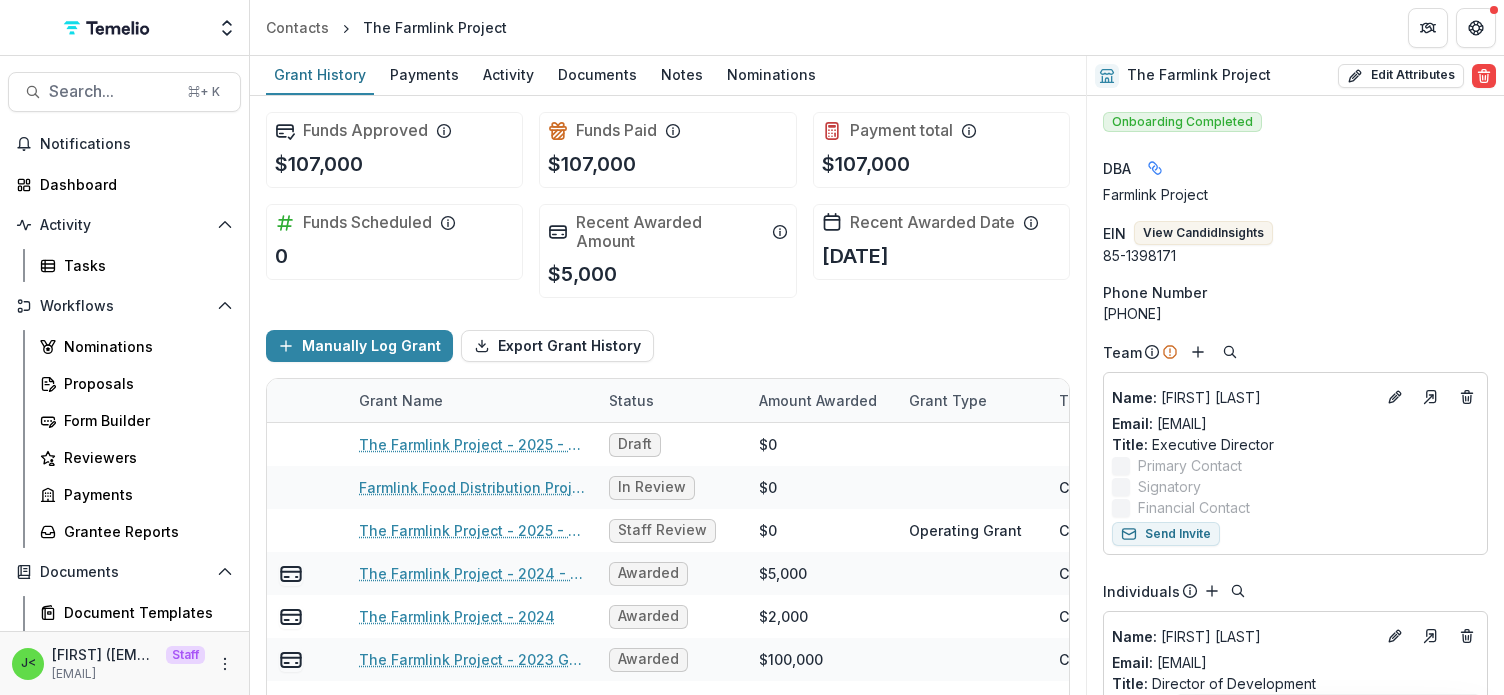 scroll, scrollTop: 97, scrollLeft: 0, axis: vertical 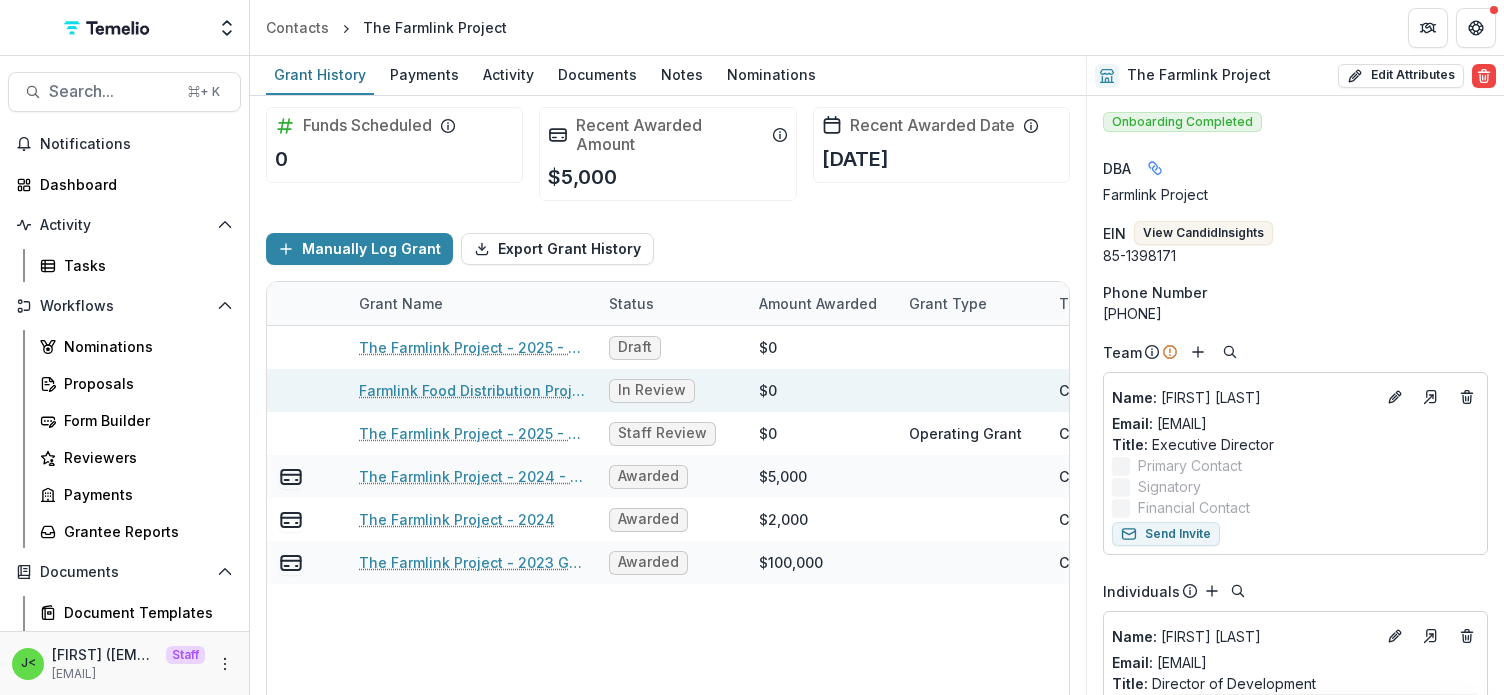 click on "Farmlink Food Distribution Project - updated" at bounding box center (472, 390) 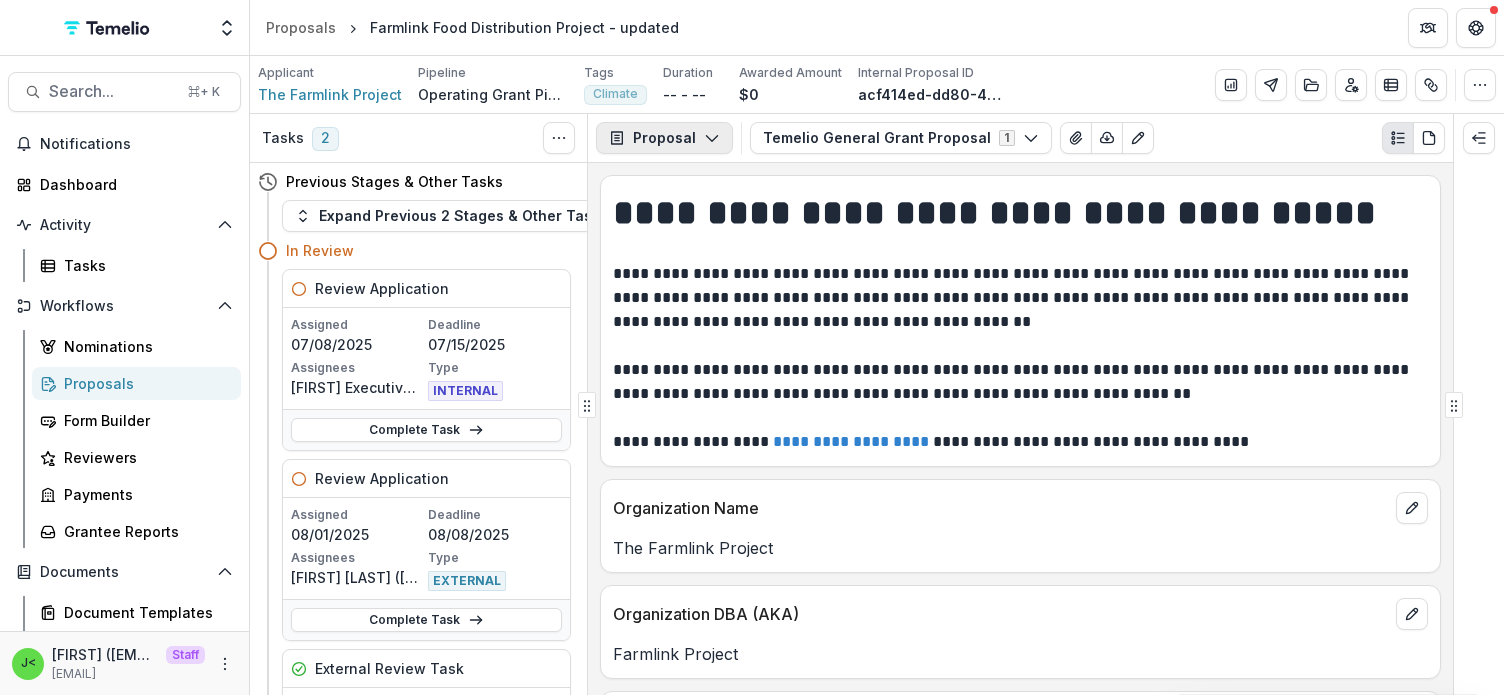 click 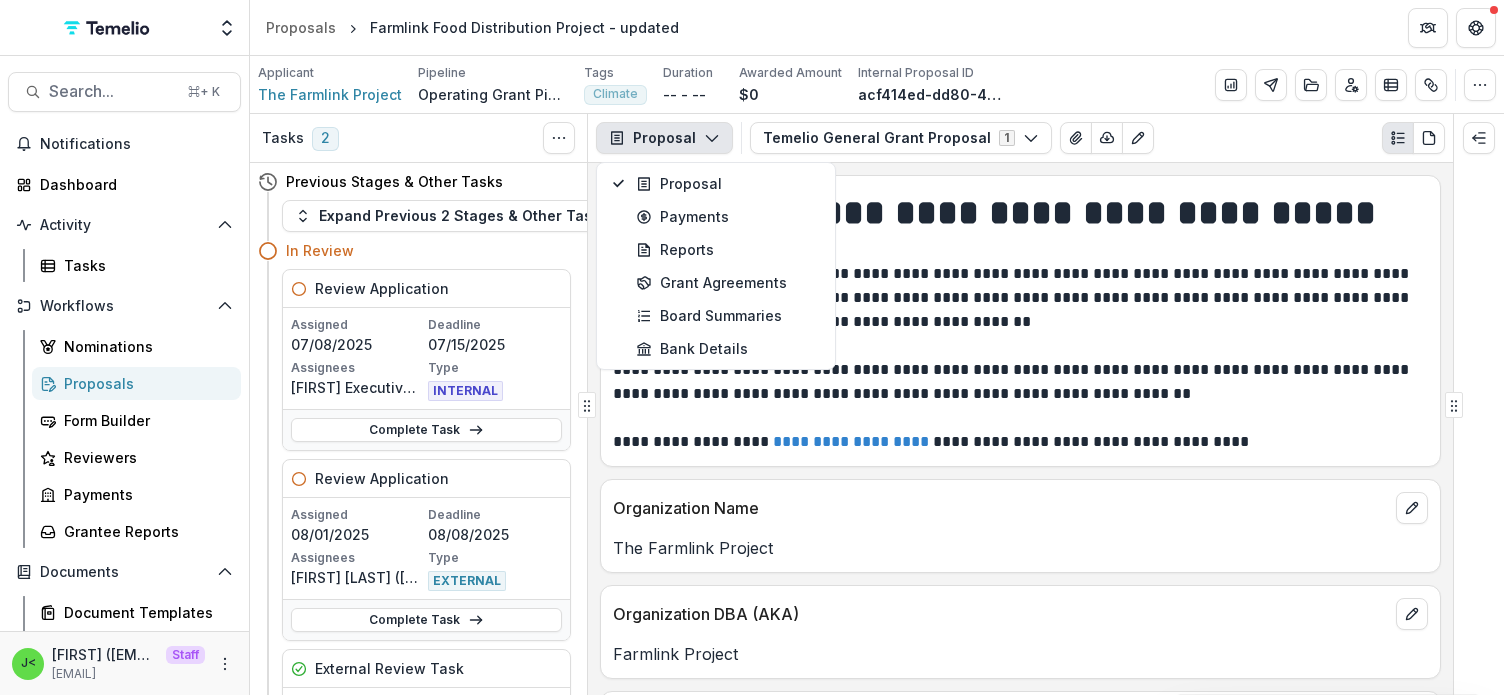 click on "Proposal" at bounding box center [664, 138] 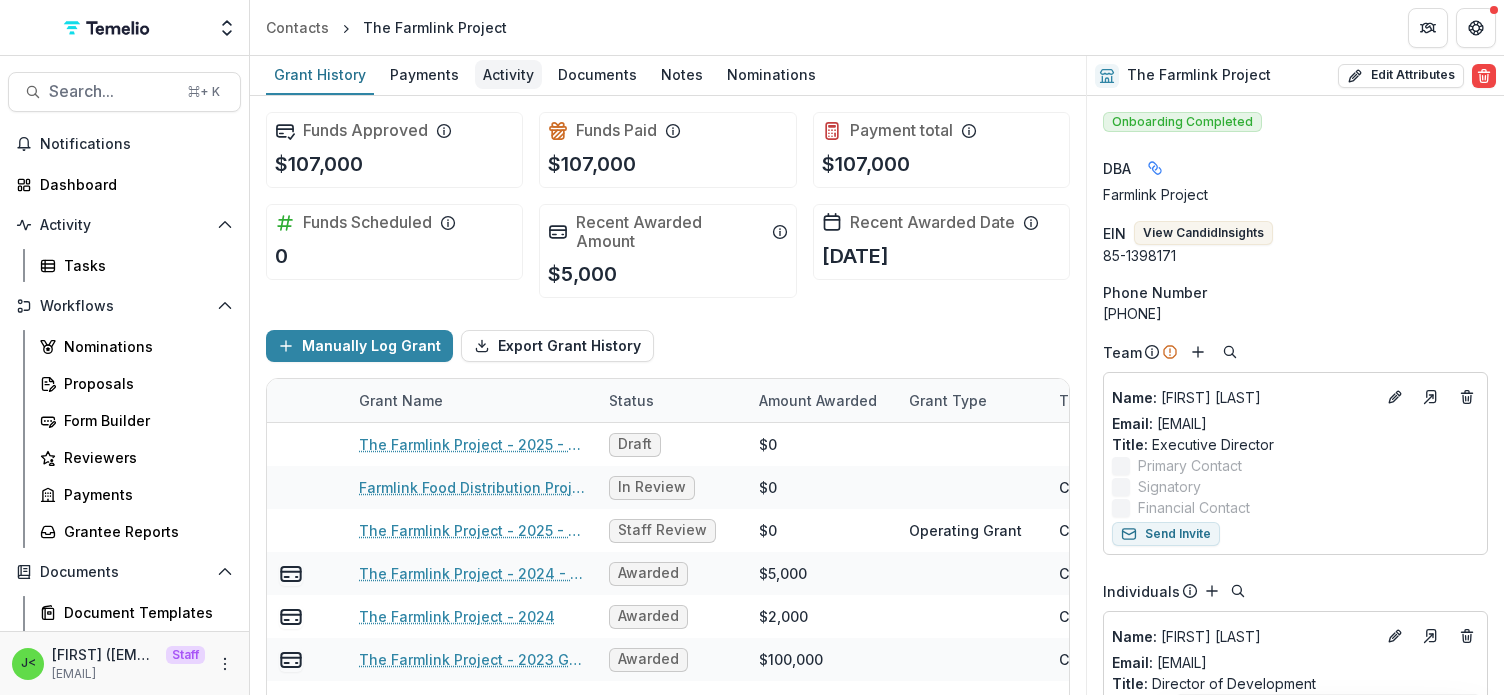 click on "Activity" at bounding box center [508, 74] 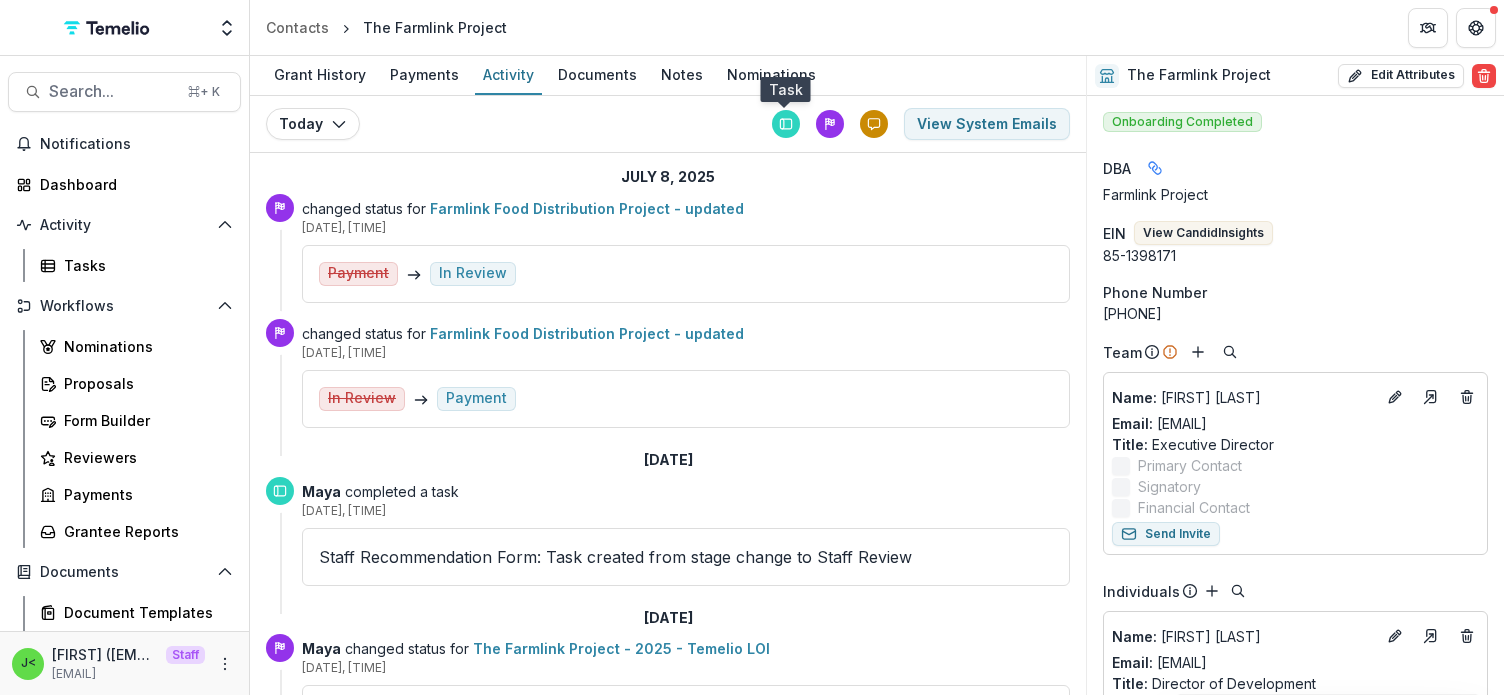 click at bounding box center [786, 124] 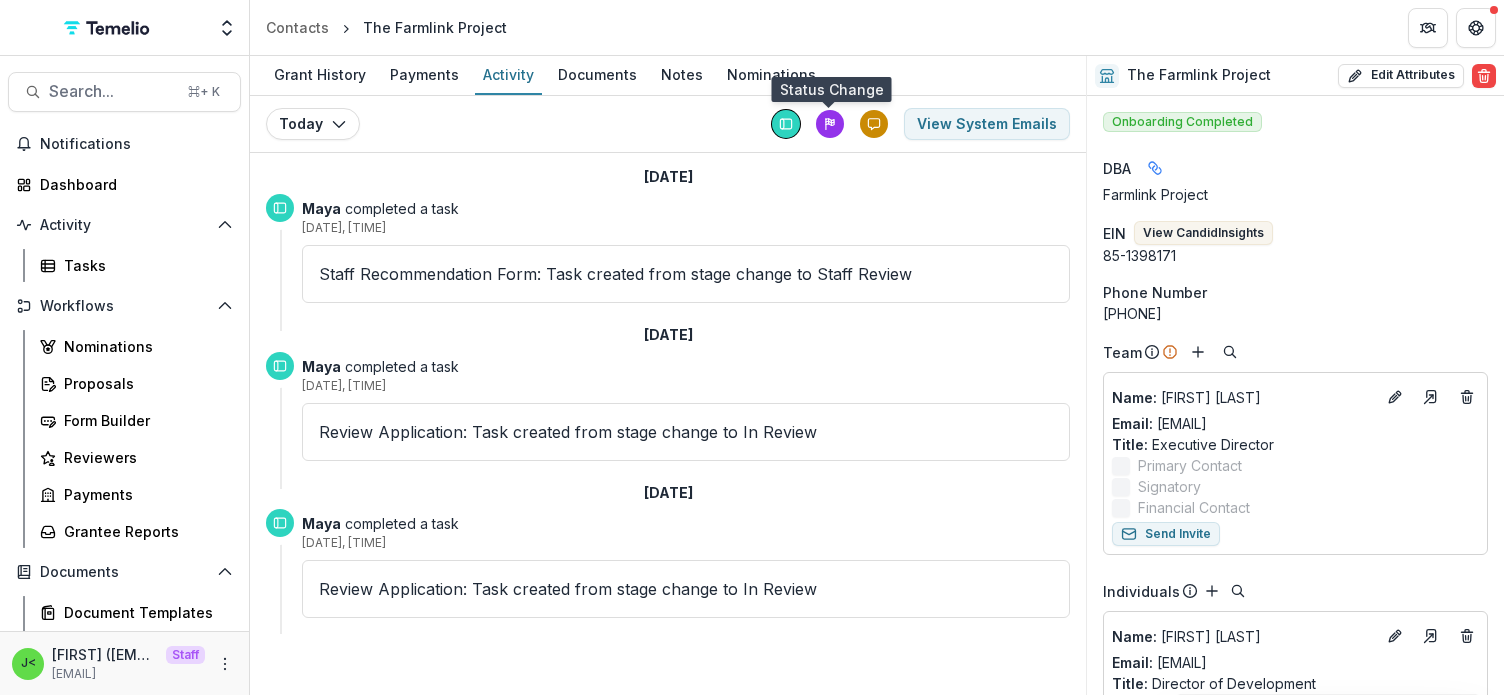 click 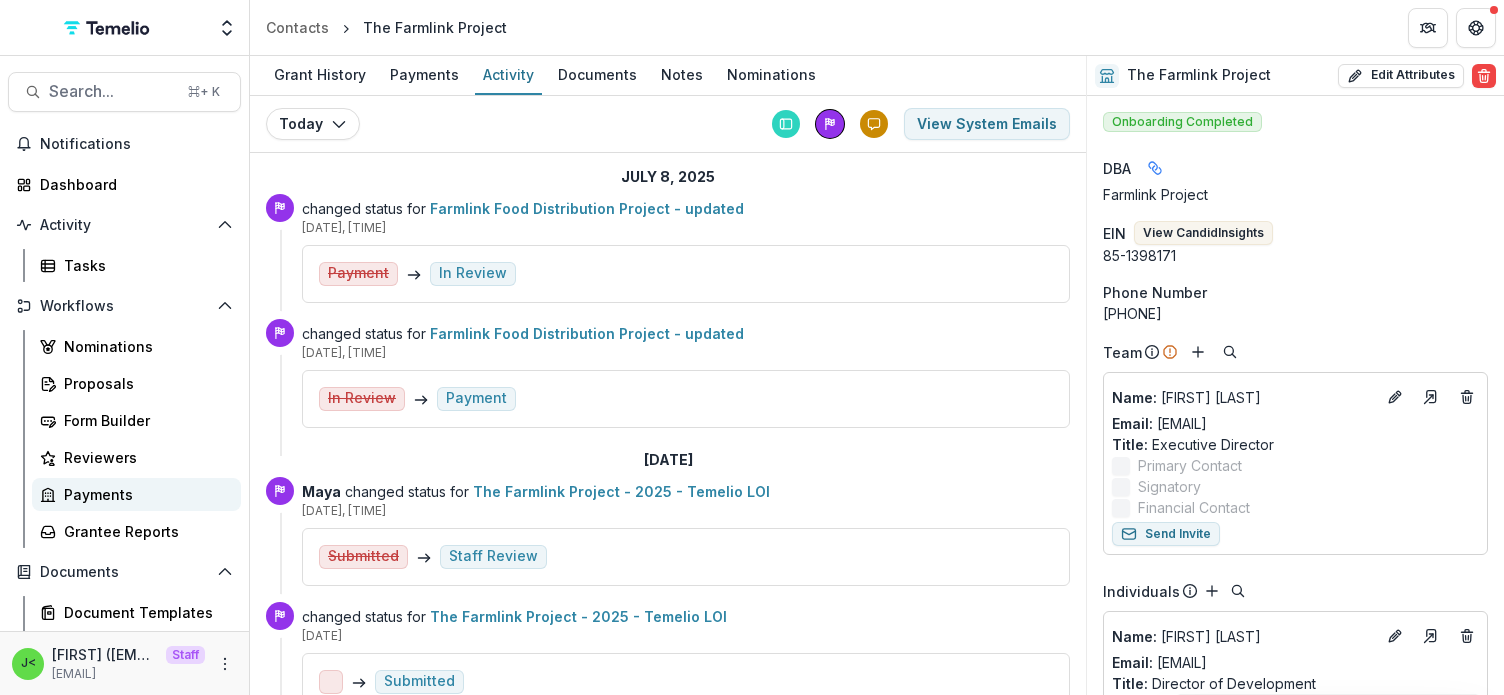scroll, scrollTop: 382, scrollLeft: 0, axis: vertical 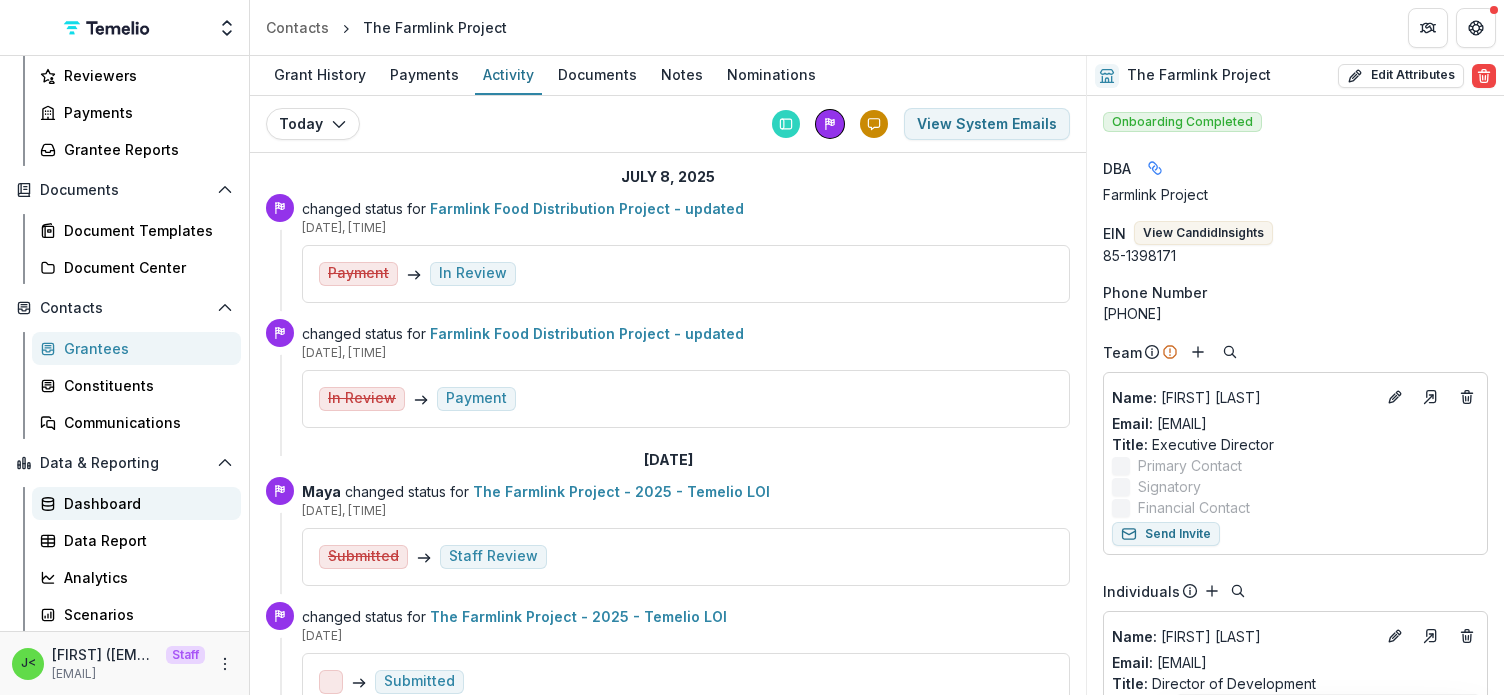 click on "Dashboard" at bounding box center [144, 503] 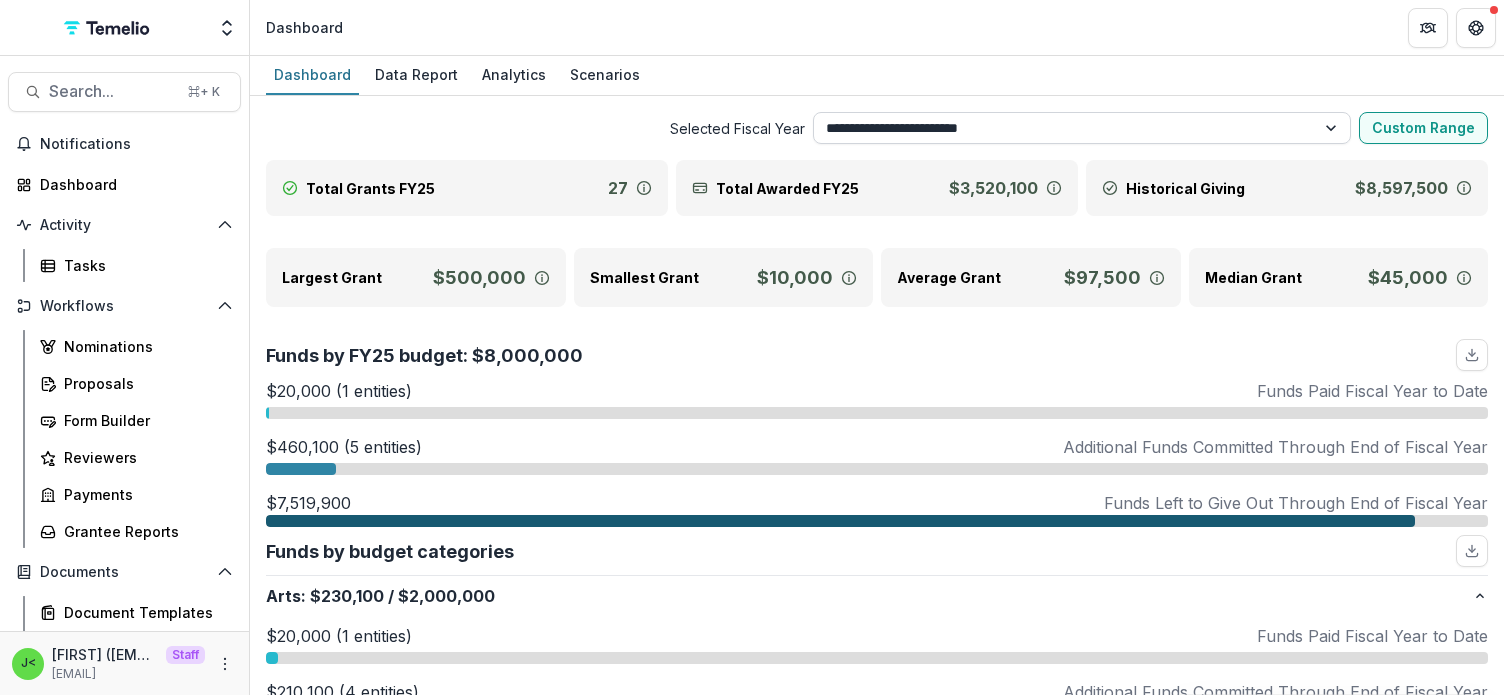 click on "**********" at bounding box center (1082, 128) 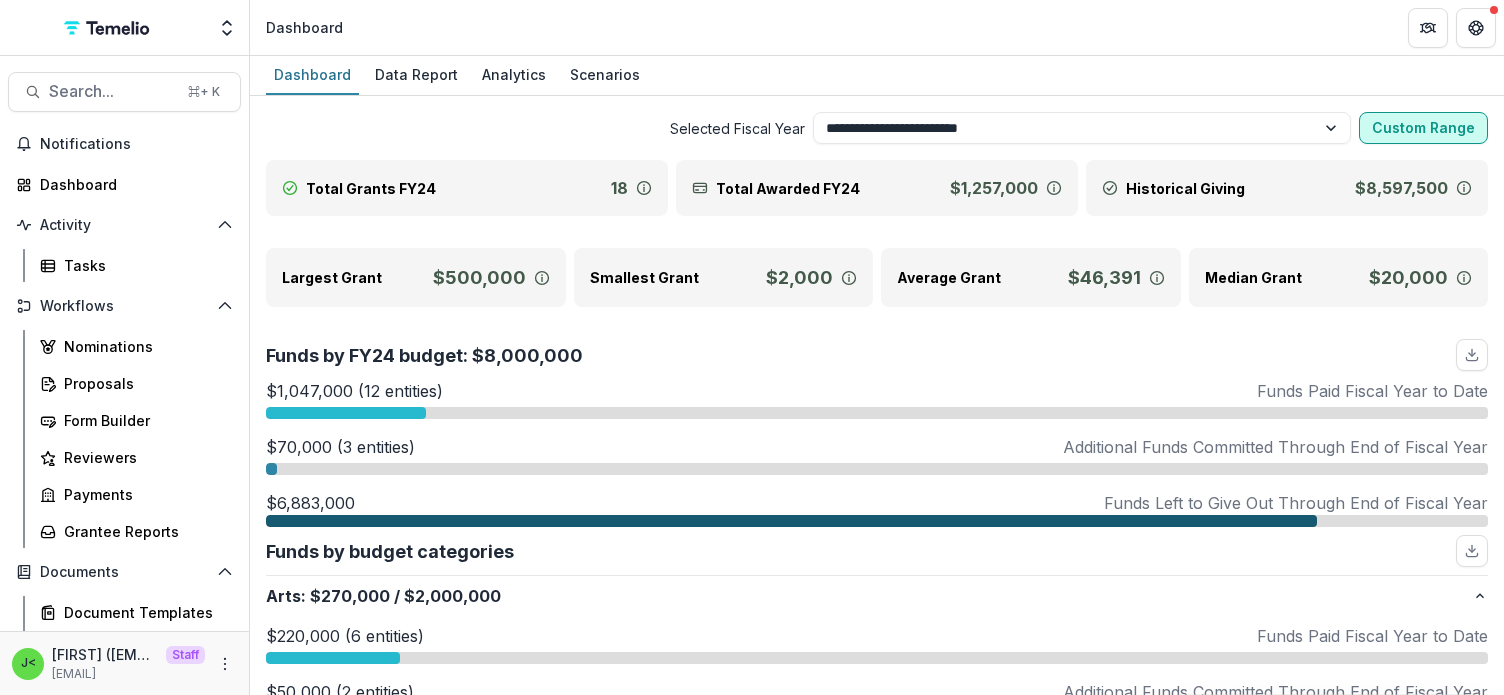 click on "Custom Range" at bounding box center [1423, 128] 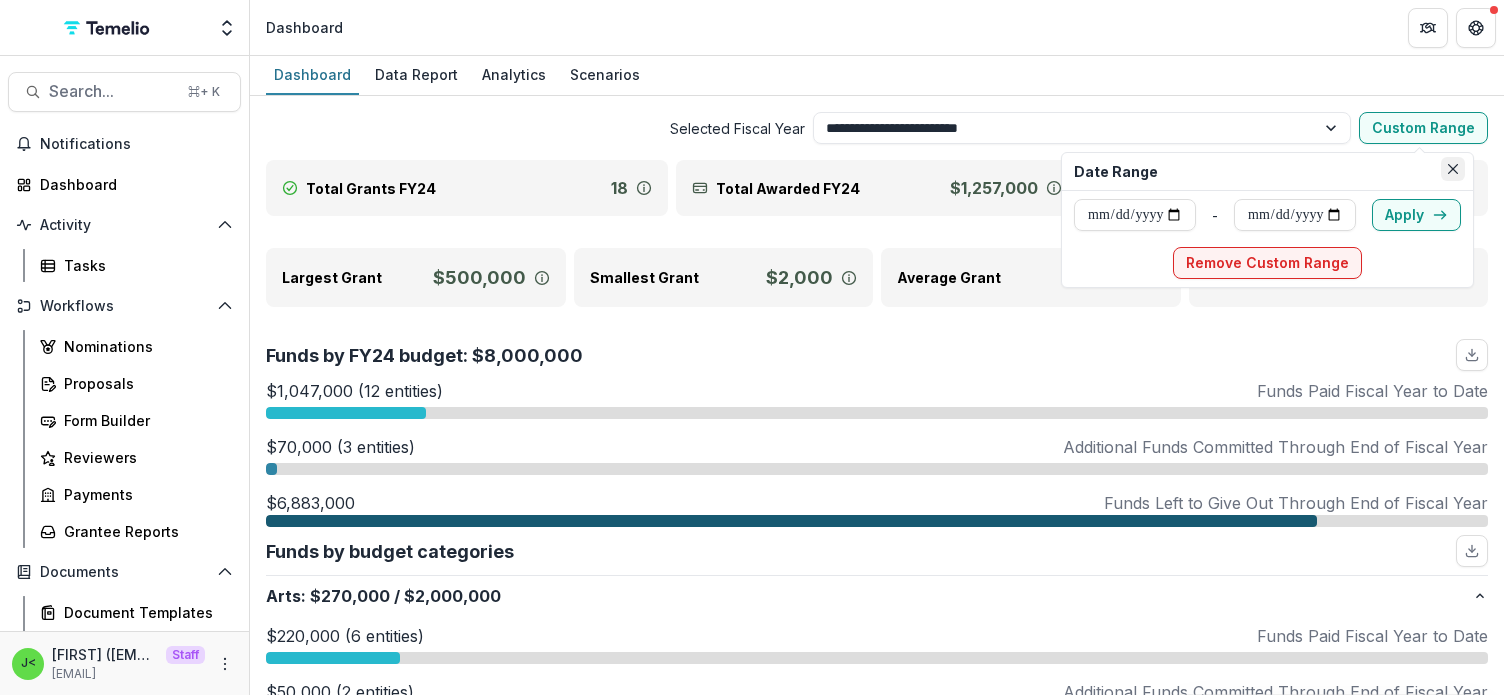 click 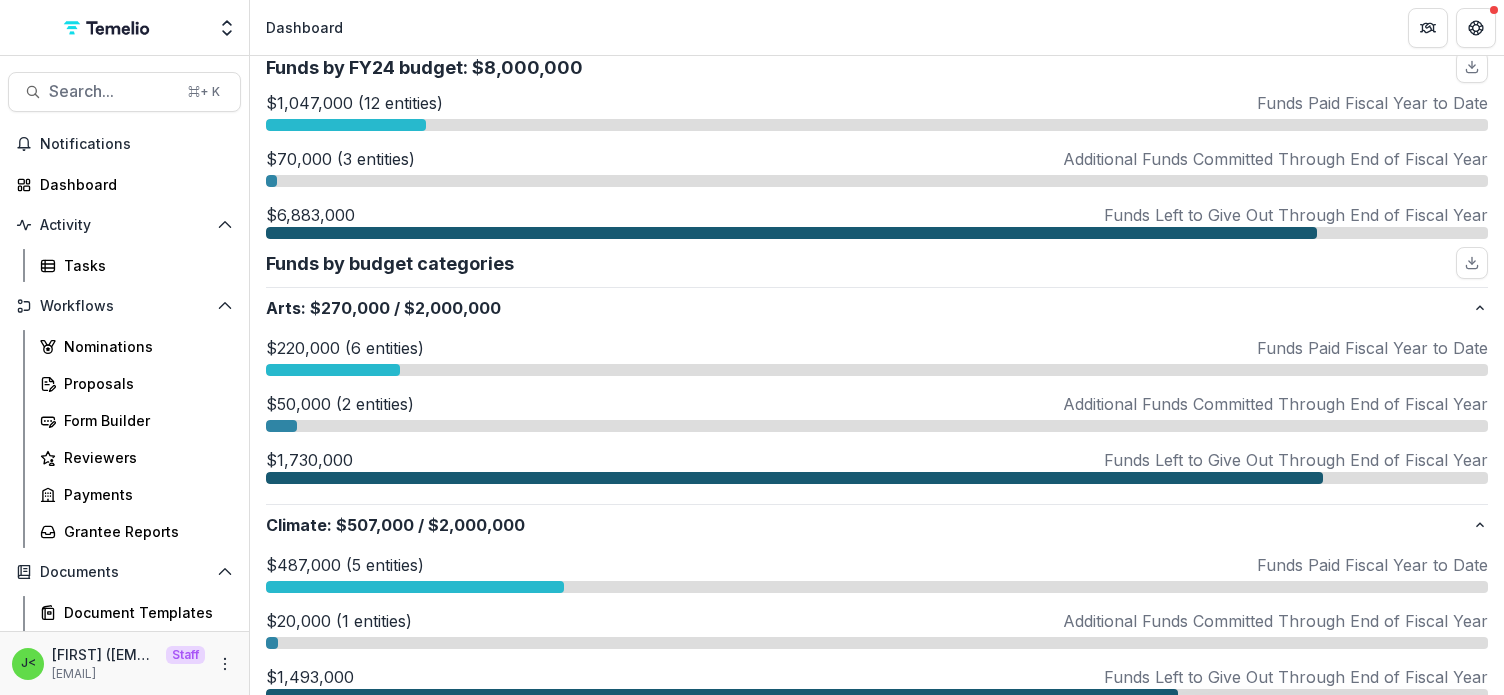 scroll, scrollTop: 296, scrollLeft: 0, axis: vertical 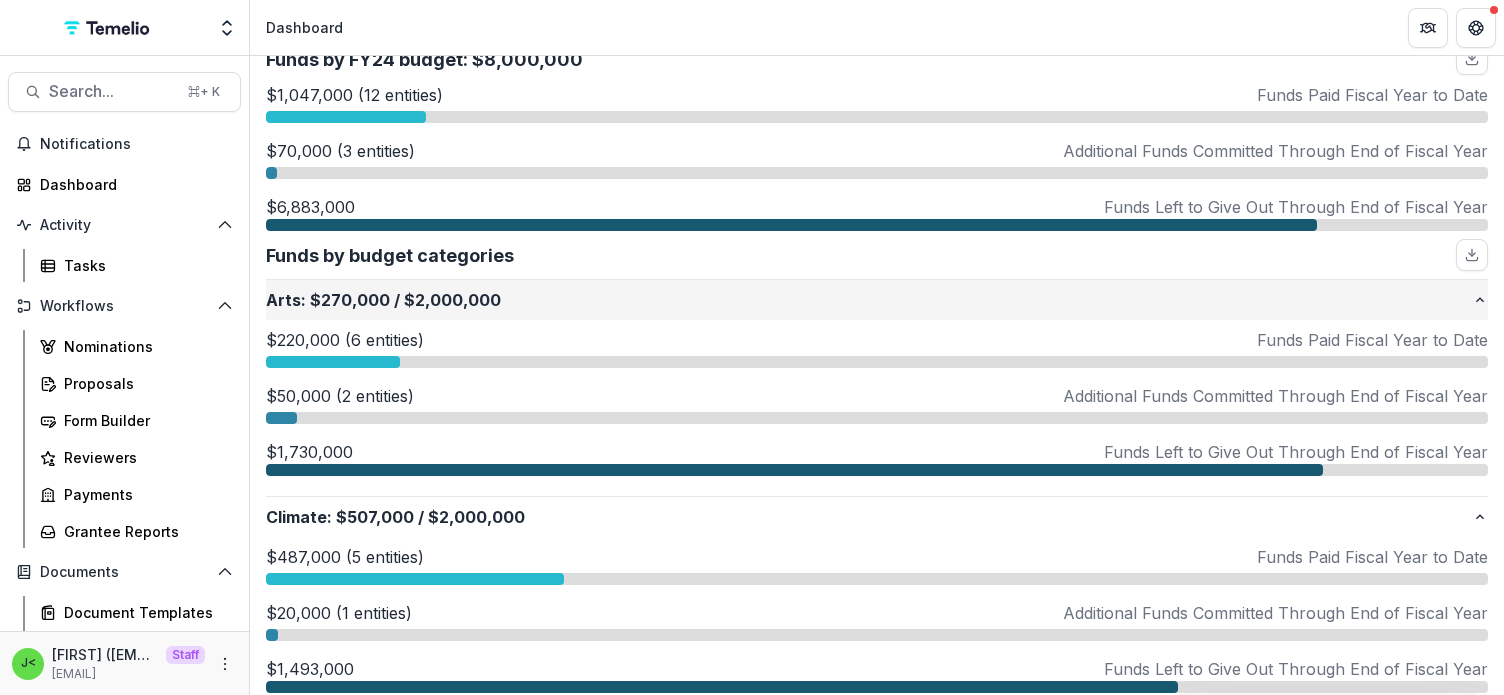 click on "Arts : $270,000 /  $2,000,000" at bounding box center (869, 300) 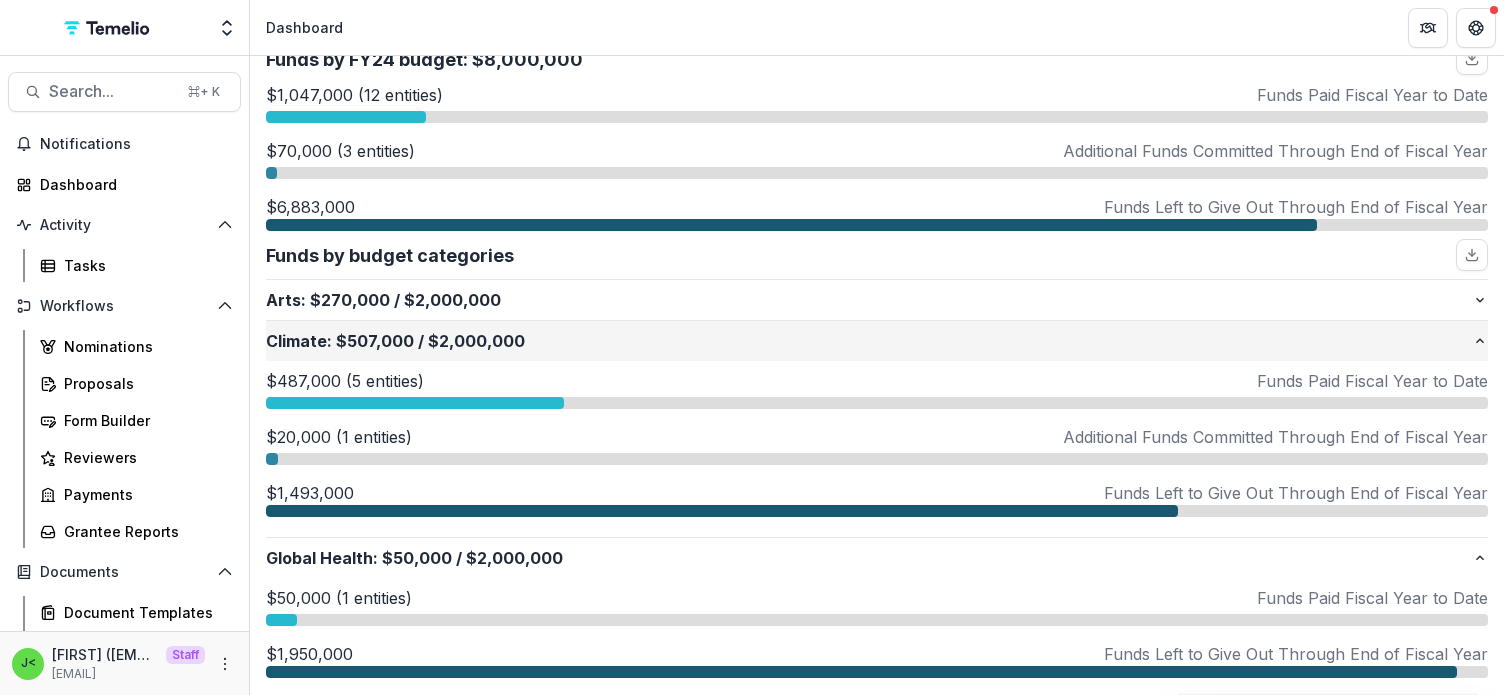 click on "$507,000" at bounding box center [375, 341] 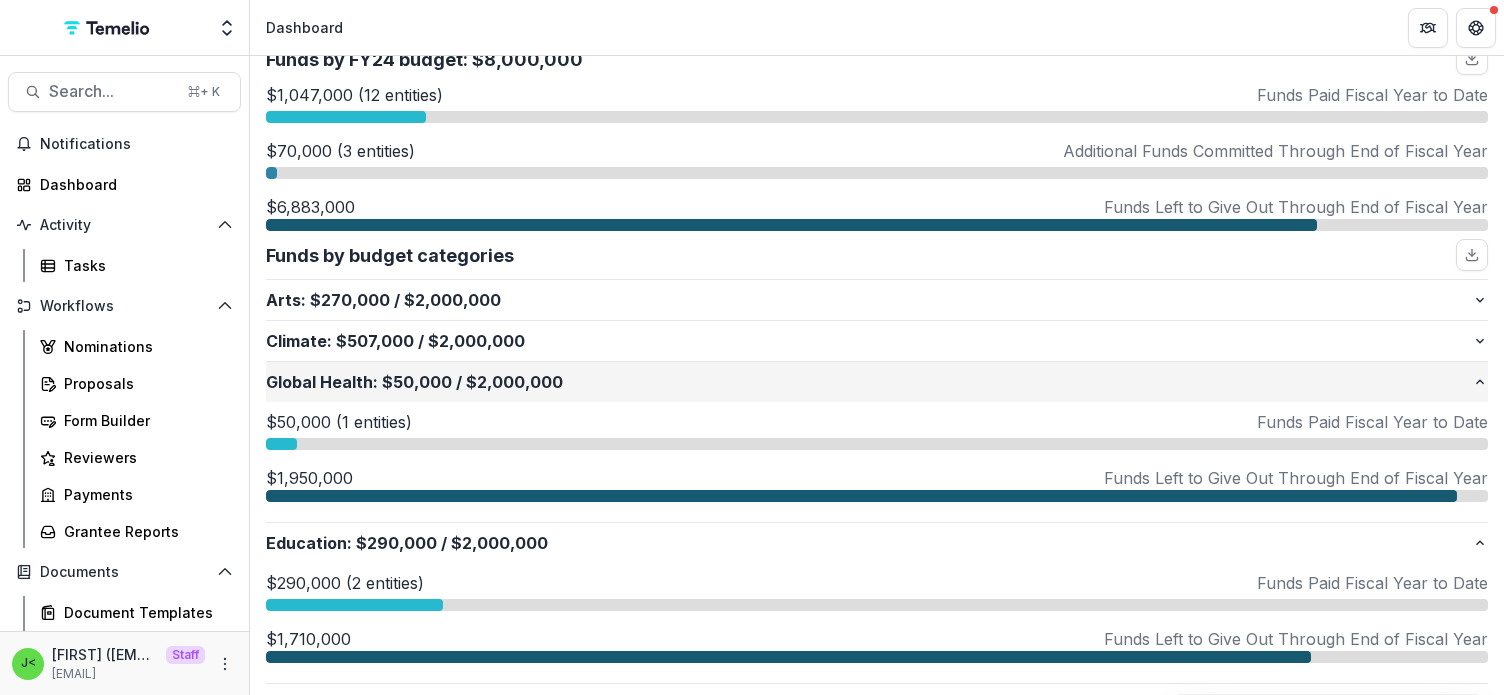 click on "$50,000" at bounding box center [417, 382] 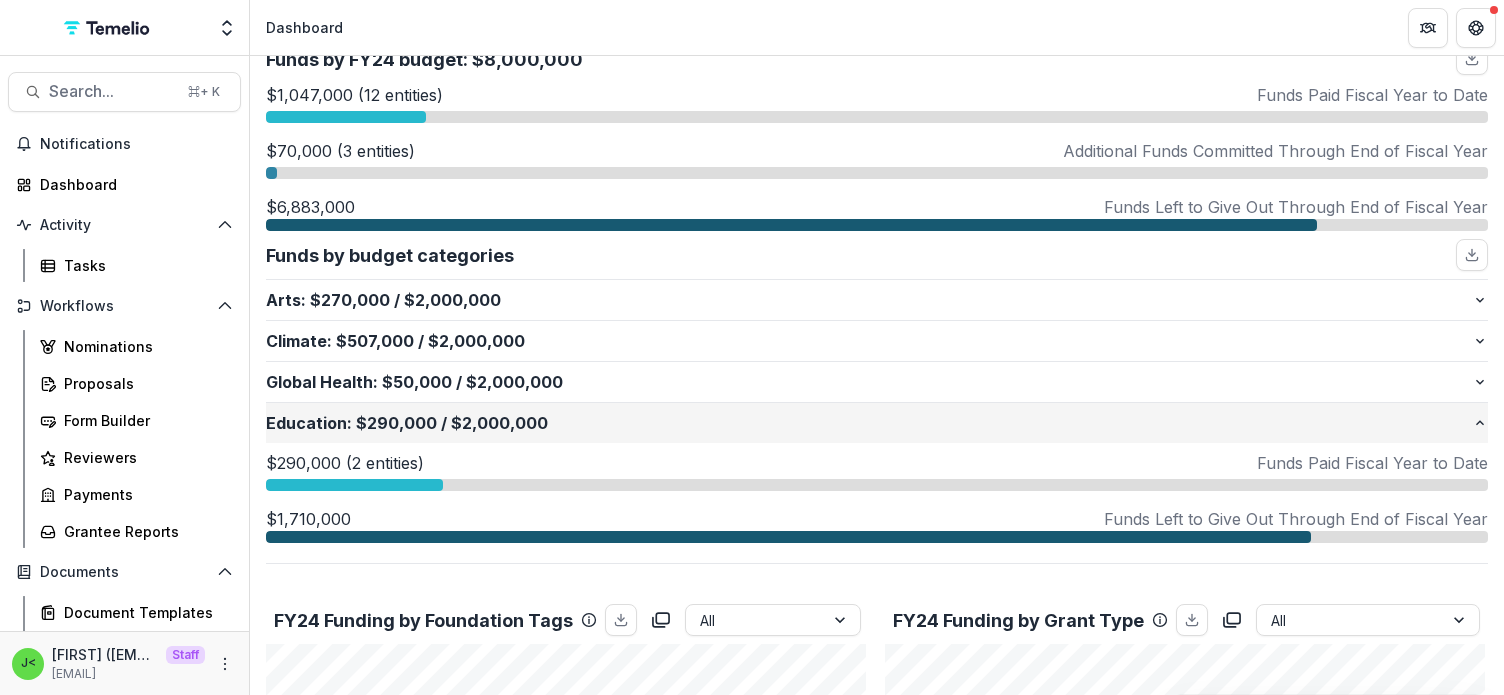click on "$290,000" at bounding box center [396, 423] 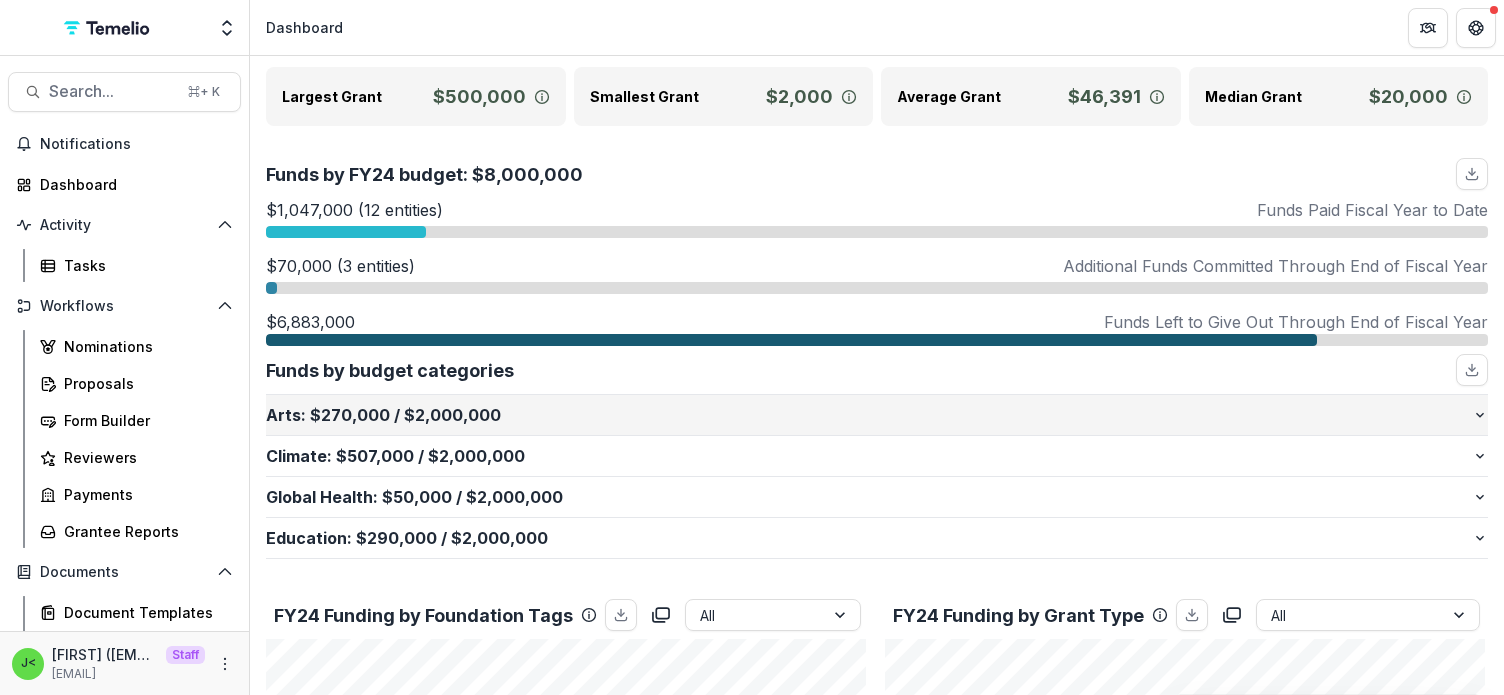 scroll, scrollTop: 166, scrollLeft: 0, axis: vertical 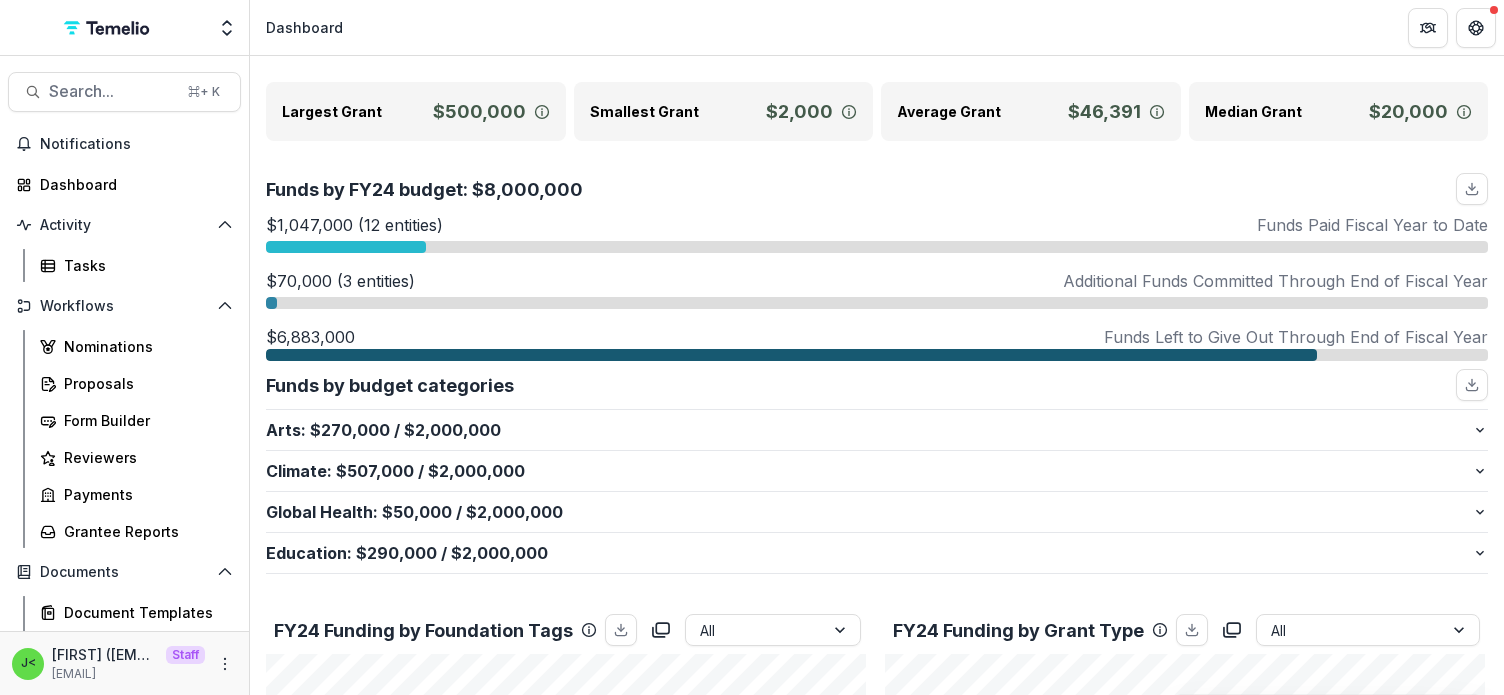 click on "$1,047,000 (12 entities)" at bounding box center (354, 225) 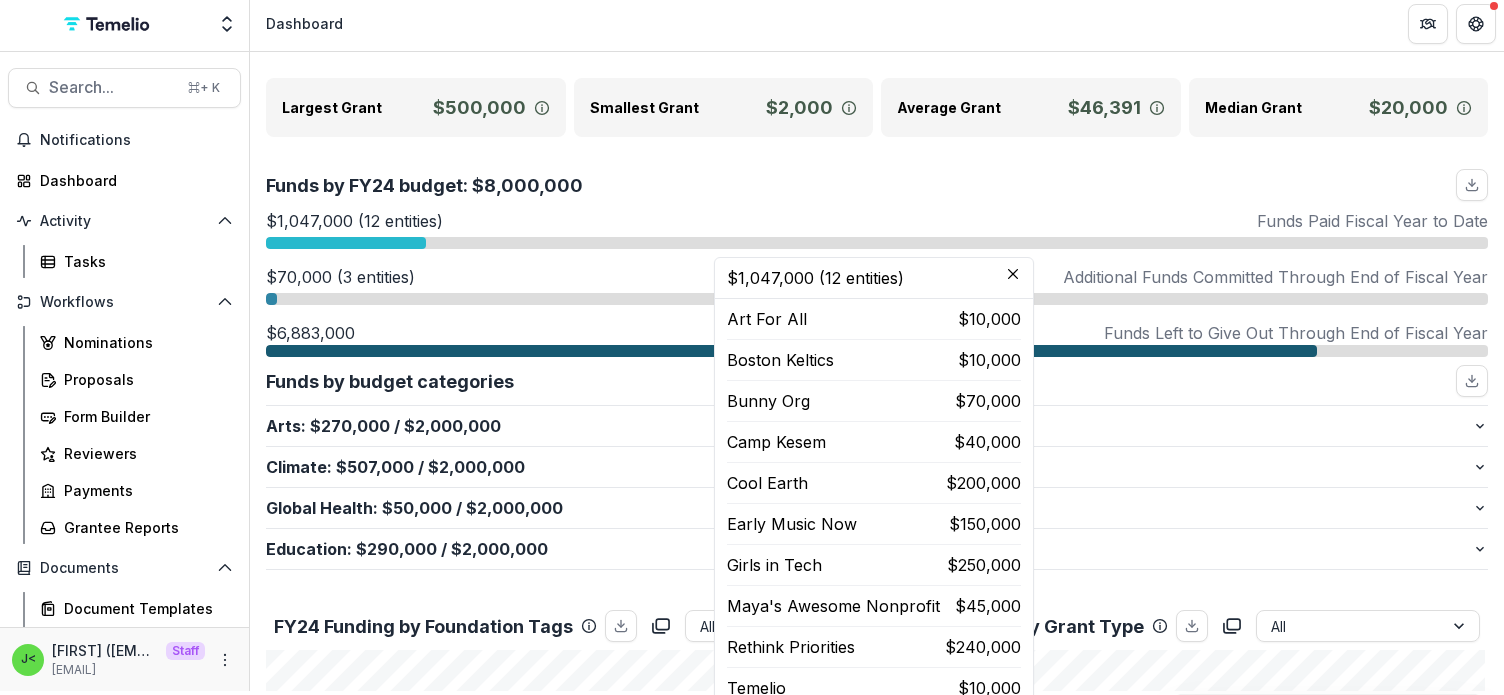scroll, scrollTop: 0, scrollLeft: 0, axis: both 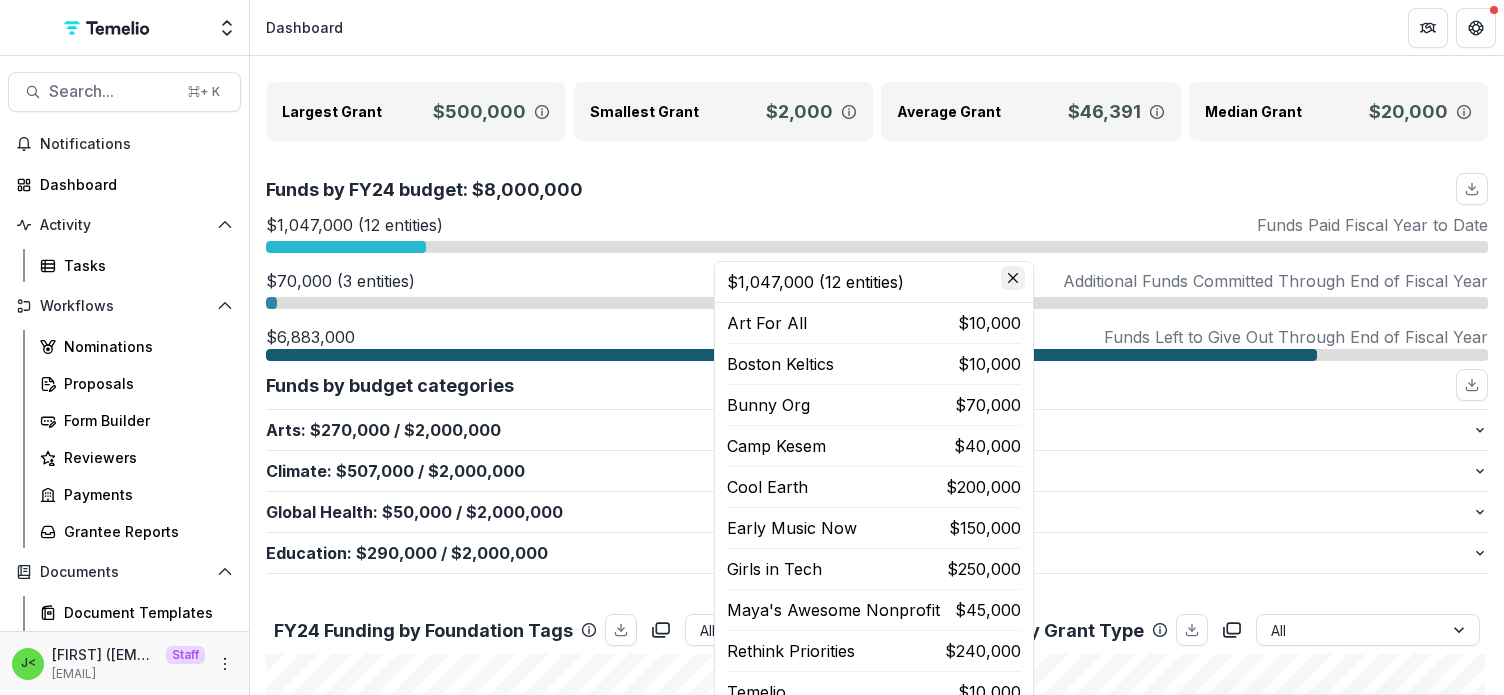 click 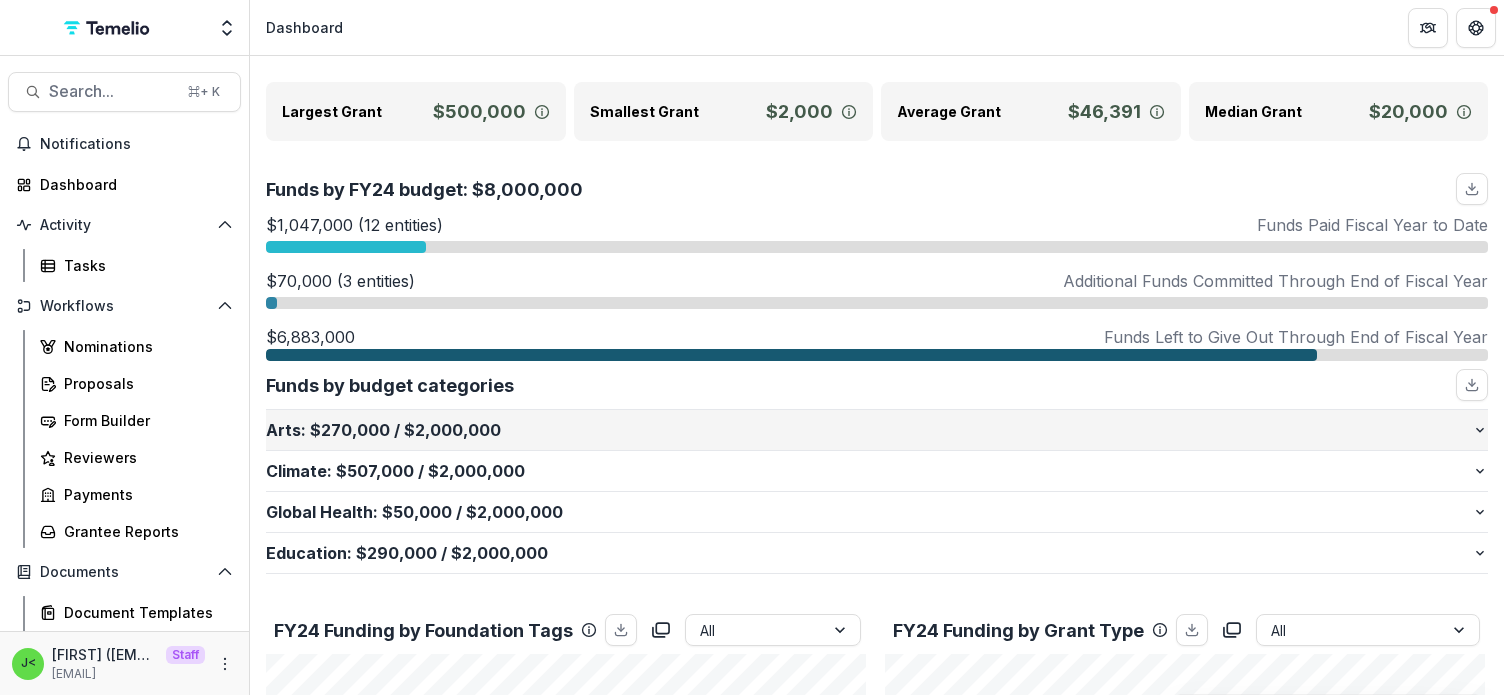 click on "Arts : $270,000 /  $2,000,000" at bounding box center [869, 430] 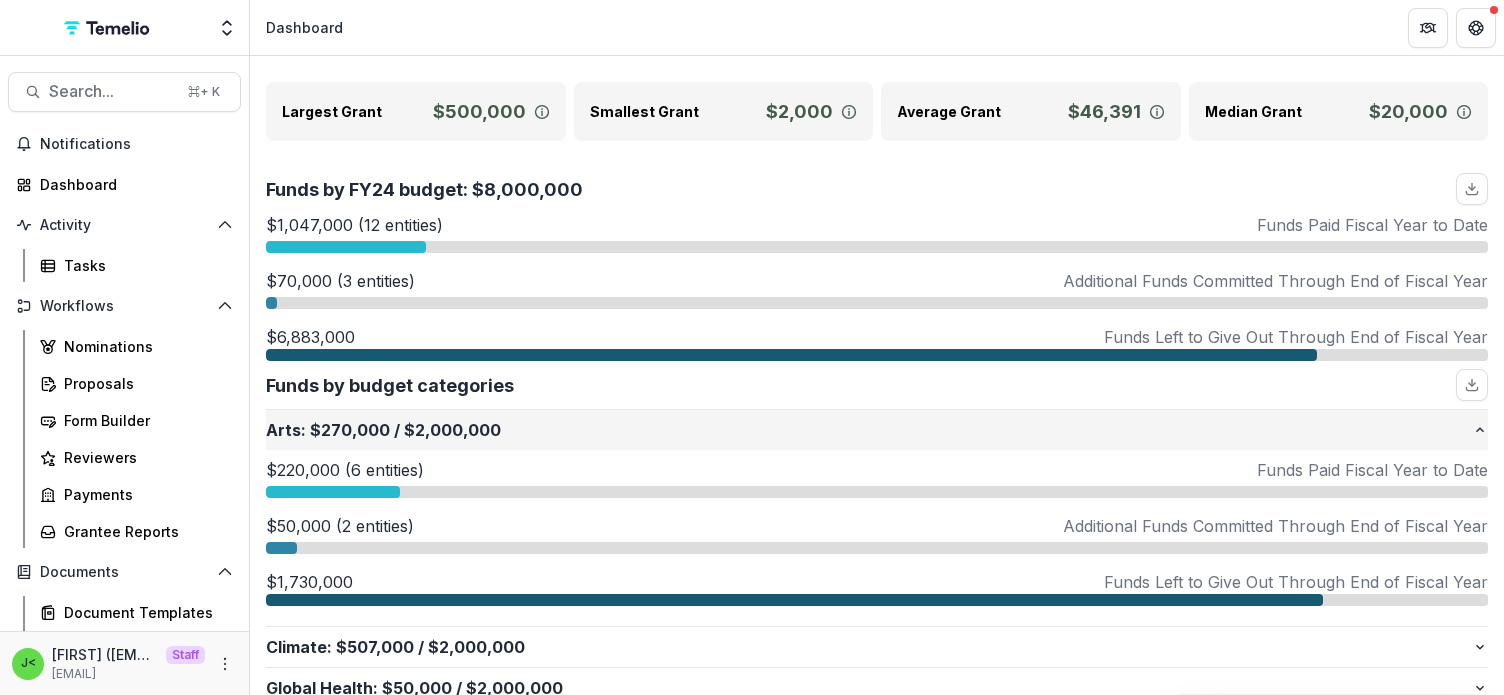 click on "$270,000" at bounding box center [350, 430] 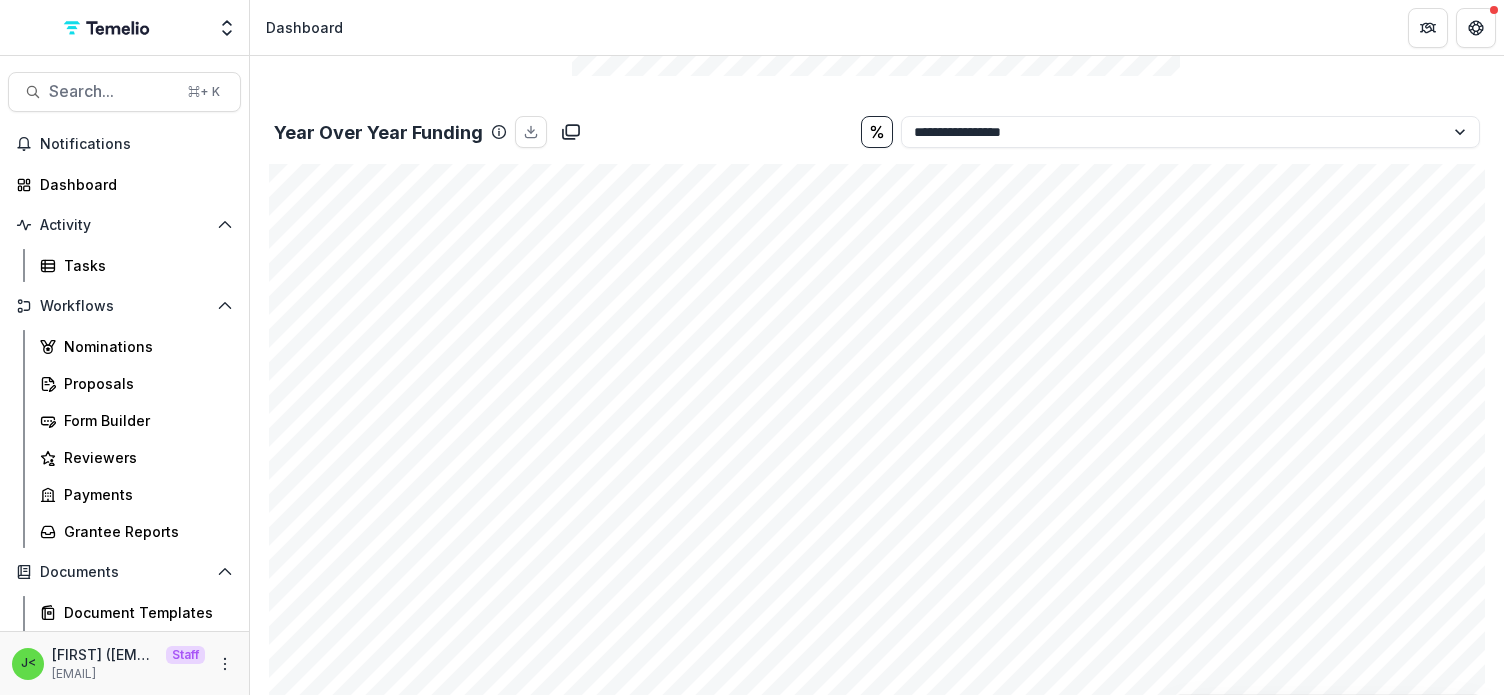 scroll, scrollTop: 2033, scrollLeft: 0, axis: vertical 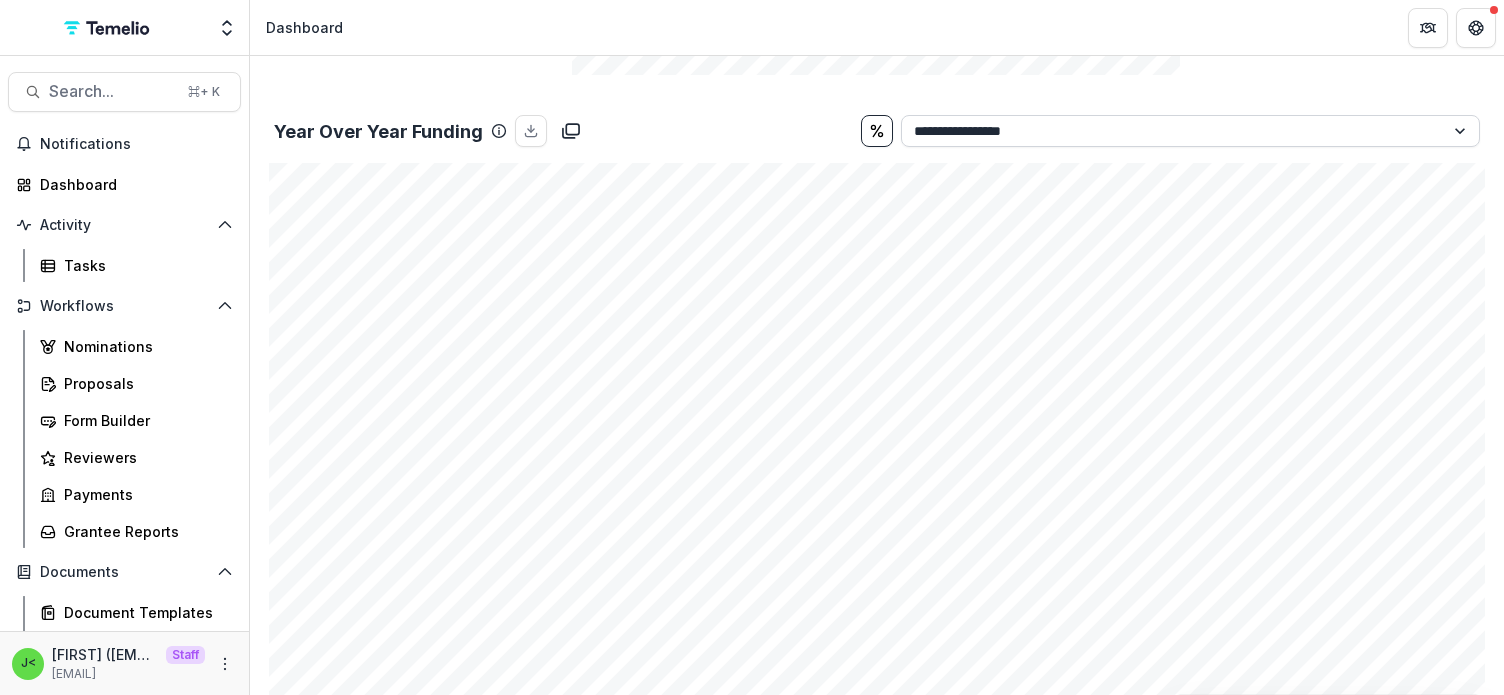 click on "**********" at bounding box center [1190, 131] 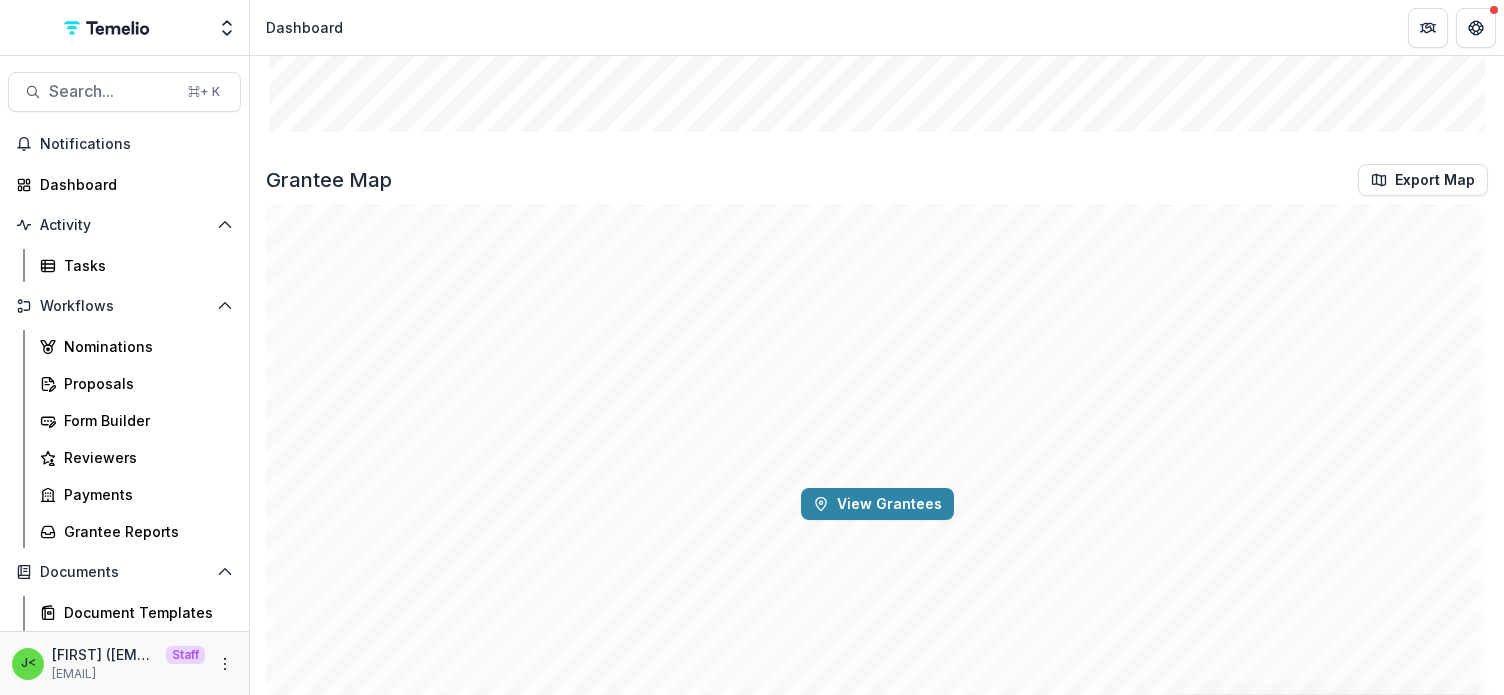 scroll, scrollTop: 2787, scrollLeft: 0, axis: vertical 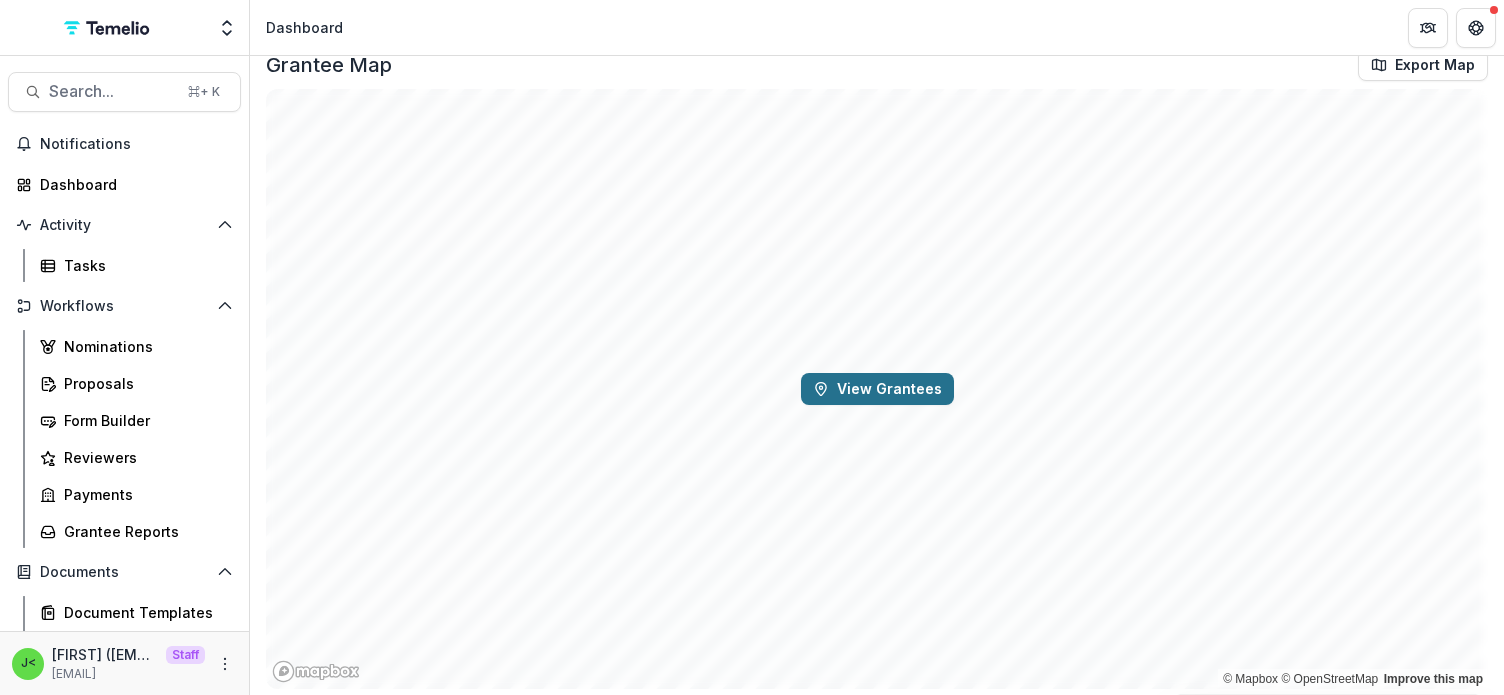 click on "View Grantees" at bounding box center [877, 389] 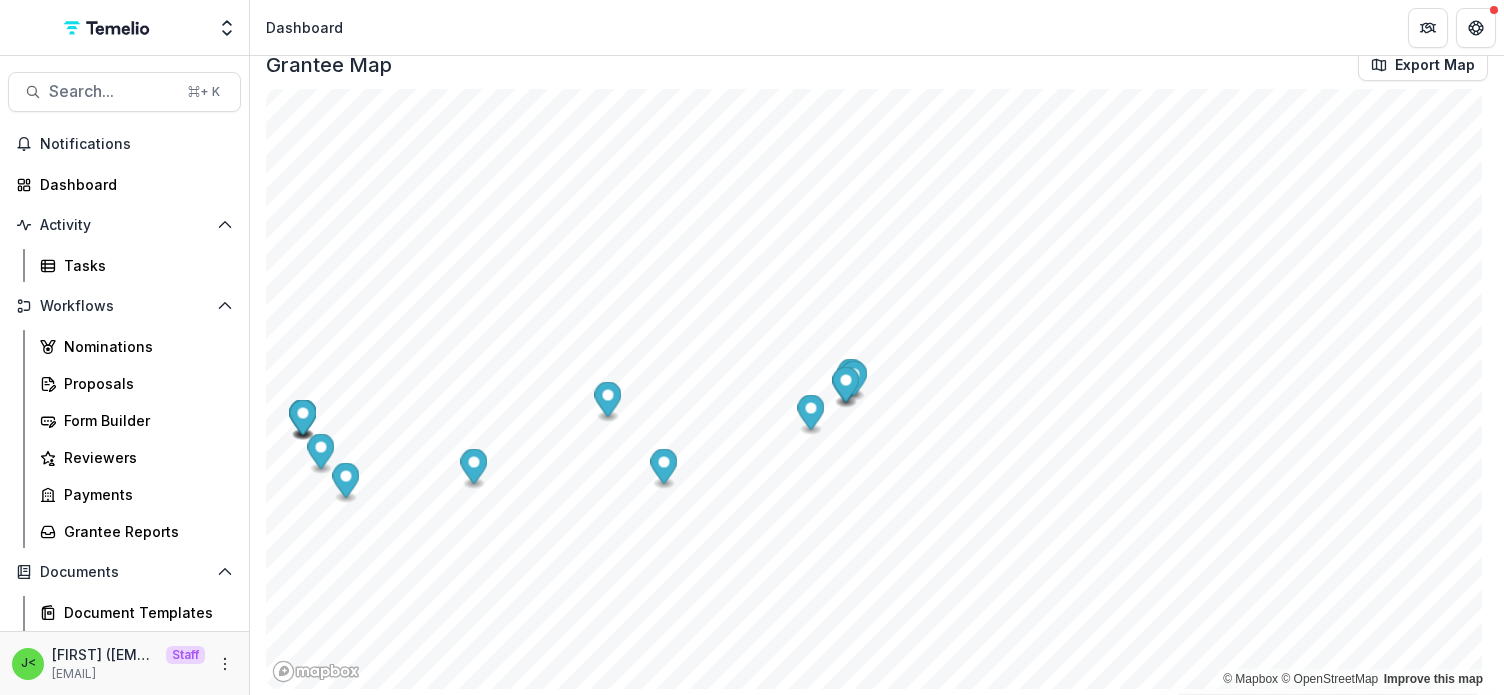 scroll, scrollTop: 2787, scrollLeft: 0, axis: vertical 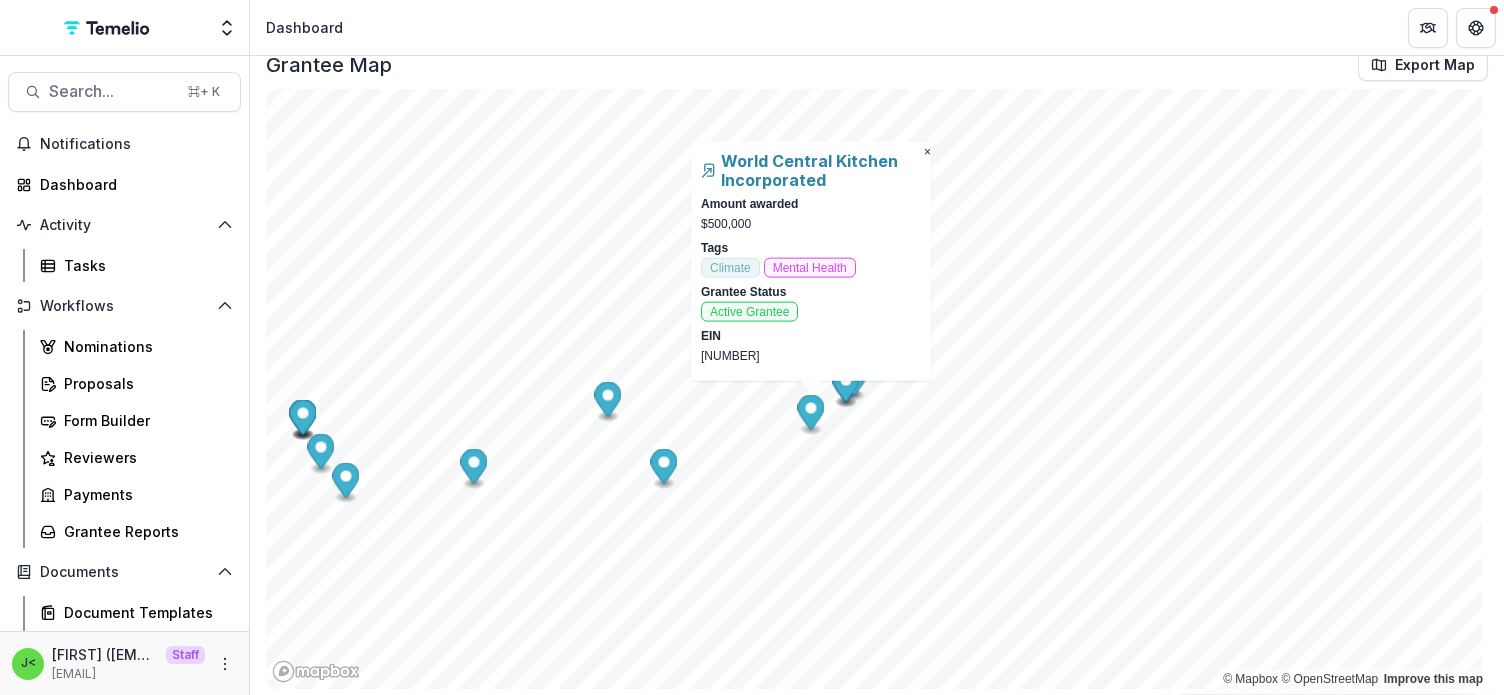 click on "Grantee Map Export Map" at bounding box center [877, 65] 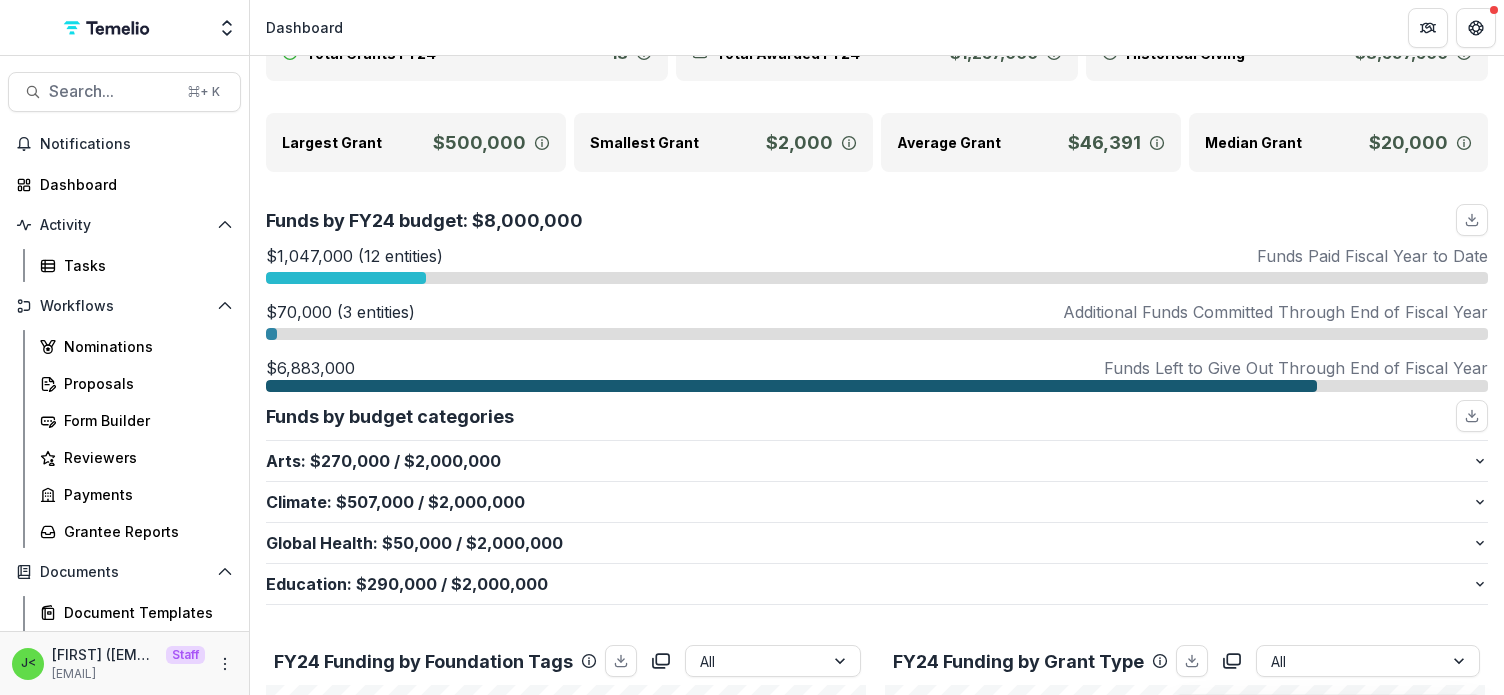 scroll, scrollTop: 0, scrollLeft: 0, axis: both 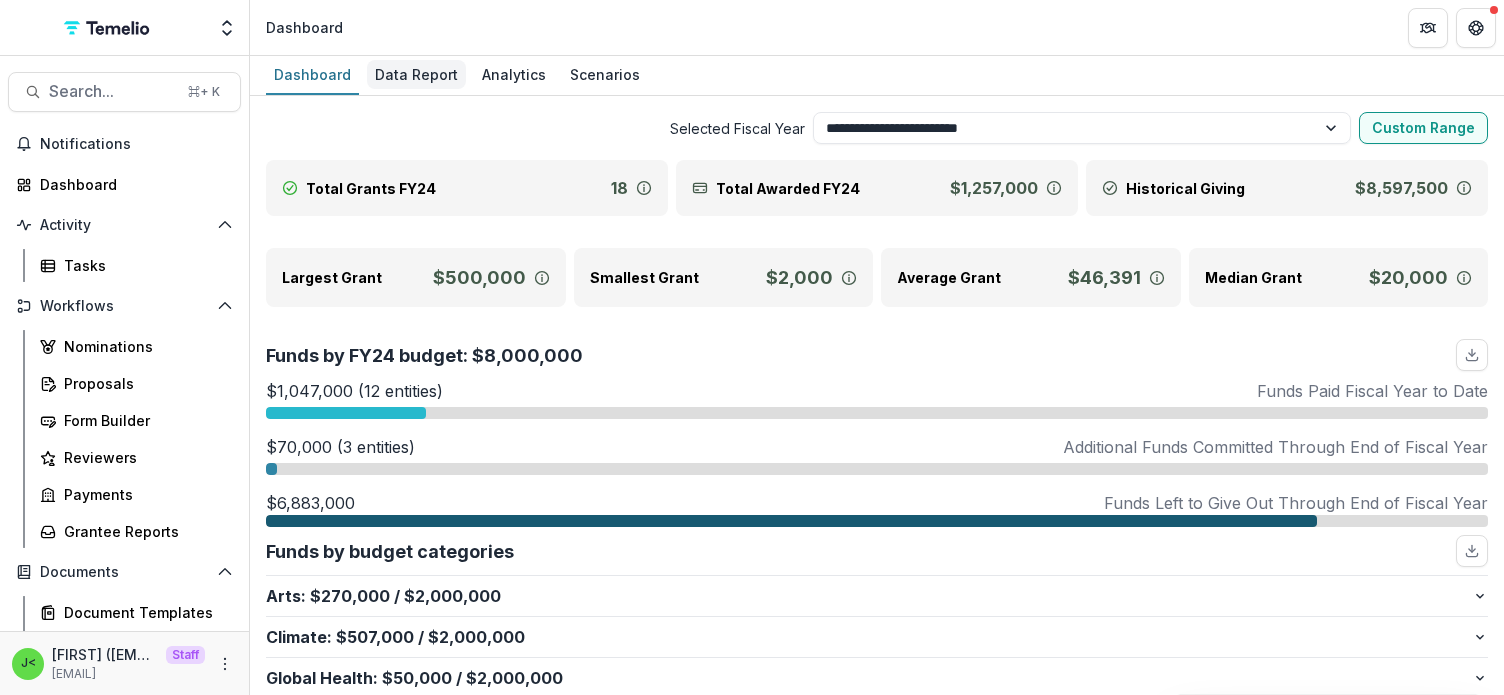 click on "Data Report" at bounding box center [416, 74] 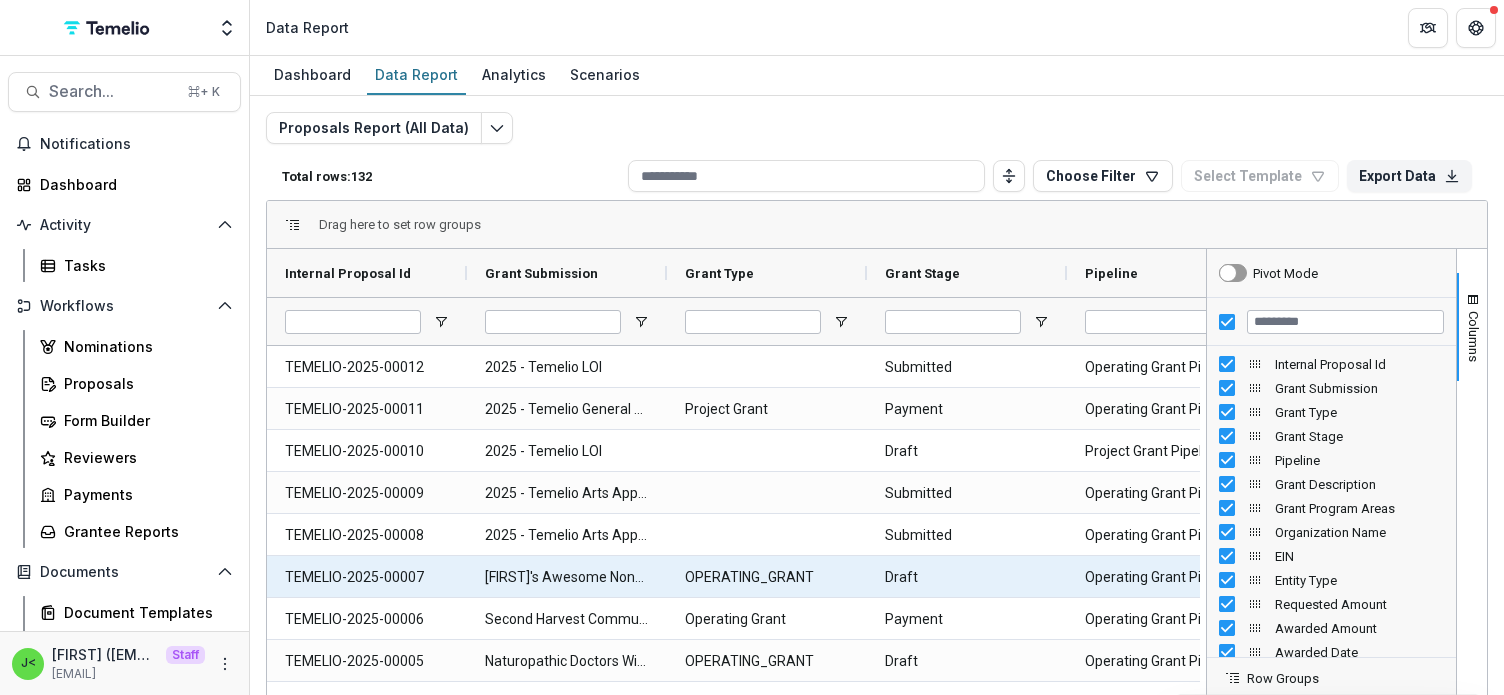 scroll, scrollTop: 0, scrollLeft: 57, axis: horizontal 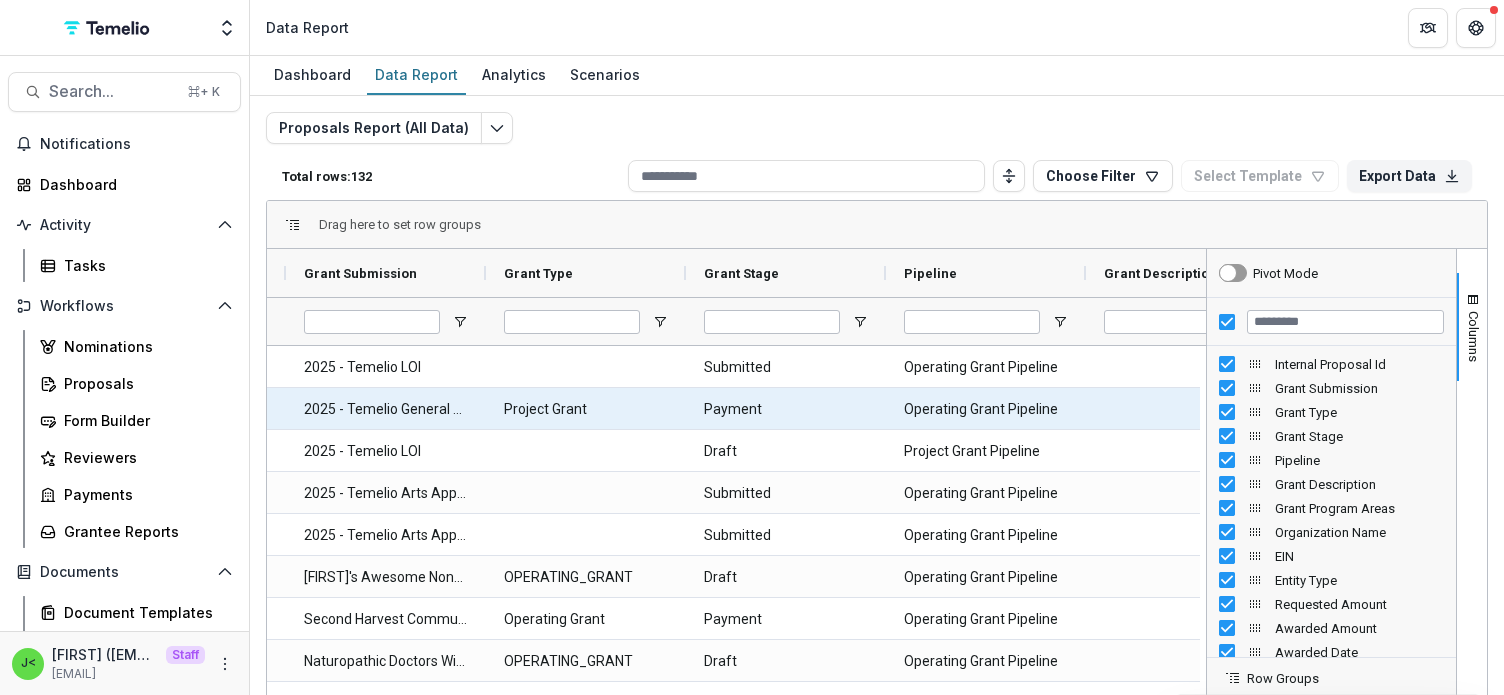 click on "2025 - Temelio General Grant Proposal" at bounding box center (386, 409) 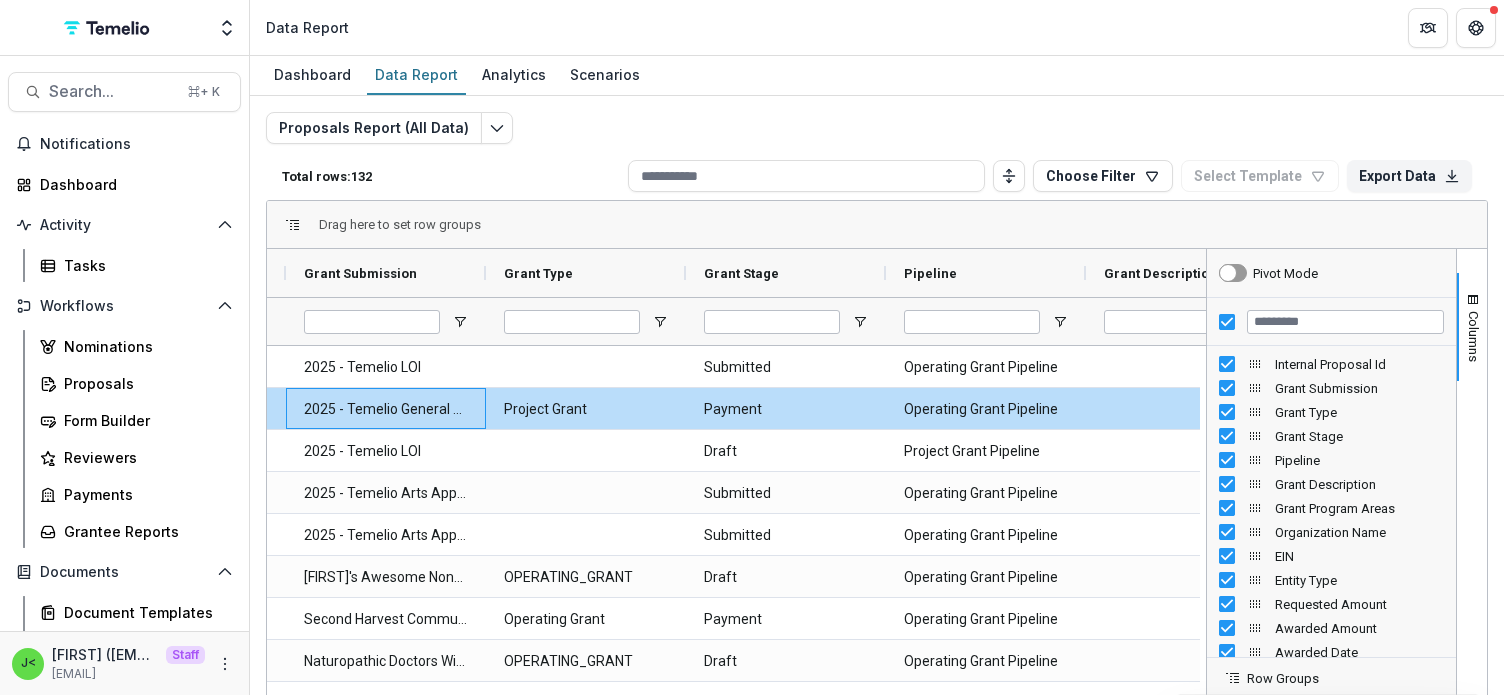 click on "Total rows:  132 Choose Filter Personal Filters Team Filters Temelio Filters No  personal  filters found. Add Personal Filter My Report  (Payments Report) Not started payments  (Payments Report) test  (Payments Report) 2024 grant cycle filter  (Proposals Report (All Data)) Award Memo Filter  (Proposals Report (All Data)) Awarded Filter  (Proposals Report (All Data)) Brooklyn Grants  (Proposals Report (All Data)) Dollars by tag range 1-60k  (Proposals Report (All Data)) My Test Filter  (Proposals Report (All Data)) New York > $10,000  (Proposals Report (All Data)) New York Global Health  (Proposals Report (All Data)) New York Grants Filter  (Proposals Report (All Data)) New York over $5k  (Proposals Report (All Data)) New York Post 2023 Grants  (Proposals Report (All Data)) Operating Grant Data  (Proposals Report (All Data)) Post 2023 NY Grants  (Proposals Report (All Data)) Quick Grant View Filter  (Proposals Report (All Data)) Report analysis  (Proposals Report (All Data)) Top Orgs Funded Over Time  ( )  ( )" at bounding box center (877, 176) 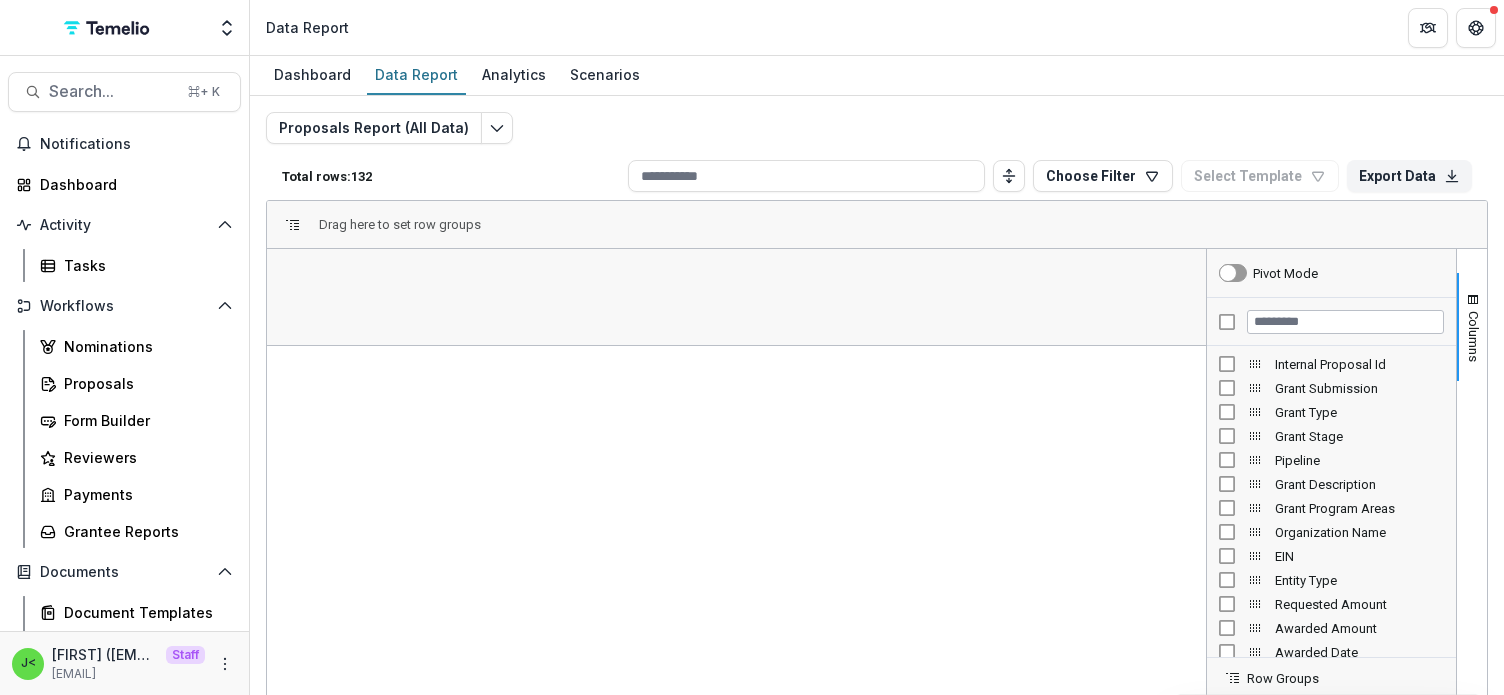 click on "Grant Submission" at bounding box center [1359, 388] 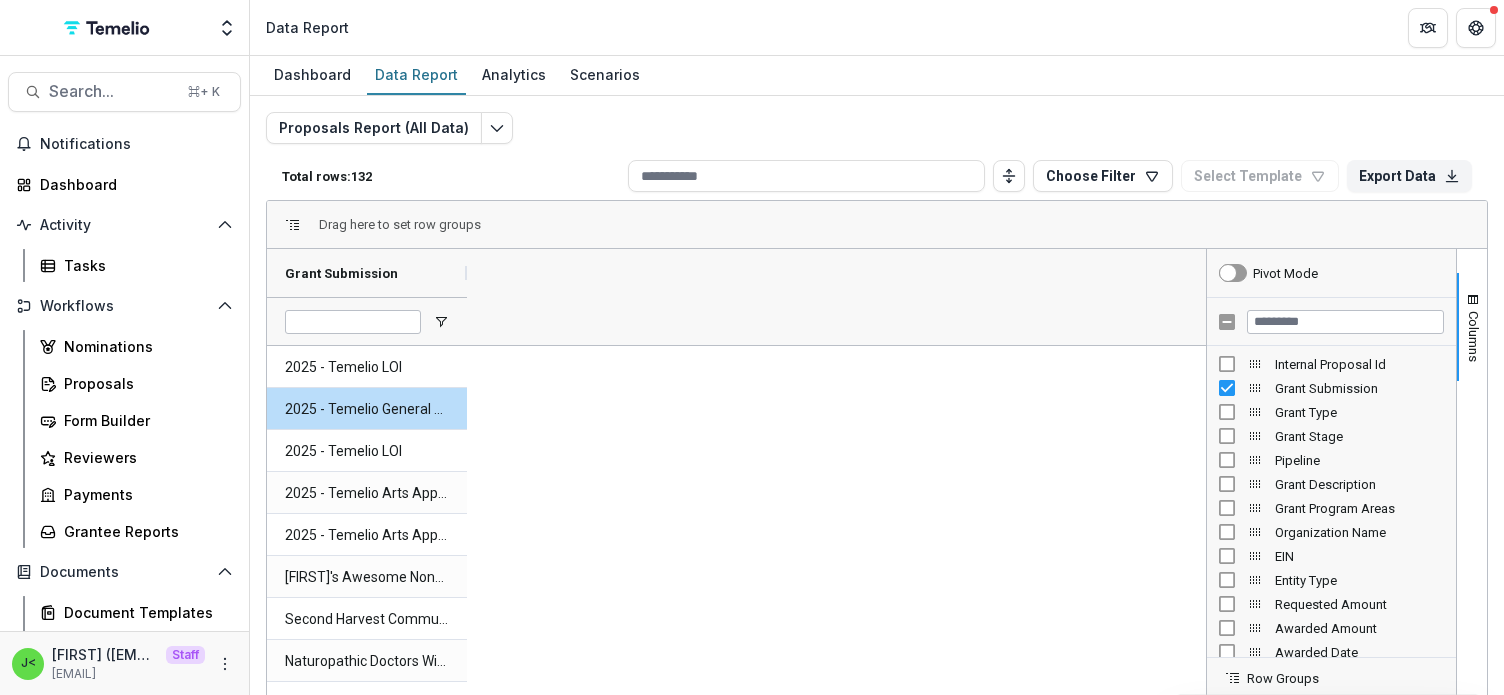 click on "Grant Type" at bounding box center [1359, 412] 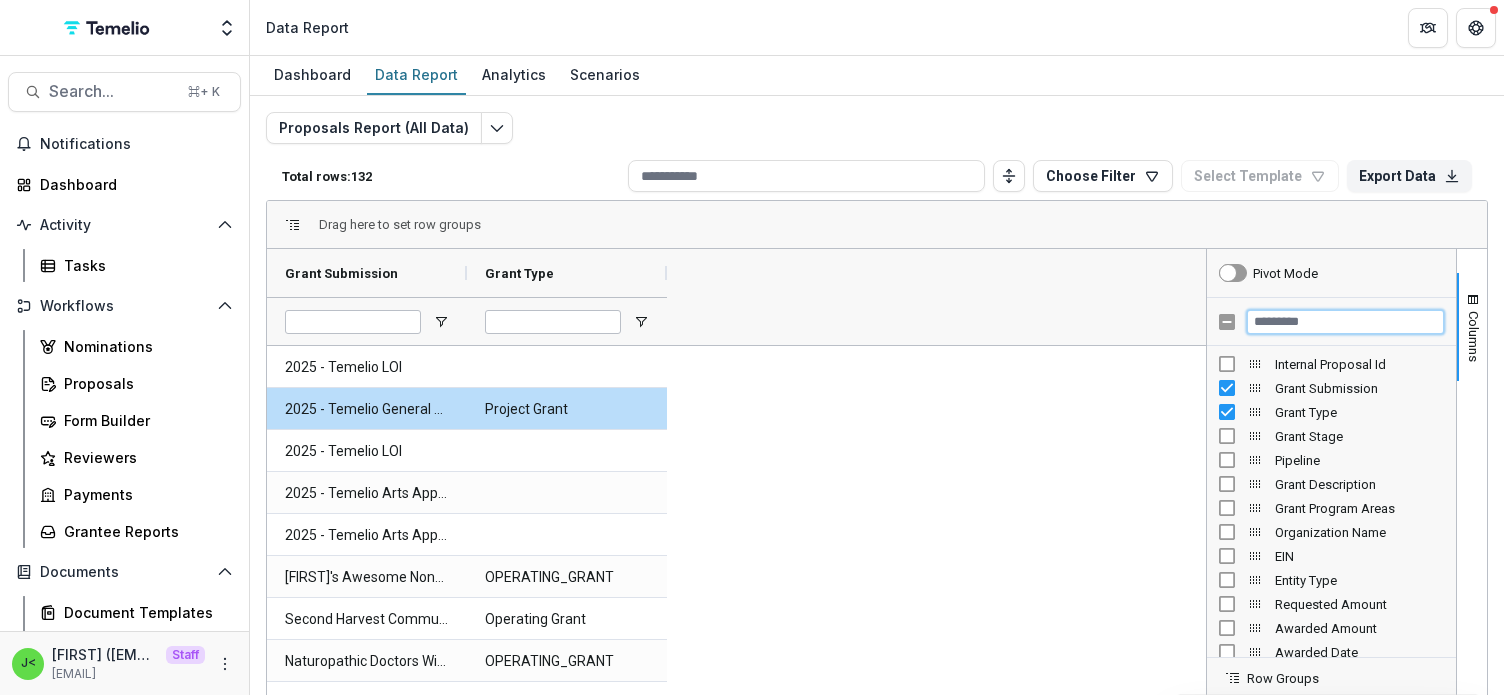 click at bounding box center [1345, 322] 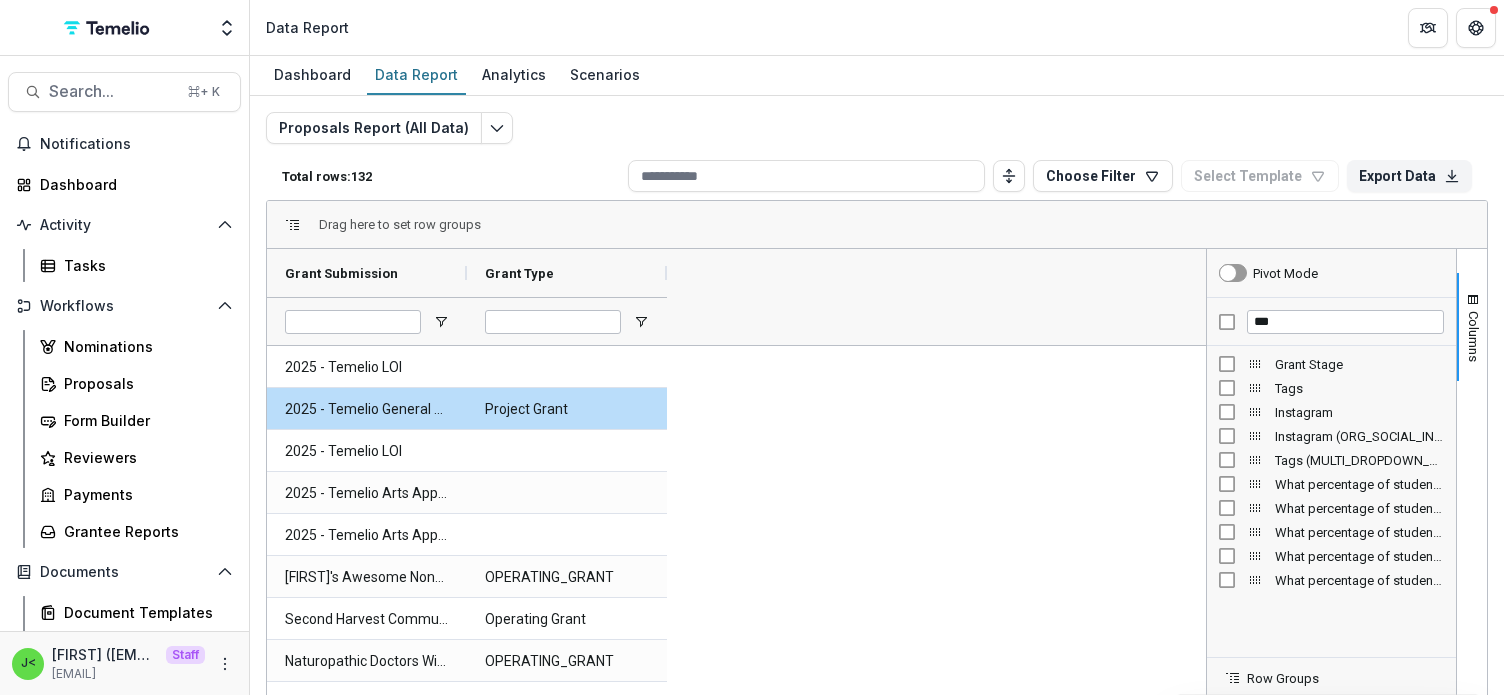 click on "Tags" at bounding box center [1359, 388] 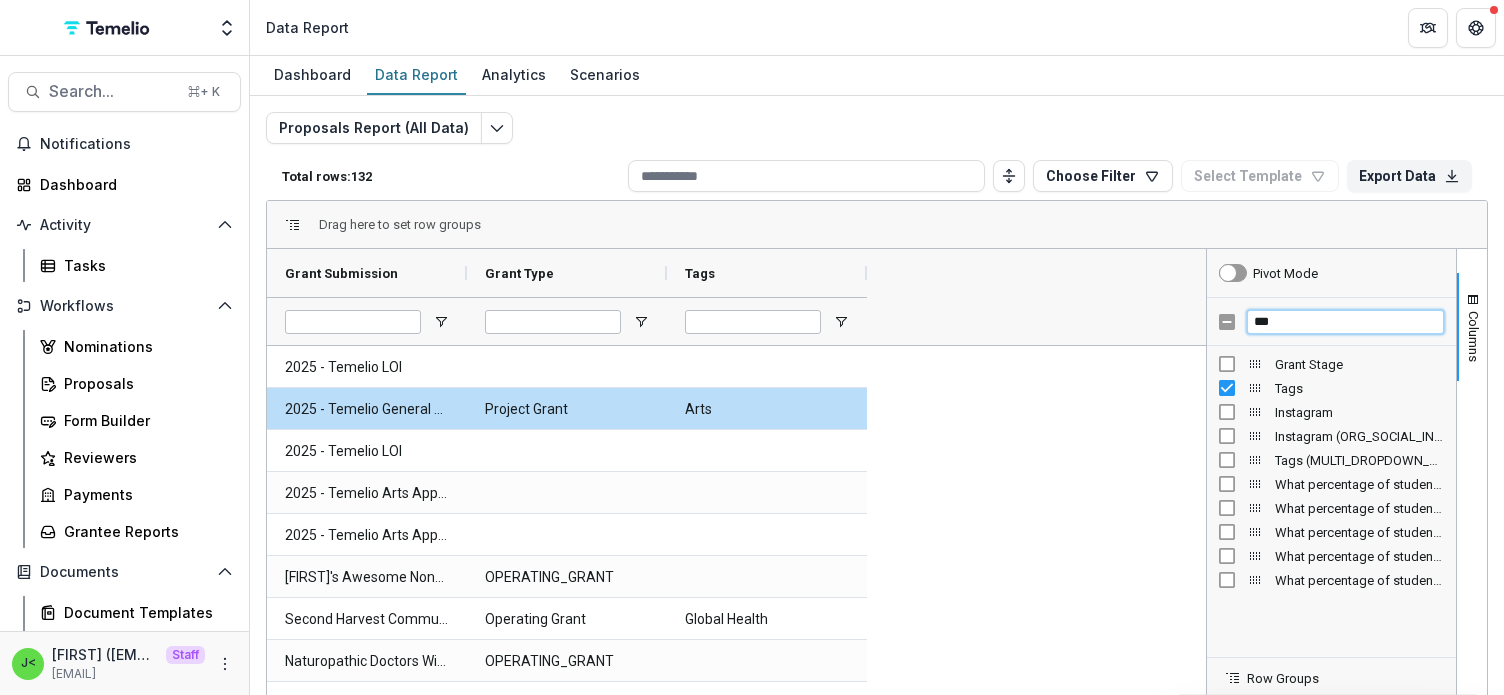 click on "***" at bounding box center [1345, 322] 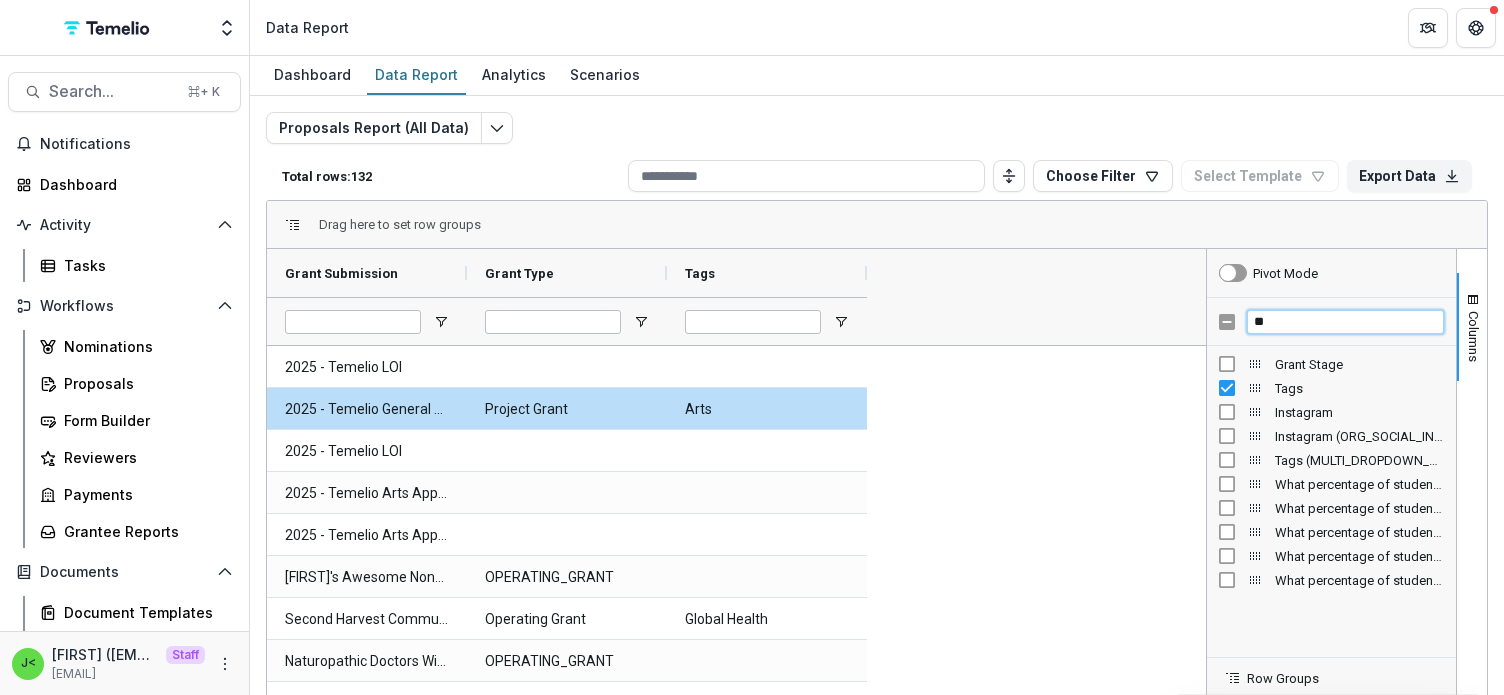 type on "*" 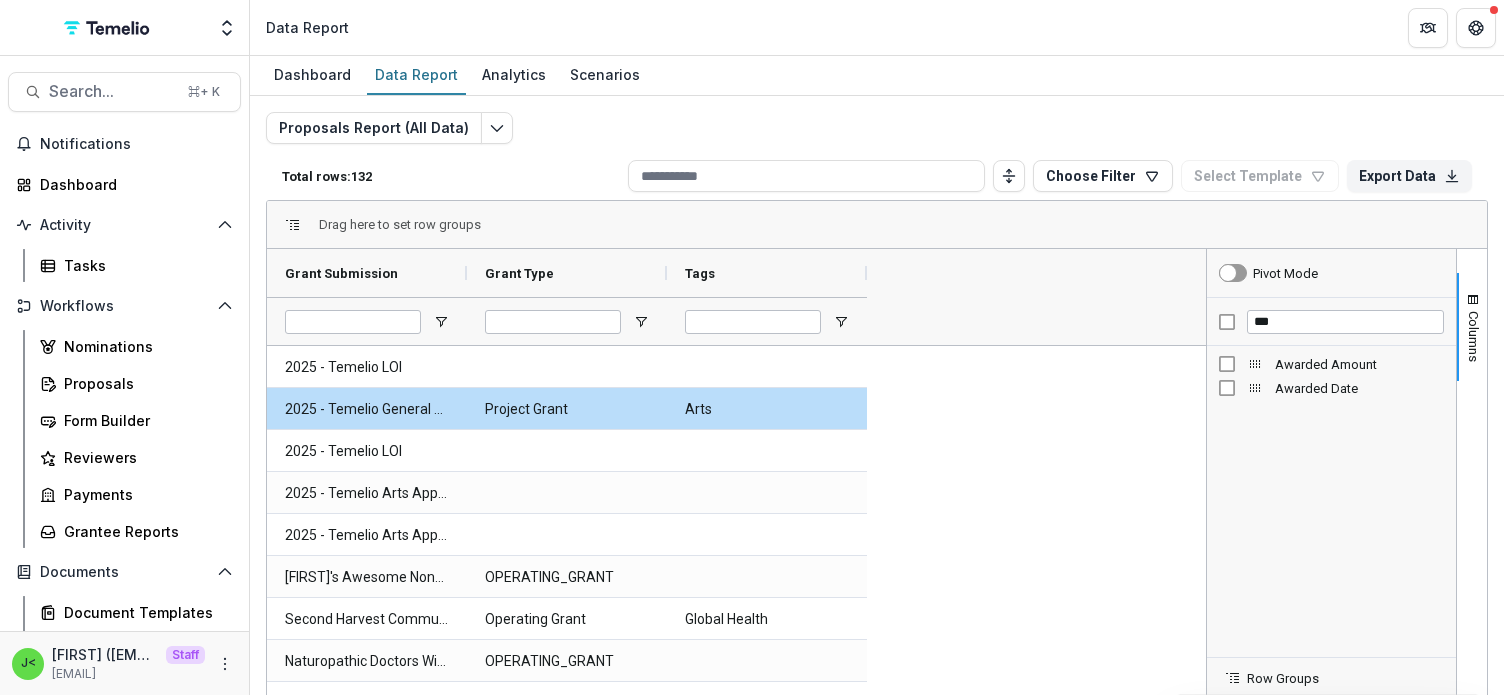 click on "Awarded Amount" at bounding box center [1359, 364] 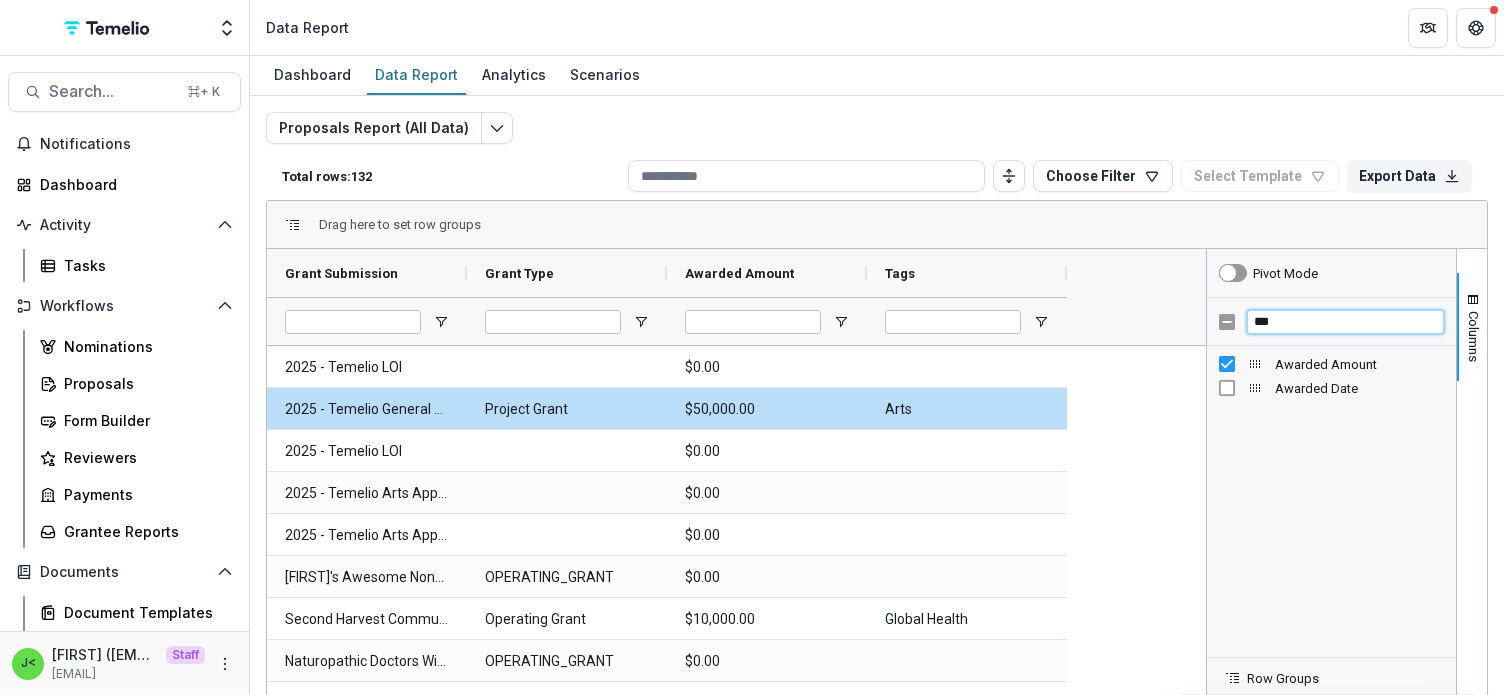 click on "***" at bounding box center [1345, 322] 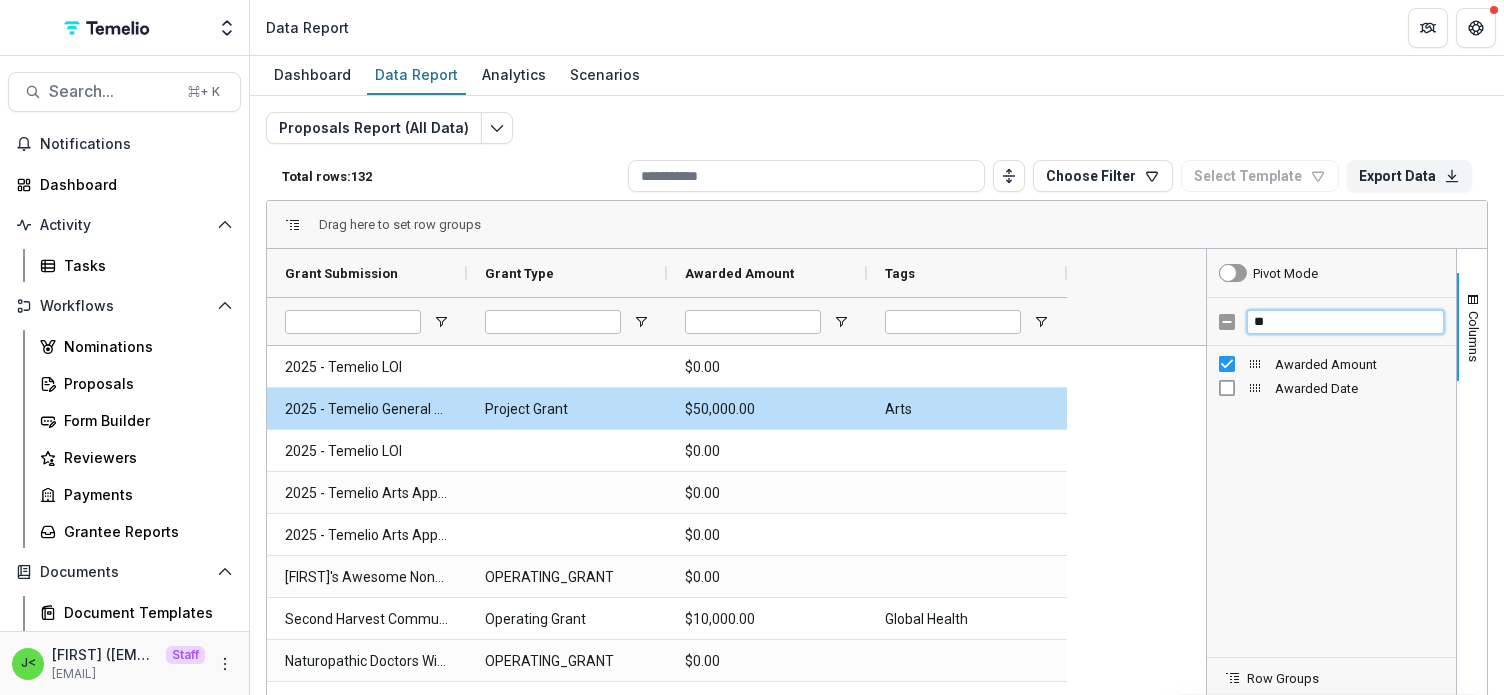 type on "*" 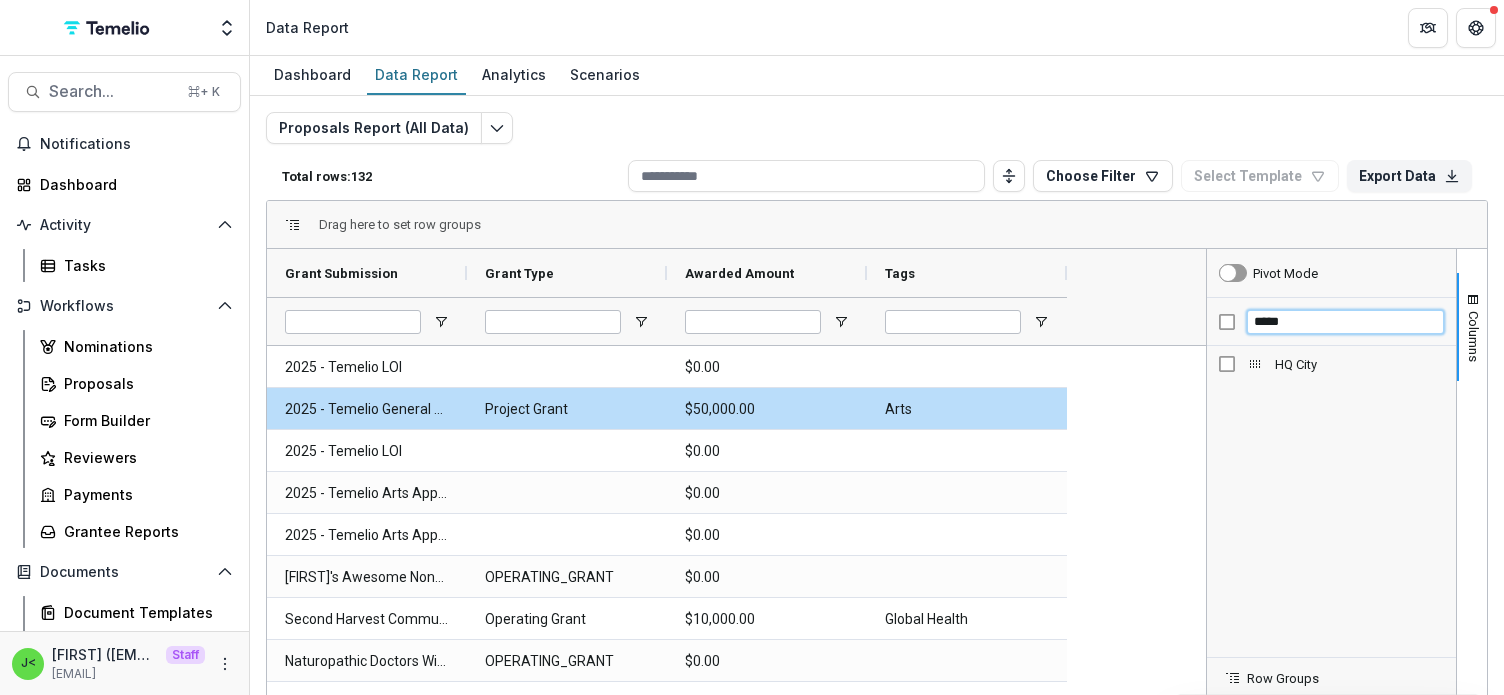 type on "*****" 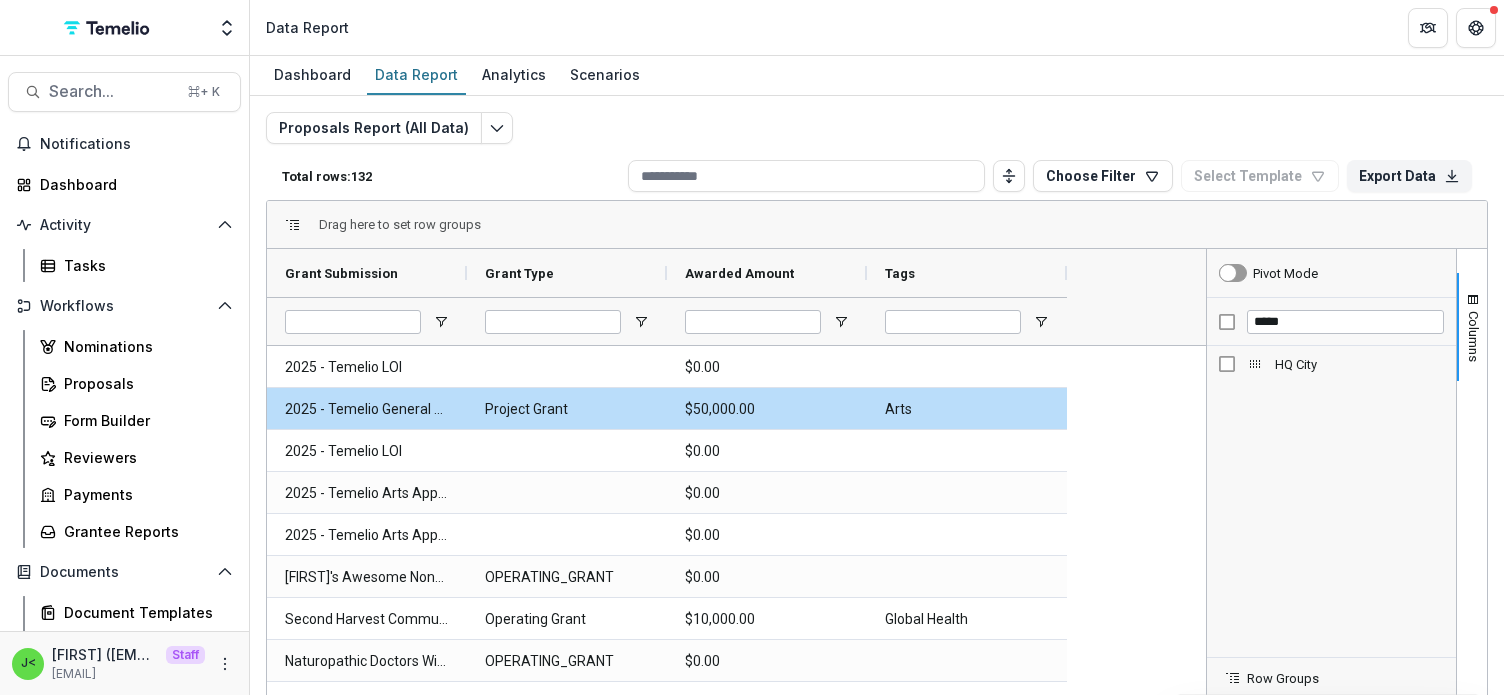 click on "HQ City" at bounding box center [1359, 364] 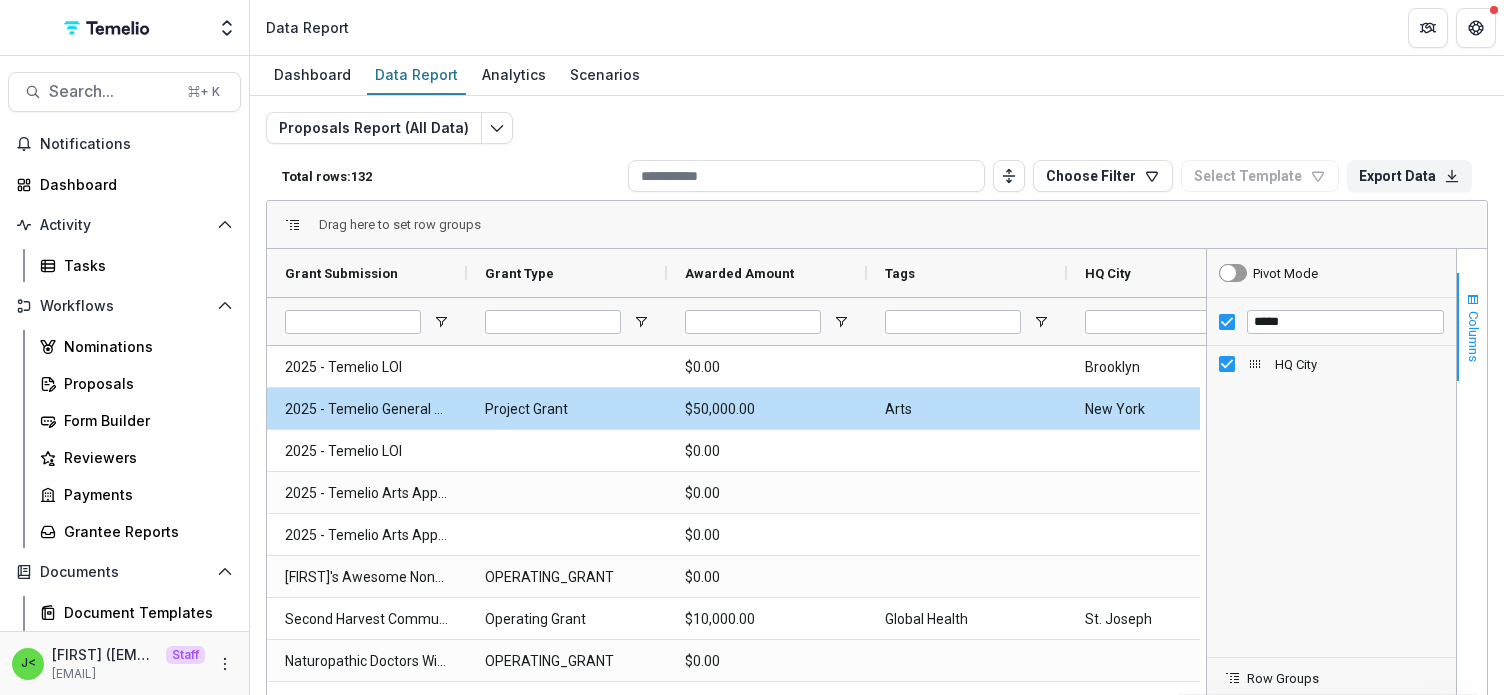 click on "Columns" at bounding box center (1473, 336) 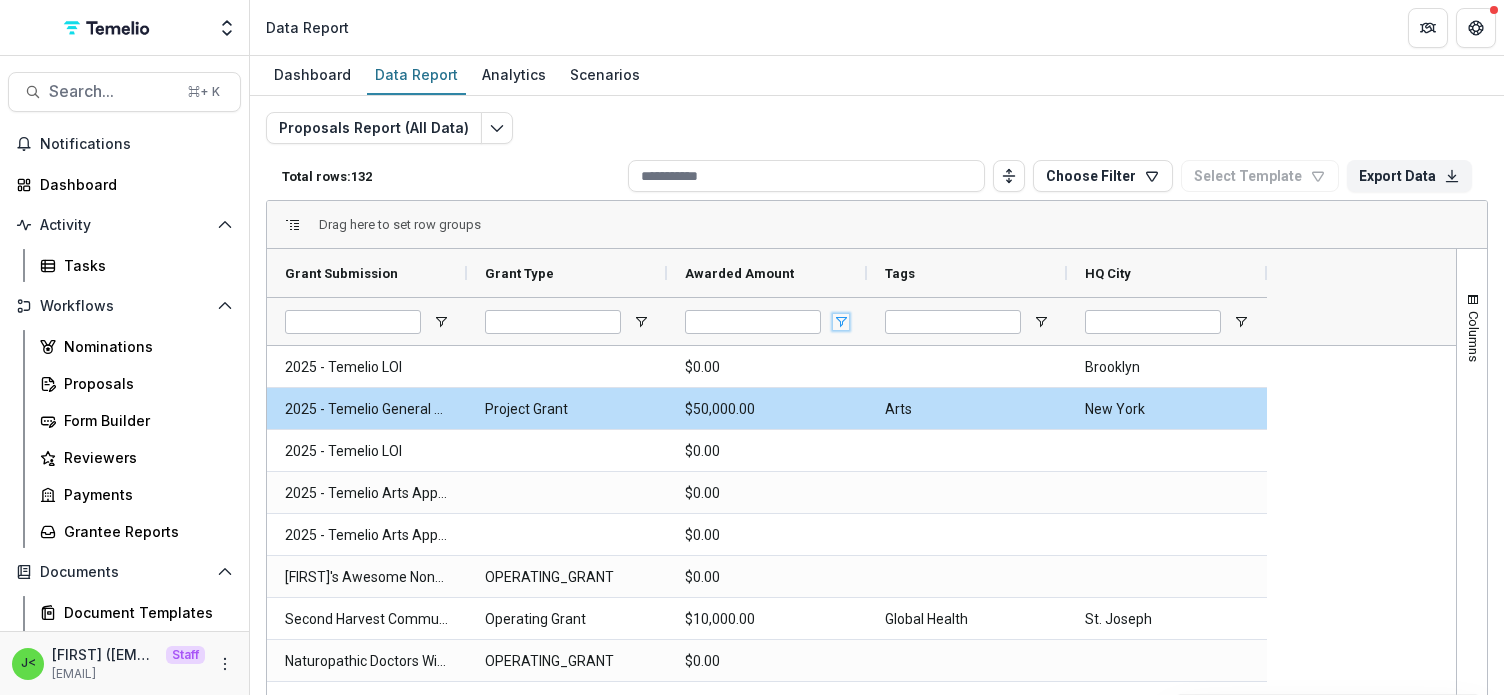 click at bounding box center [841, 322] 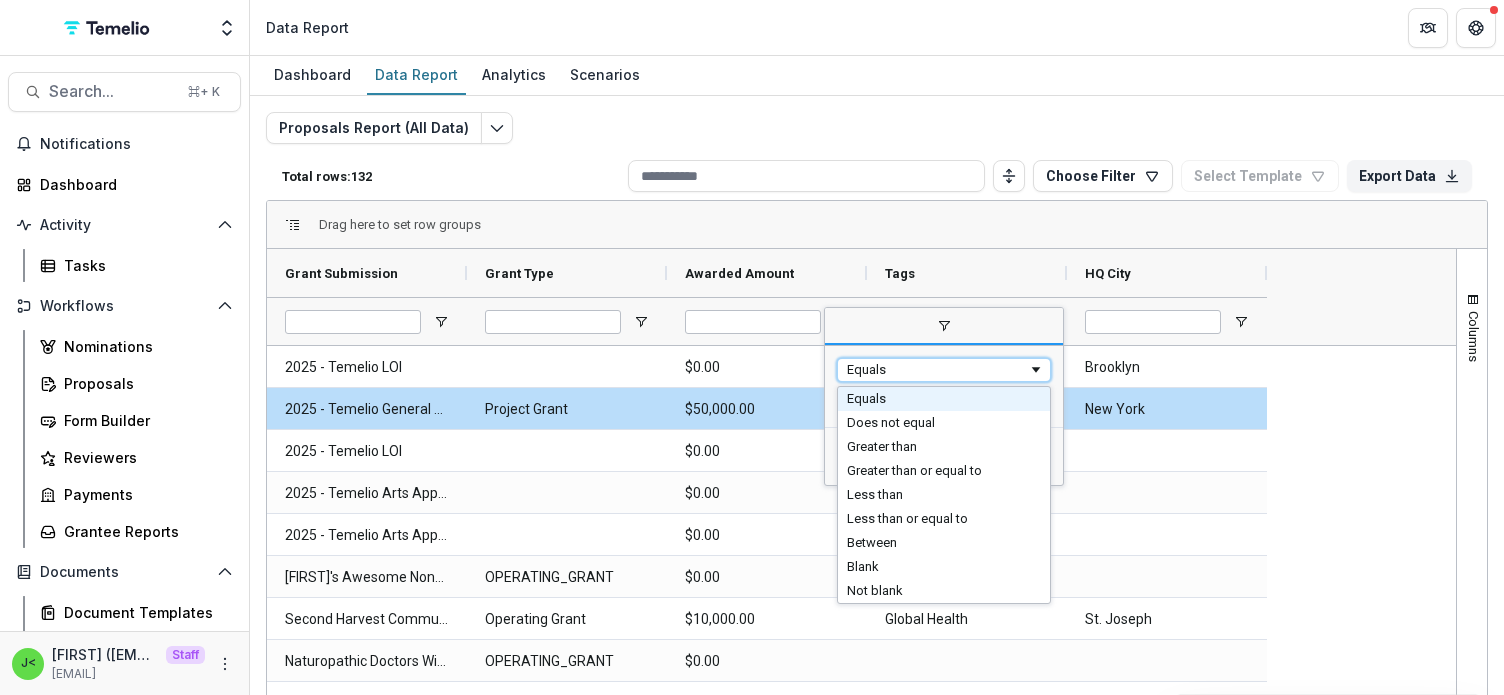 click on "Equals" at bounding box center [937, 369] 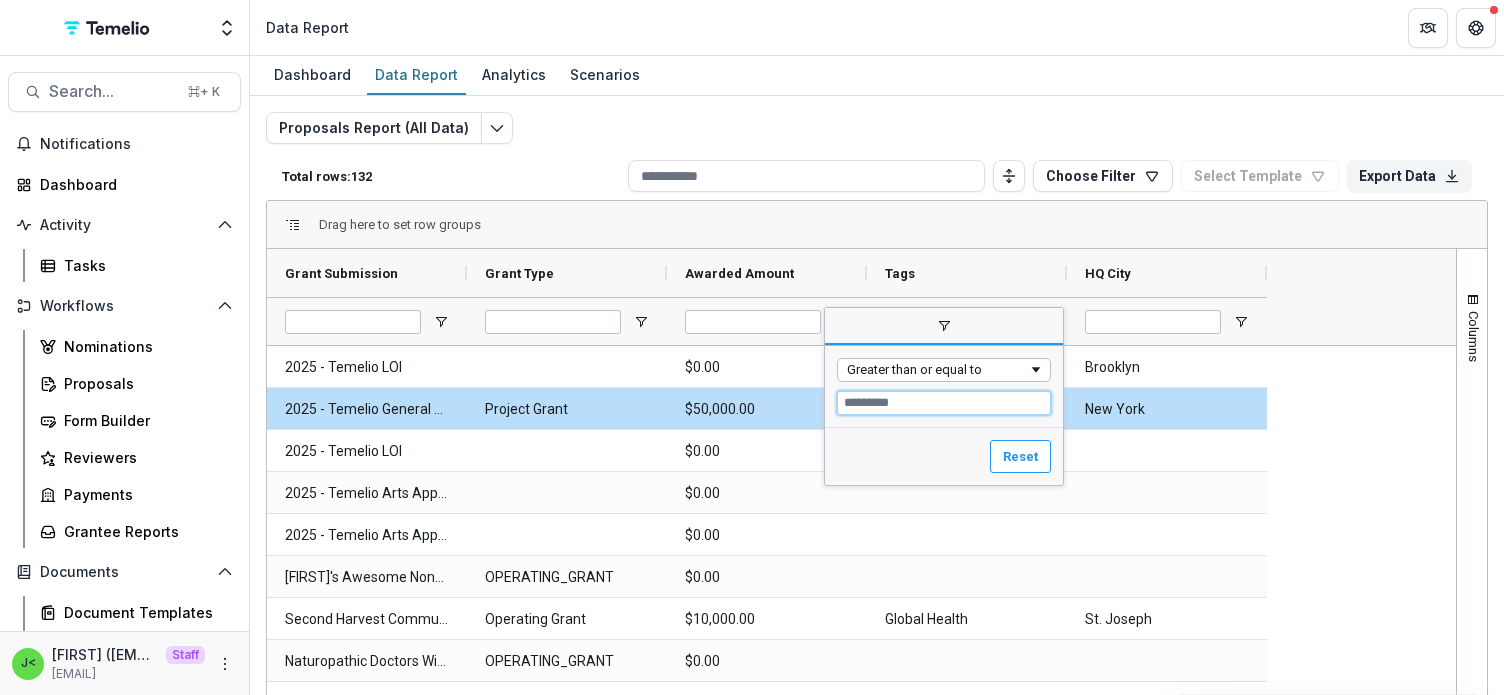 click at bounding box center [944, 403] 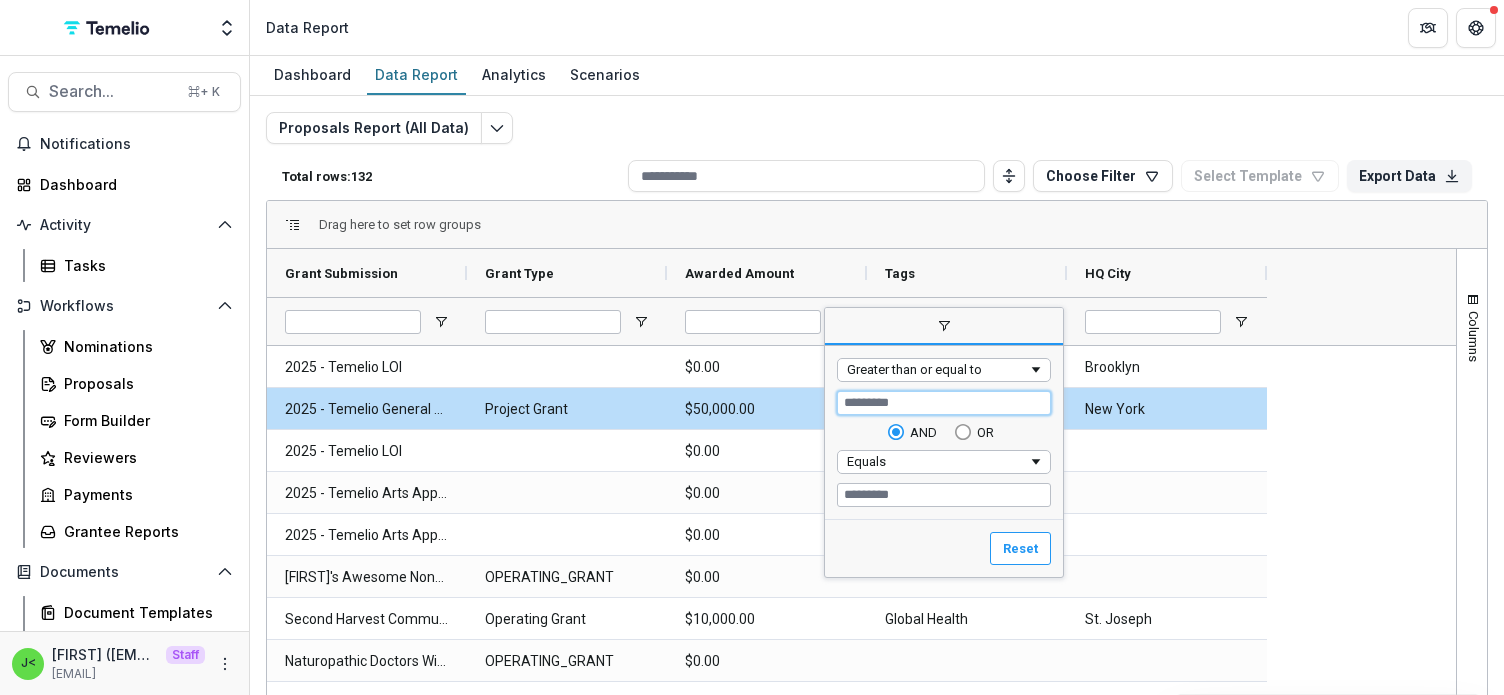 type on "*****" 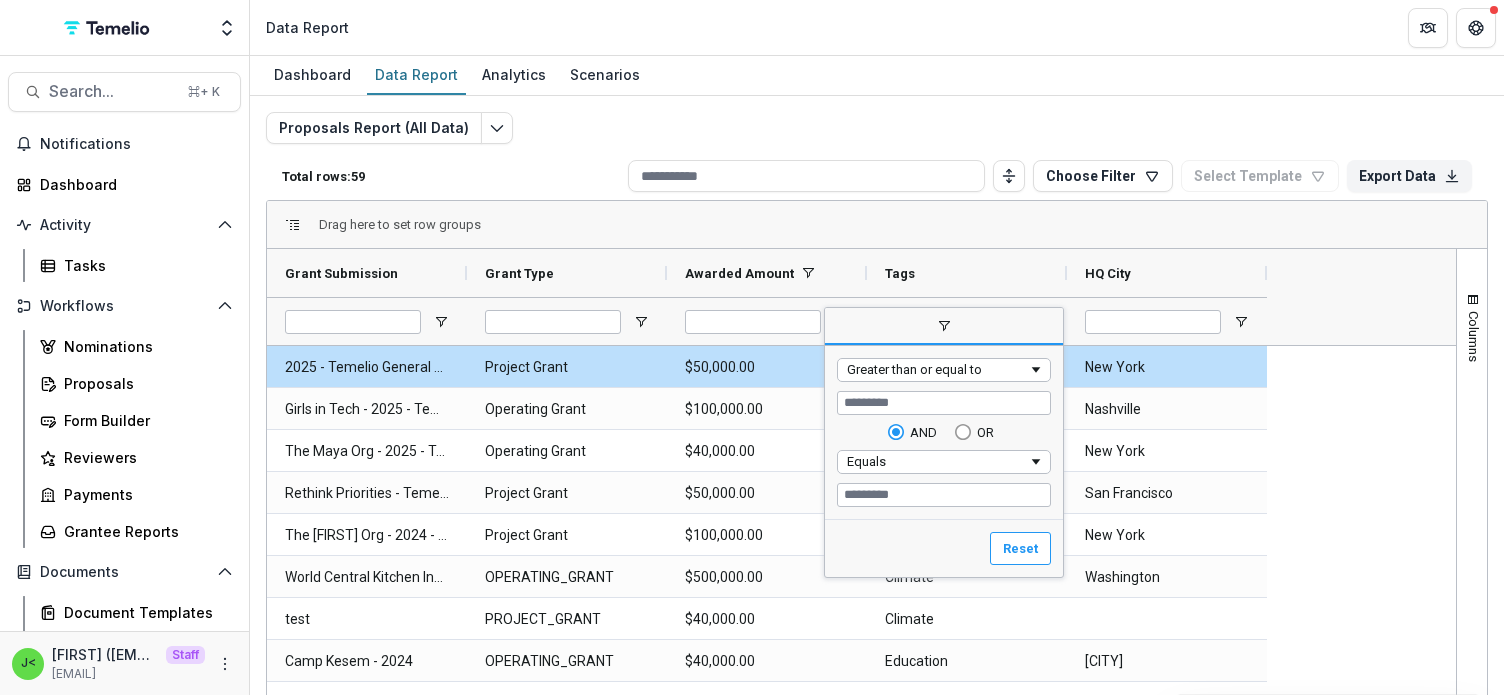 click on "2025 - Temelio General Grant Proposal Project Grant $50,000.00 Arts New York Girls in Tech - 2025 - Temelio General Grant Proposal Operating Grant $100,000.00 Nashville The Maya Org - 2025 - Temelio General Grant Proposal Operating Grant $40,000.00 Climate, Arts New York Rethink Priorities - Temelio General Grant Proposal Project Grant $50,000.00 Climate, Global Health San Francisco The Maya Org - 2024 - Temelio General Grant Proposal Project Grant $100,000.00 Climate New York World Central Kitchen Incorporated - 2024 OPERATING_GRANT $500,000.00 Climate Washington test PROJECT_GRANT $40,000.00 Climate Camp Kesem - 2024 OPERATING_GRANT $40,000.00 Education Covina Top Honors, Inc. - 2024 - Temelio General Grant Proposal OPERATING_GRANT $50,000.00 New York Cool Earth - 2024 - Temelio General Grant Proposal OPERATING_GRANT $60,000.00 Brooklyn Maddie Test Org - 2024 - Temelio General Grant Proposal OPERATING_GRANT $50,000.00 Bunny Org - 2024 - Temelio General Grant Proposal OPERATING_GRANT $50,000.00 Global Health" at bounding box center [858, 1585] 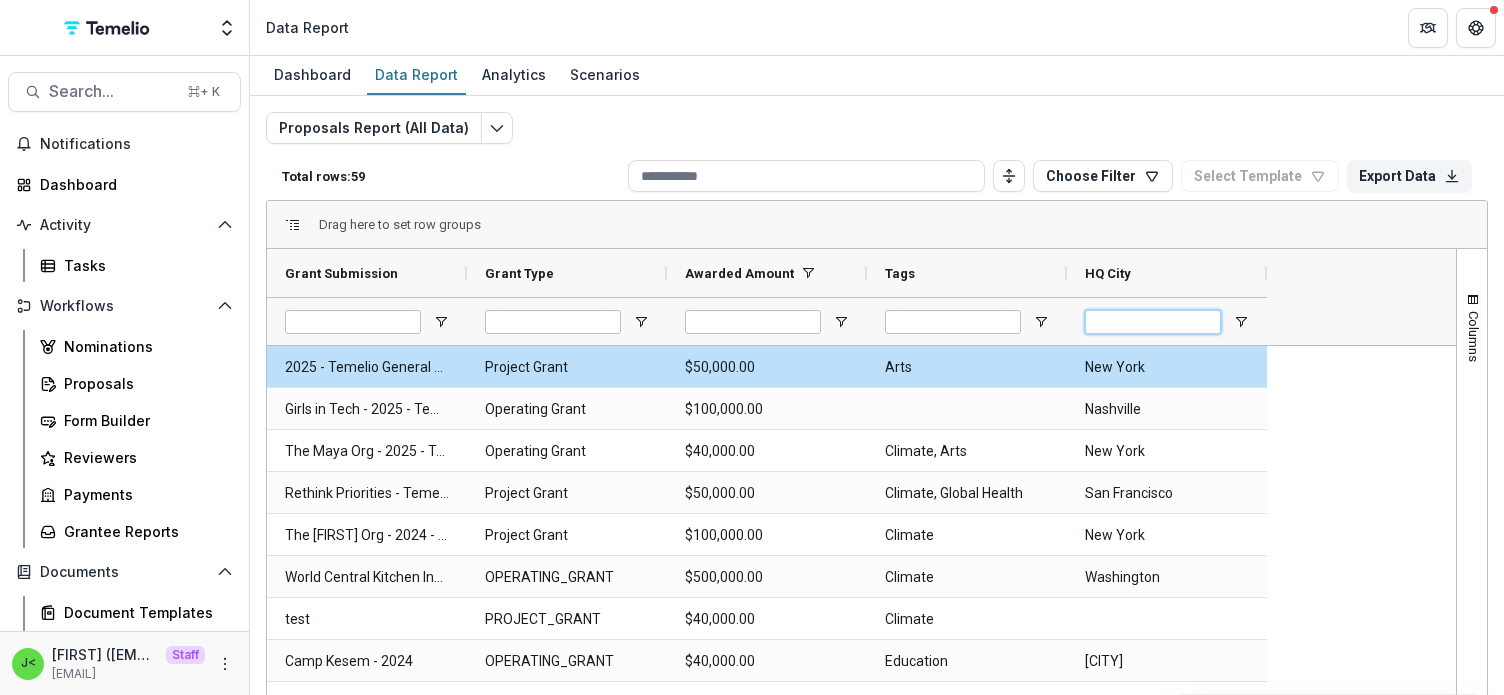 click at bounding box center (1153, 322) 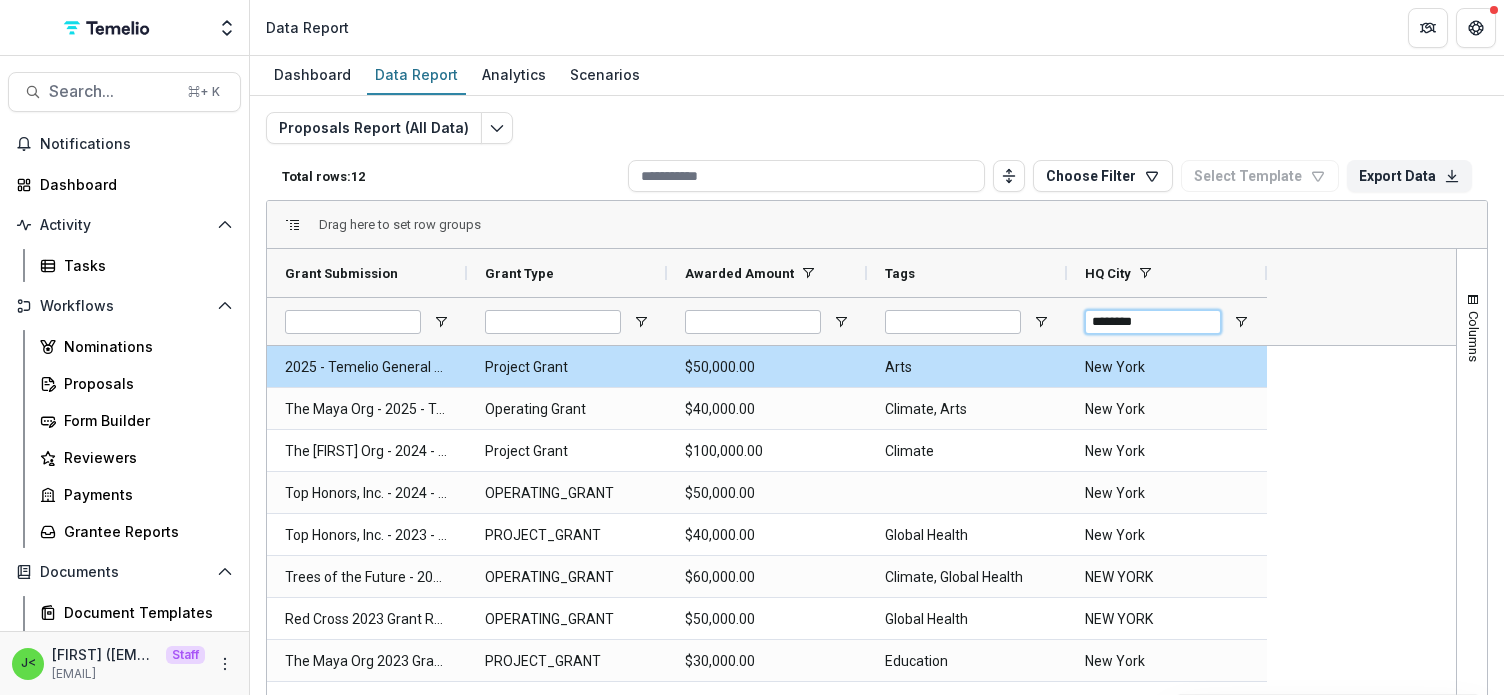 type on "********" 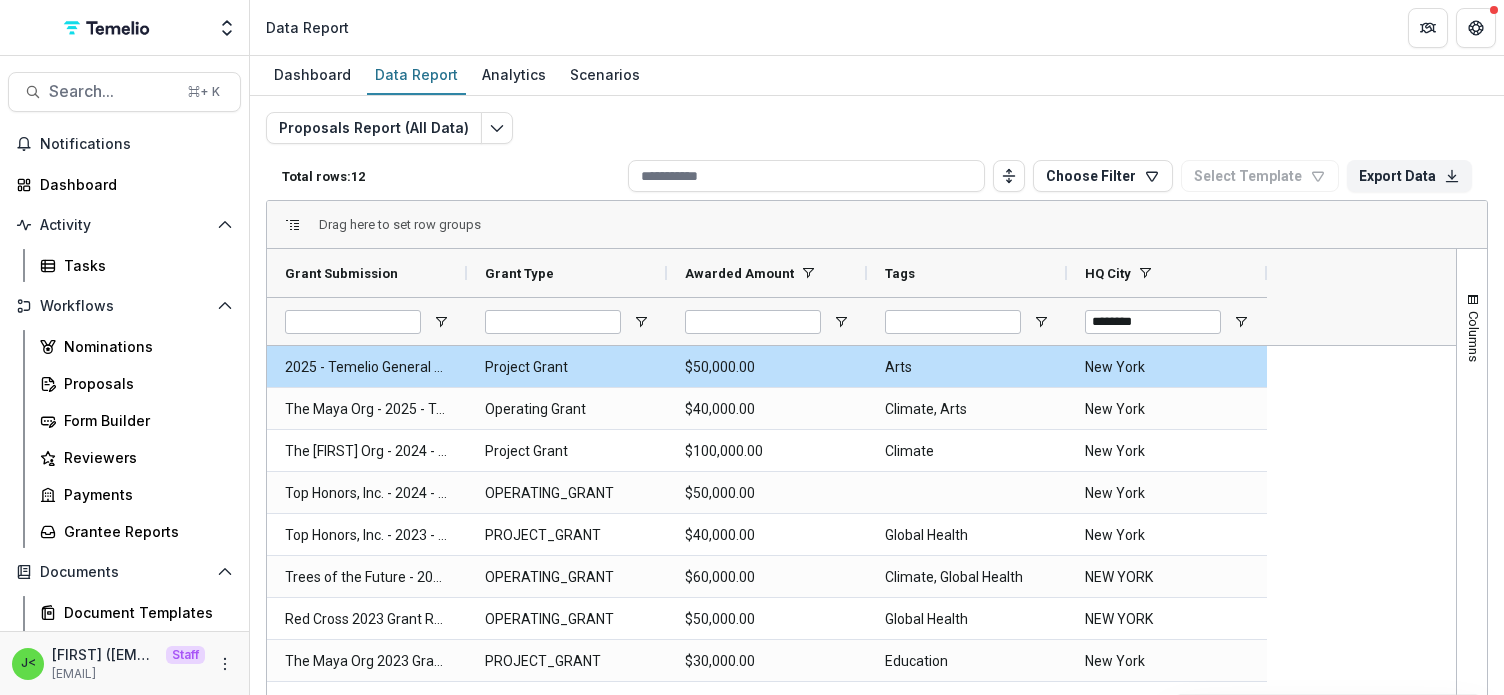 click on "2025 - Temelio General Grant Proposal Project Grant $50,000.00 Arts New York The [FIRST] Org - 2025 - Temelio General Grant Proposal Operating Grant $40,000.00 Climate, New York The [FIRST] Org - 2024 - Temelio General Grant Proposal Project Grant $100,000.00 Climate New York Top Honors, Inc. - 2024 - Temelio General Grant Proposal OPERATING_GRANT $50,000.00 New York Top Honors, Inc. - 2023 - Temelio General Grant Proposal PROJECT_GRANT $40,000.00 Global Health New York Trees of the Future - 2023 - Temelio General Grant Proposal OPERATING_GRANT $60,000.00 Climate, Global Health NEW YORK Red Cross 2023 Grant Request OPERATING_GRANT $50,000.00 Global Health NEW YORK The [FIRST] Org 2023 Grant Request  PROJECT_GRANT $30,000.00 Education New York Red Cross - 2023 Grant Proposal OPERATING_GRANT $200,000.00 Global Health, Education NEW YORK Helen Keller International - 2023 Grant Proposal OPERATING_GRANT $40,000.00 Global Health NEW YORK American Foundation for Suicide Prevention - 2023 Grant Proposal PROJECT_GRANT" at bounding box center (861, 622) 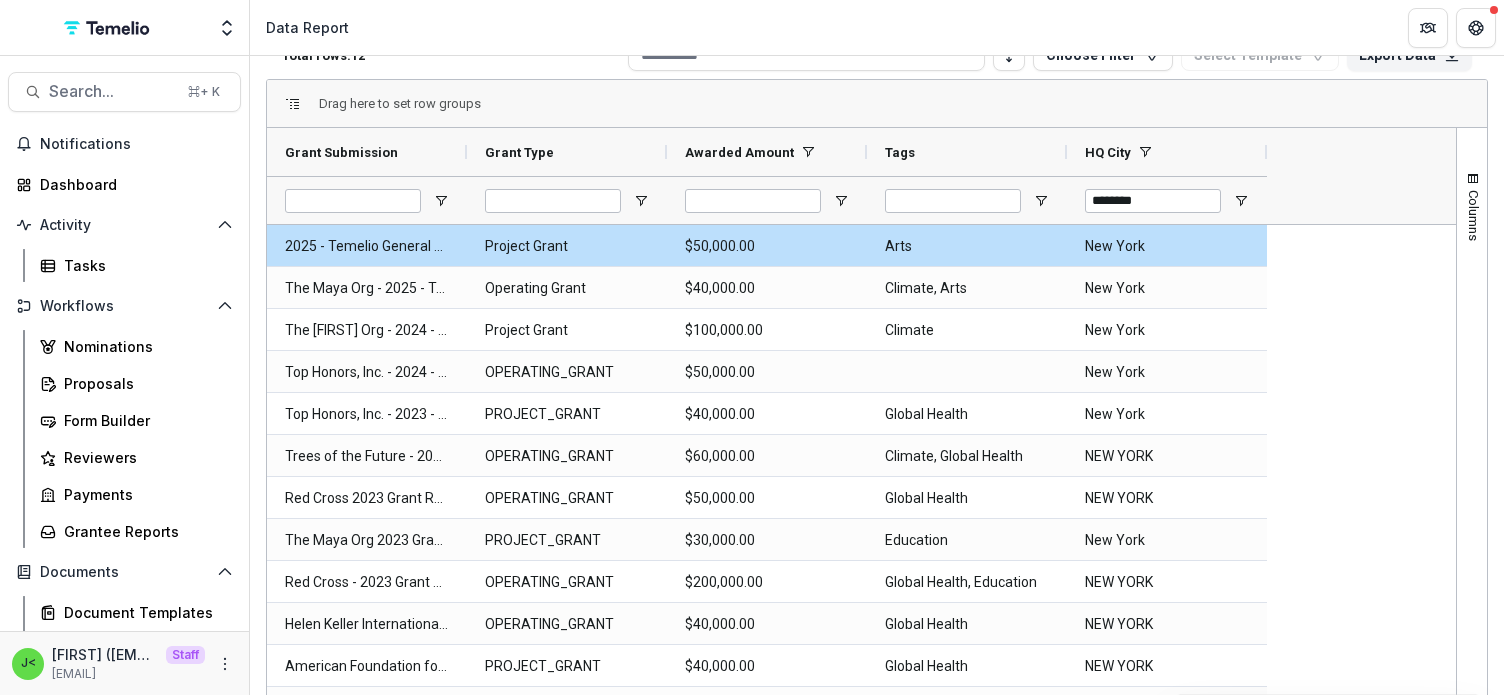 scroll, scrollTop: 0, scrollLeft: 0, axis: both 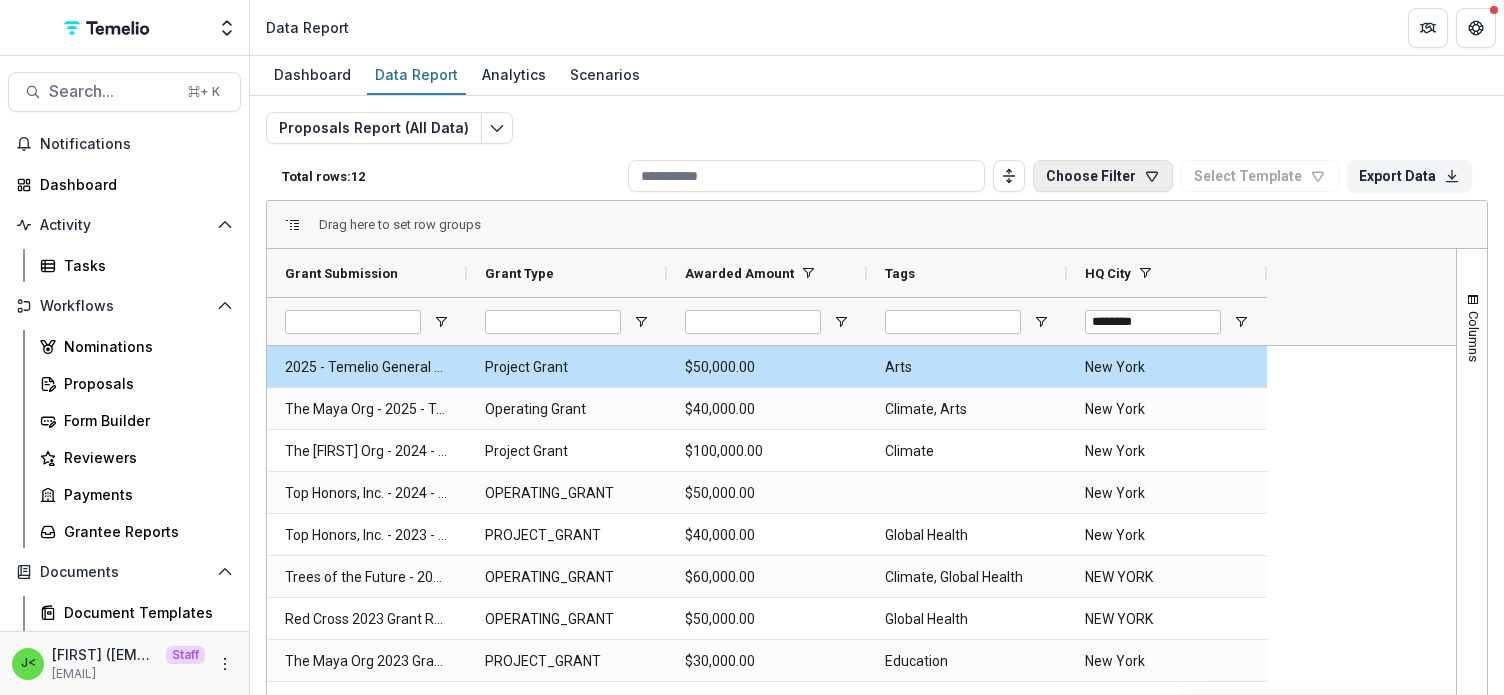click on "Choose Filter" at bounding box center (1103, 176) 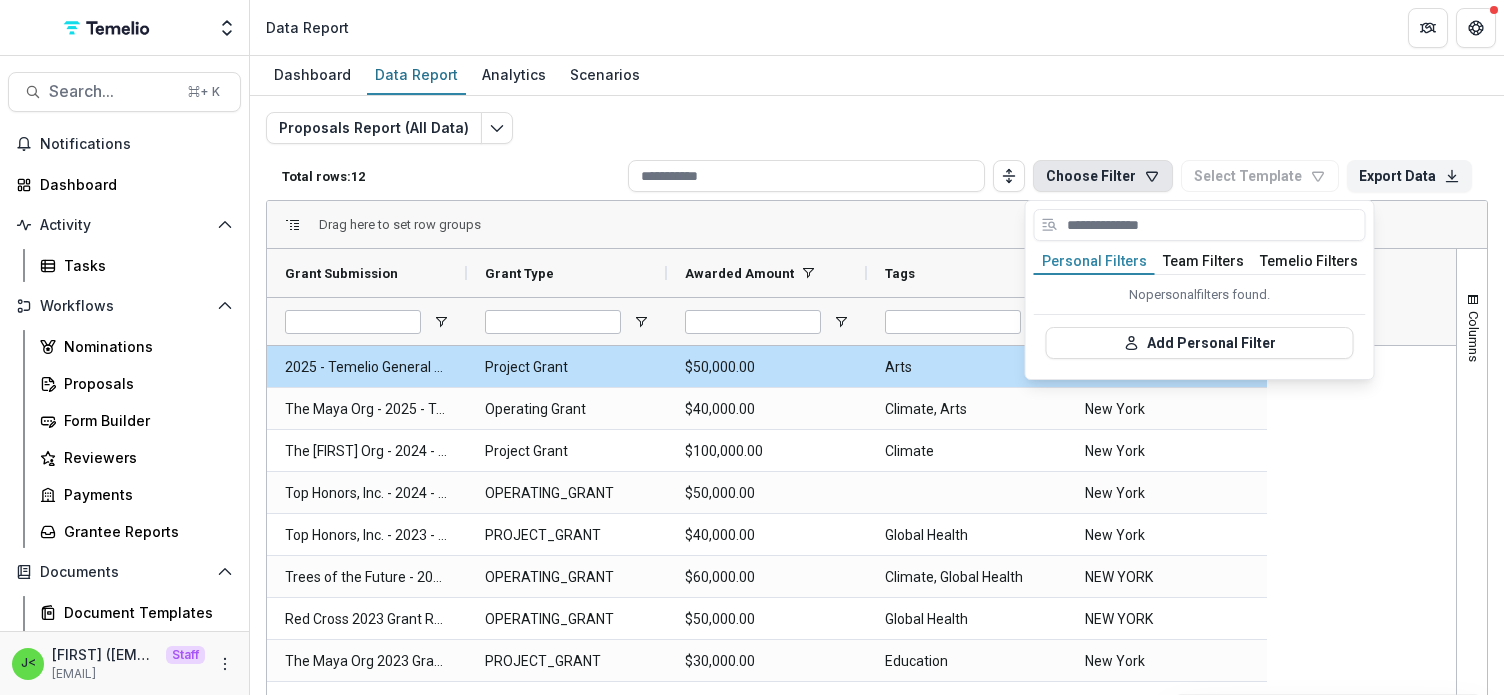 click on "Proposals Report (All Data) Total rows:  12 Choose Filter Personal Filters Team Filters Temelio Filters No  personal  filters found. Add Personal Filter My Report  (Payments Report) Not started payments  (Payments Report) test  (Payments Report) 2024 grant cycle filter  (Proposals Report (All Data)) Award Memo Filter  (Proposals Report (All Data)) Awarded Filter  (Proposals Report (All Data)) Brooklyn Grants  (Proposals Report (All Data)) Dollars by tag range 1-60k  (Proposals Report (All Data)) My Test Filter  (Proposals Report (All Data)) New York > $10,000  (Proposals Report (All Data)) New York Global Health  (Proposals Report (All Data)) New York Grants Filter  (Proposals Report (All Data)) New York over $5k  (Proposals Report (All Data)) New York Post 2023 Grants  (Proposals Report (All Data)) Operating Grant Data  (Proposals Report (All Data)) Post 2023 NY Grants  (Proposals Report (All Data)) Quick Grant View Filter  (Proposals Report (All Data)) Report analysis  (Proposals Report (All Data))  ( )  (" at bounding box center (877, 482) 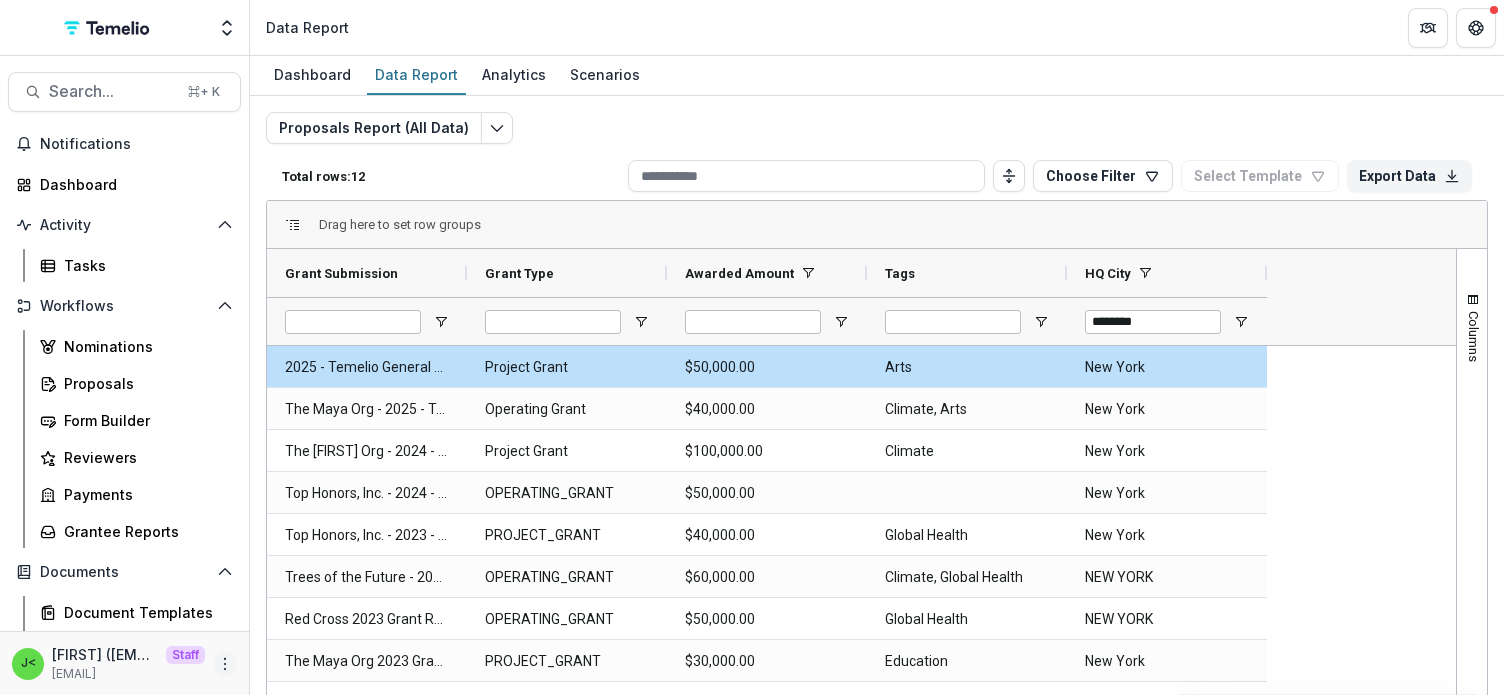 click 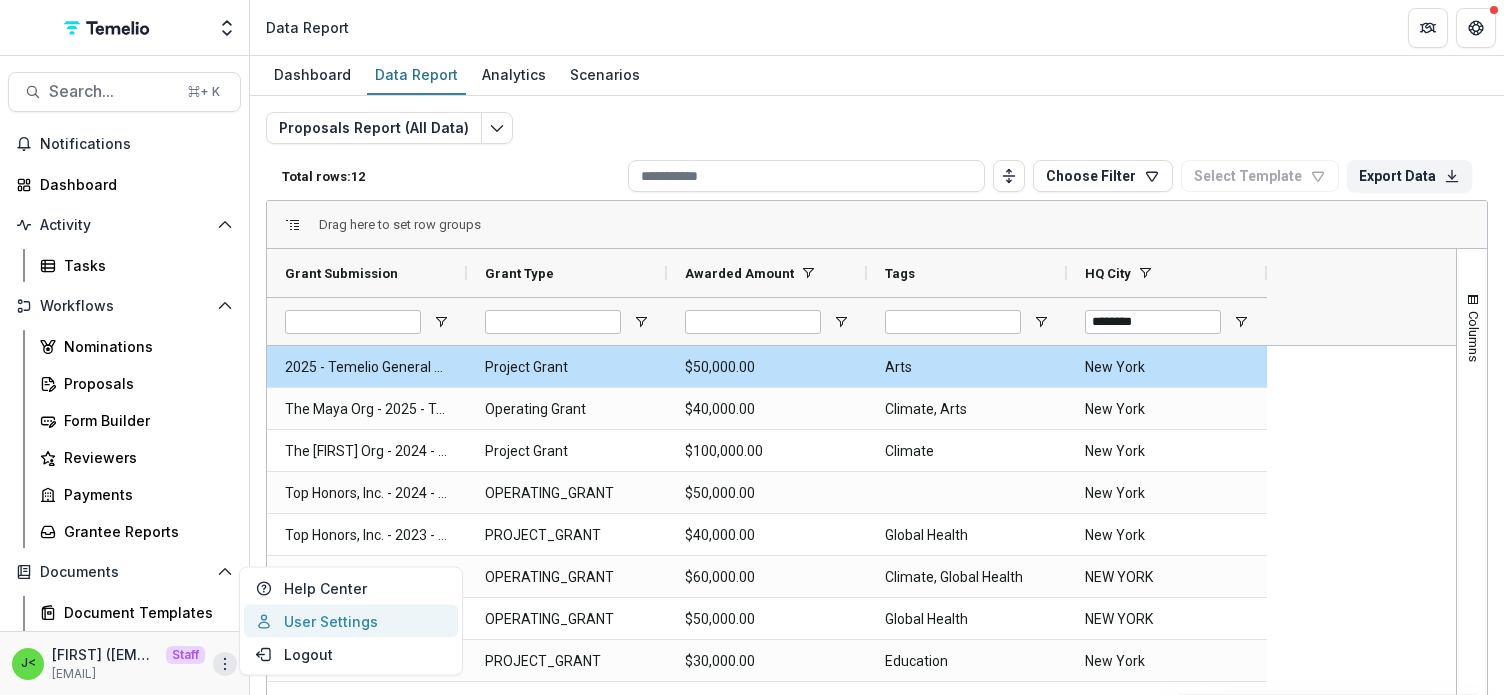 click on "User Settings" at bounding box center (351, 621) 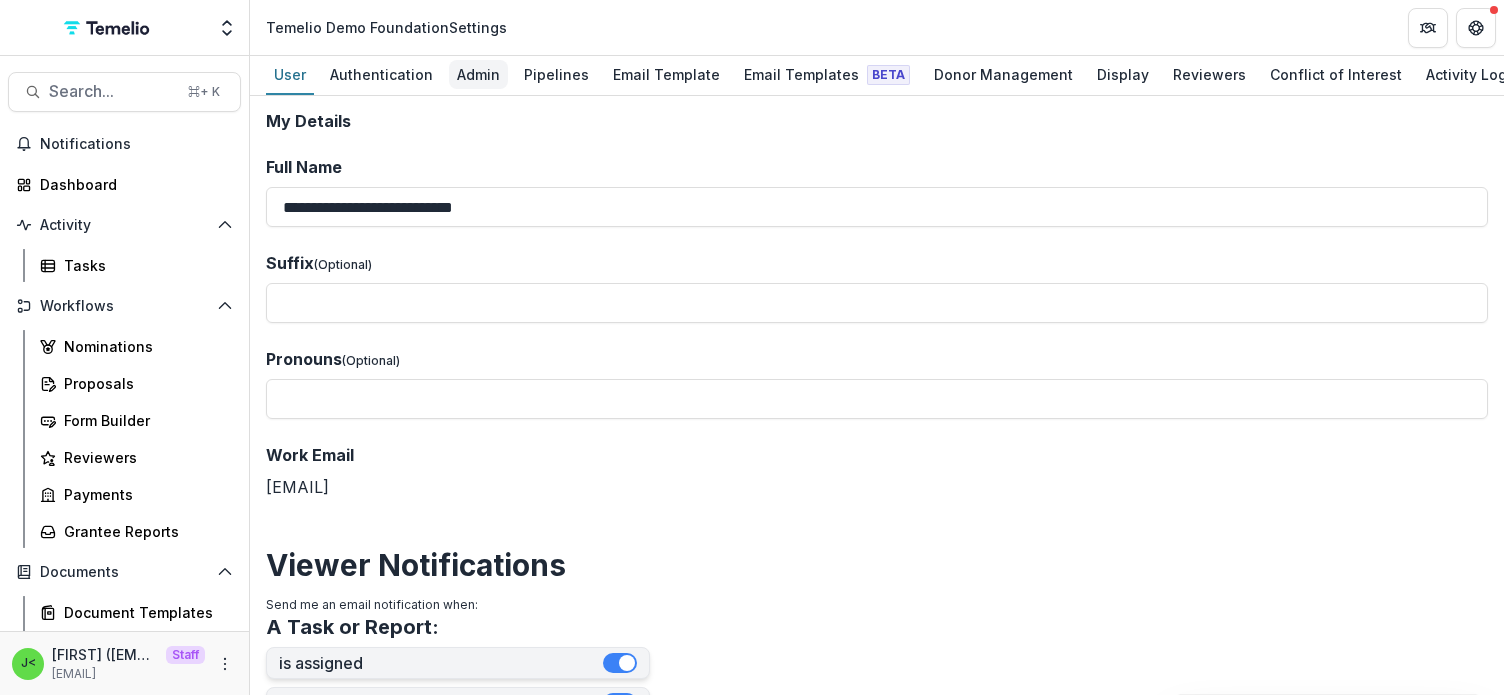 click on "Admin" at bounding box center (478, 74) 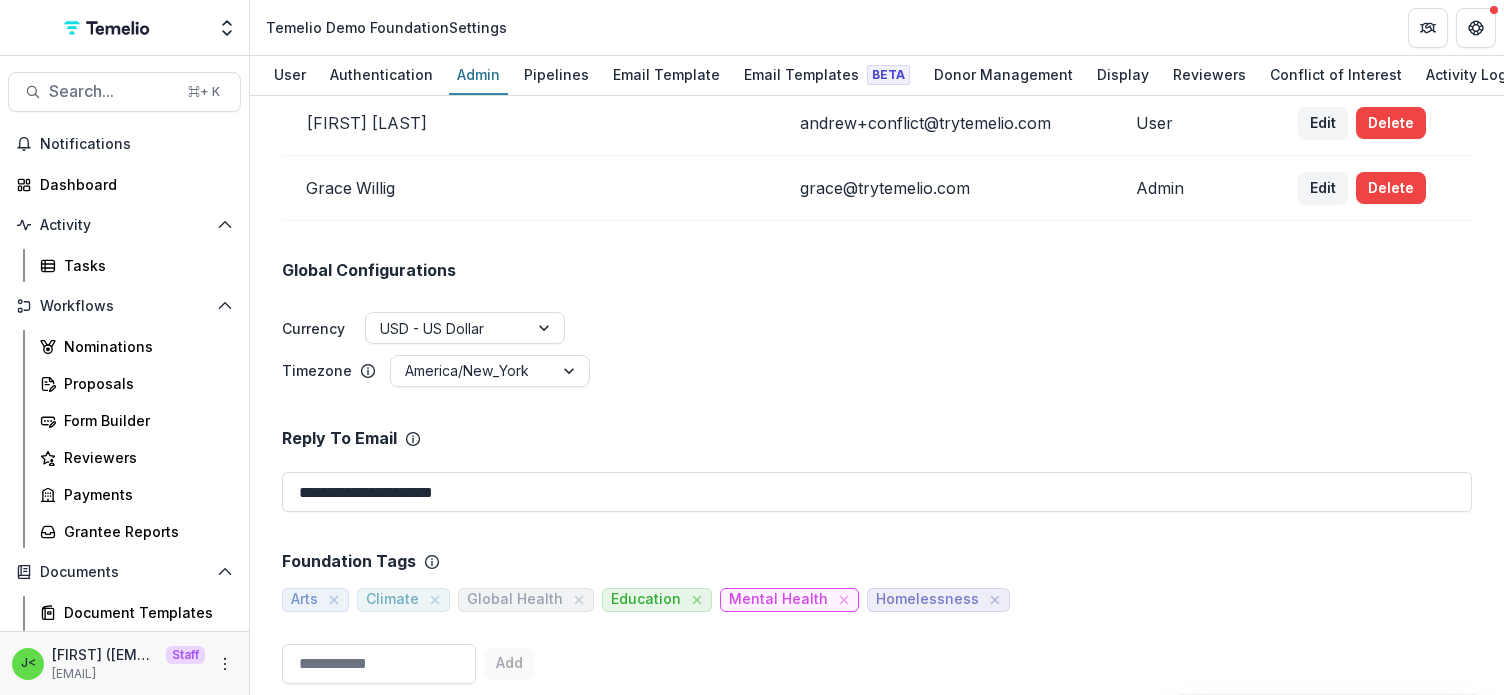 scroll, scrollTop: 553, scrollLeft: 0, axis: vertical 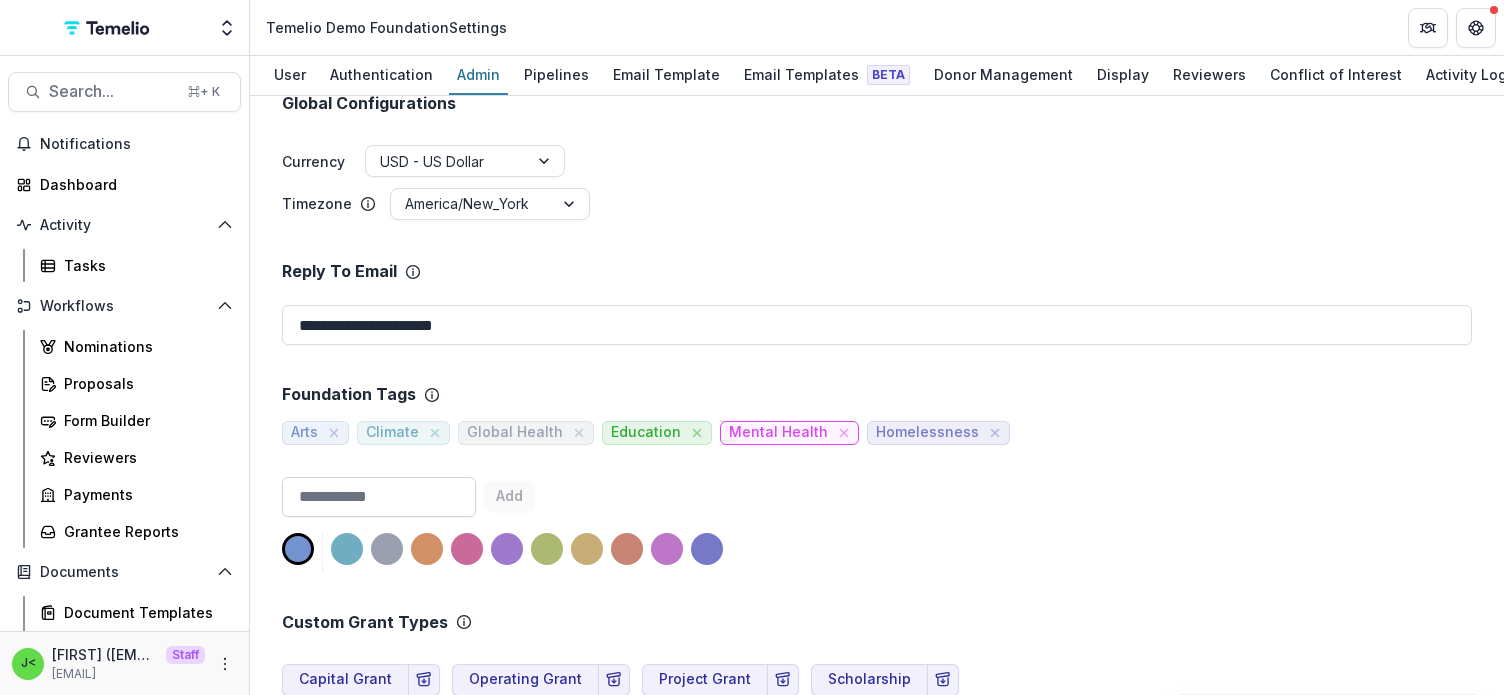 click at bounding box center [379, 497] 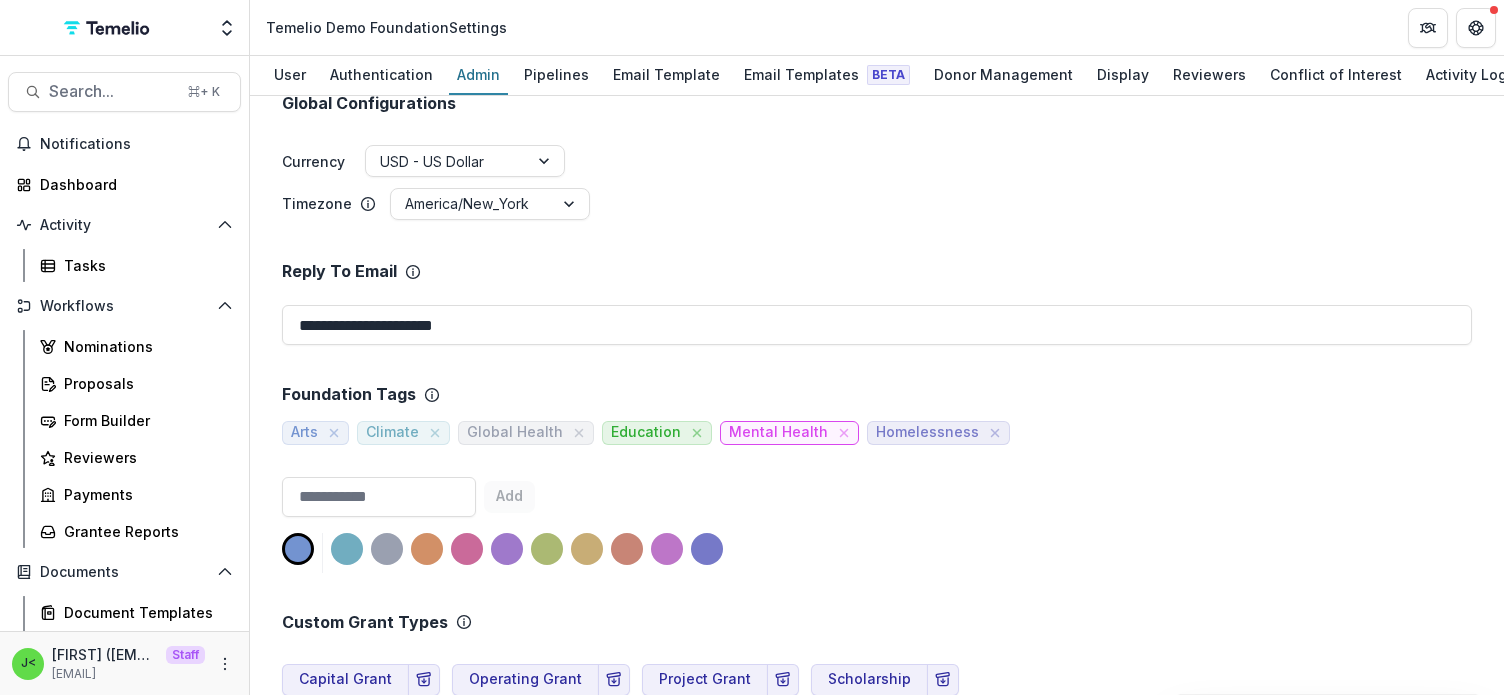 scroll, scrollTop: 834, scrollLeft: 0, axis: vertical 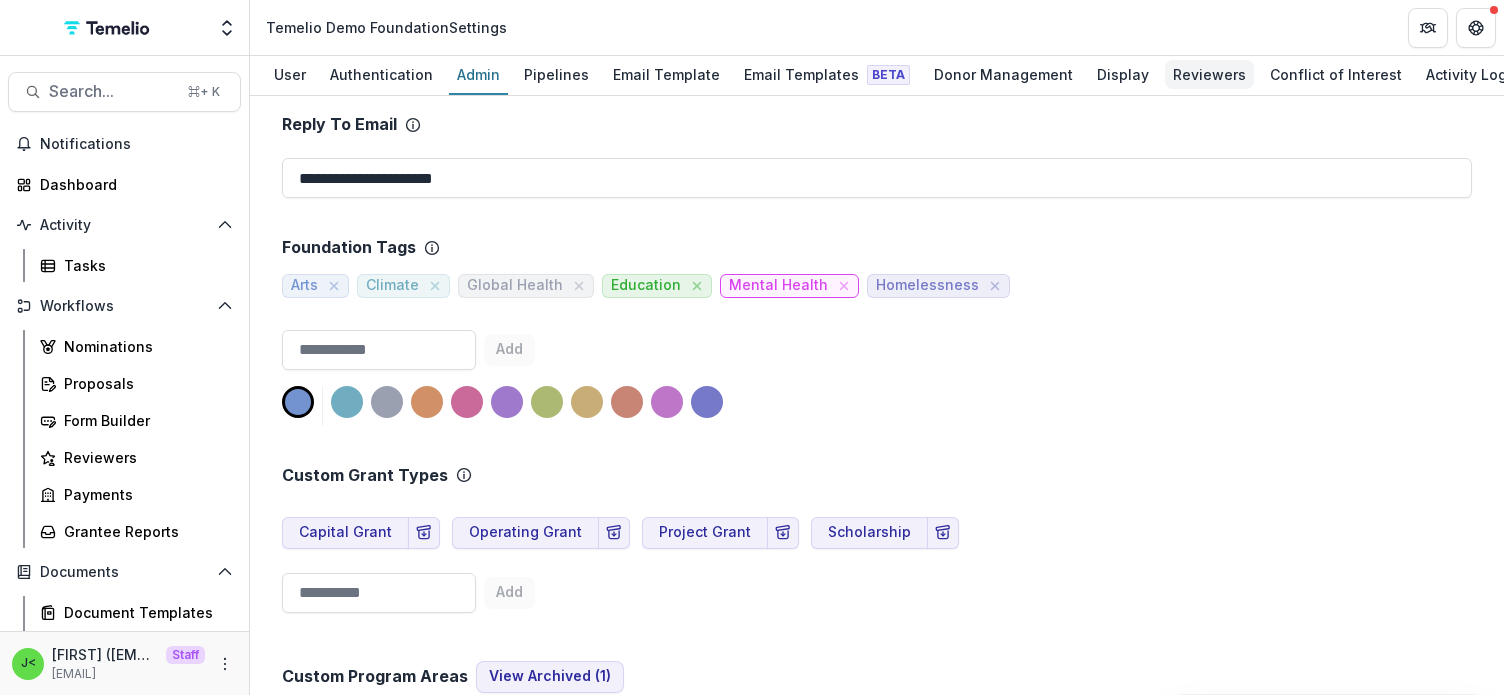 click on "Reviewers" at bounding box center (1209, 74) 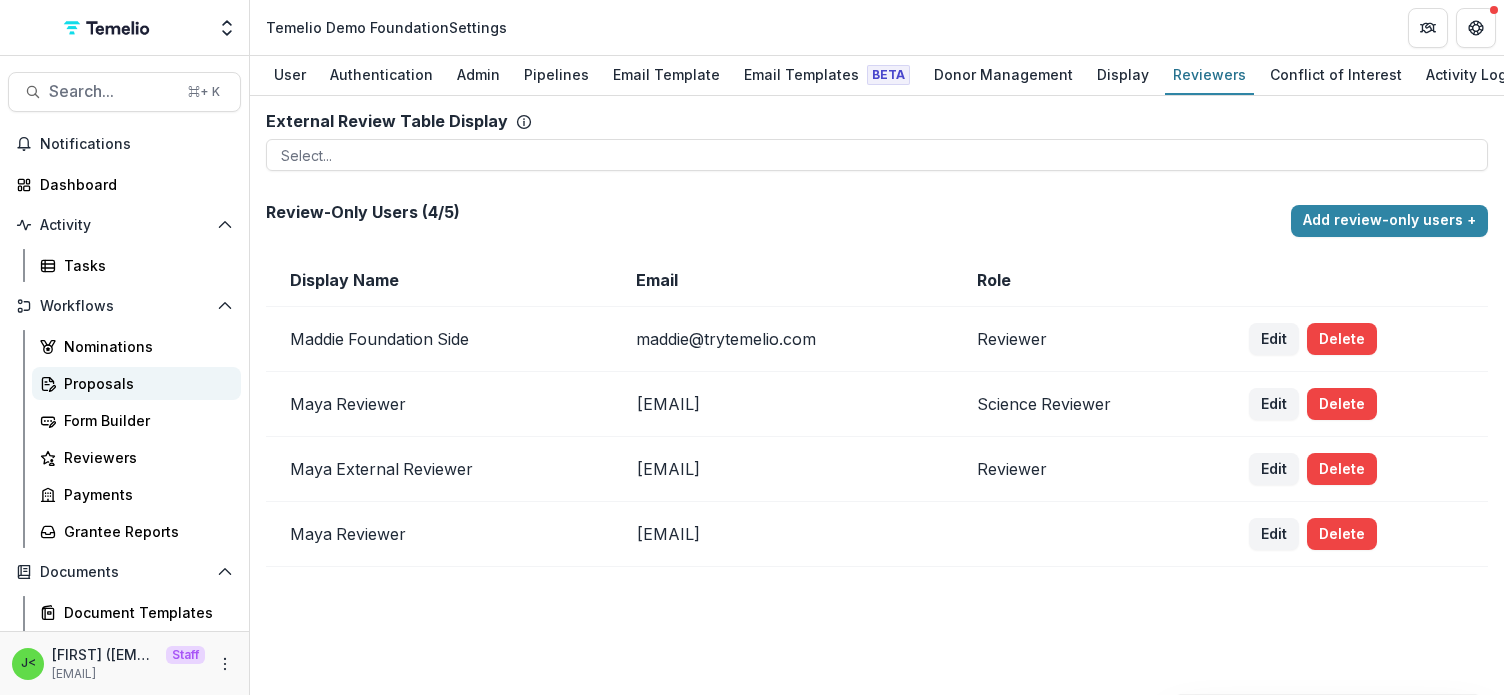 click on "Proposals" at bounding box center [144, 383] 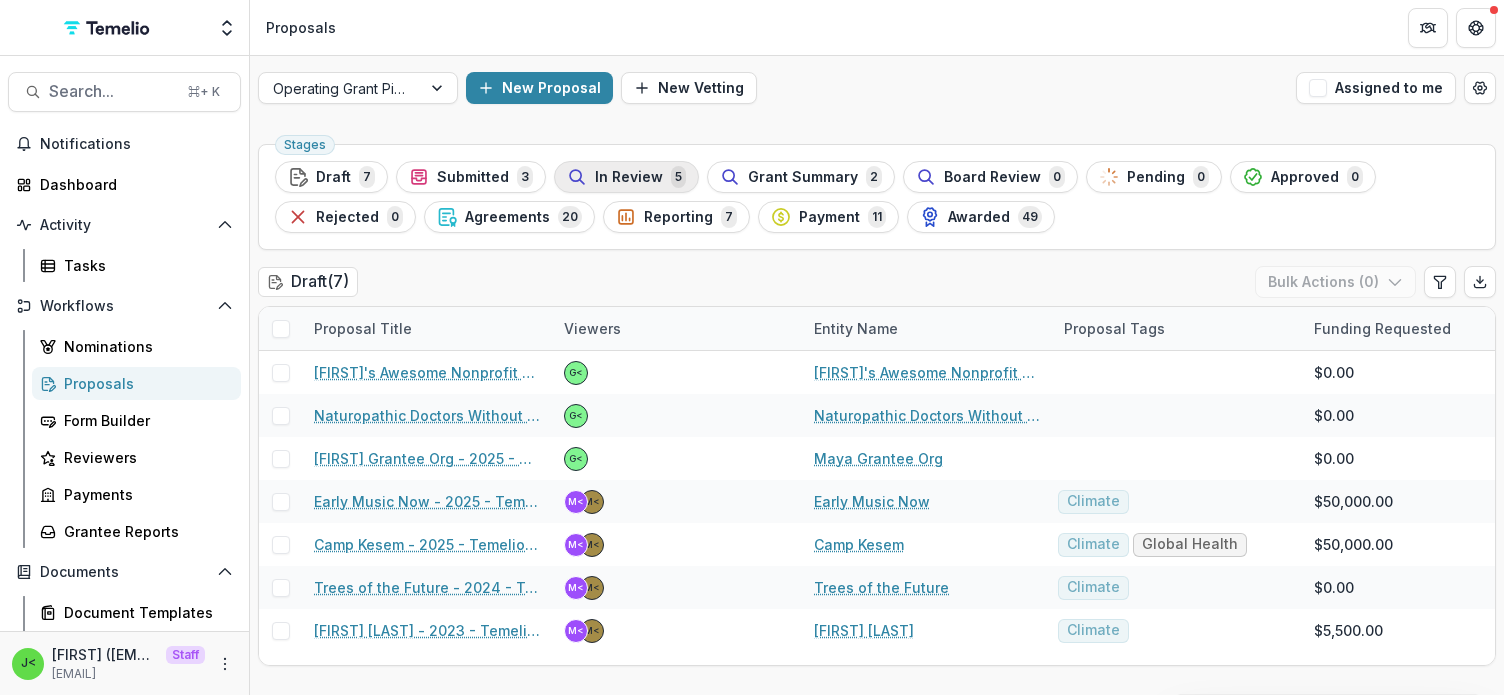 click on "In Review" at bounding box center [629, 177] 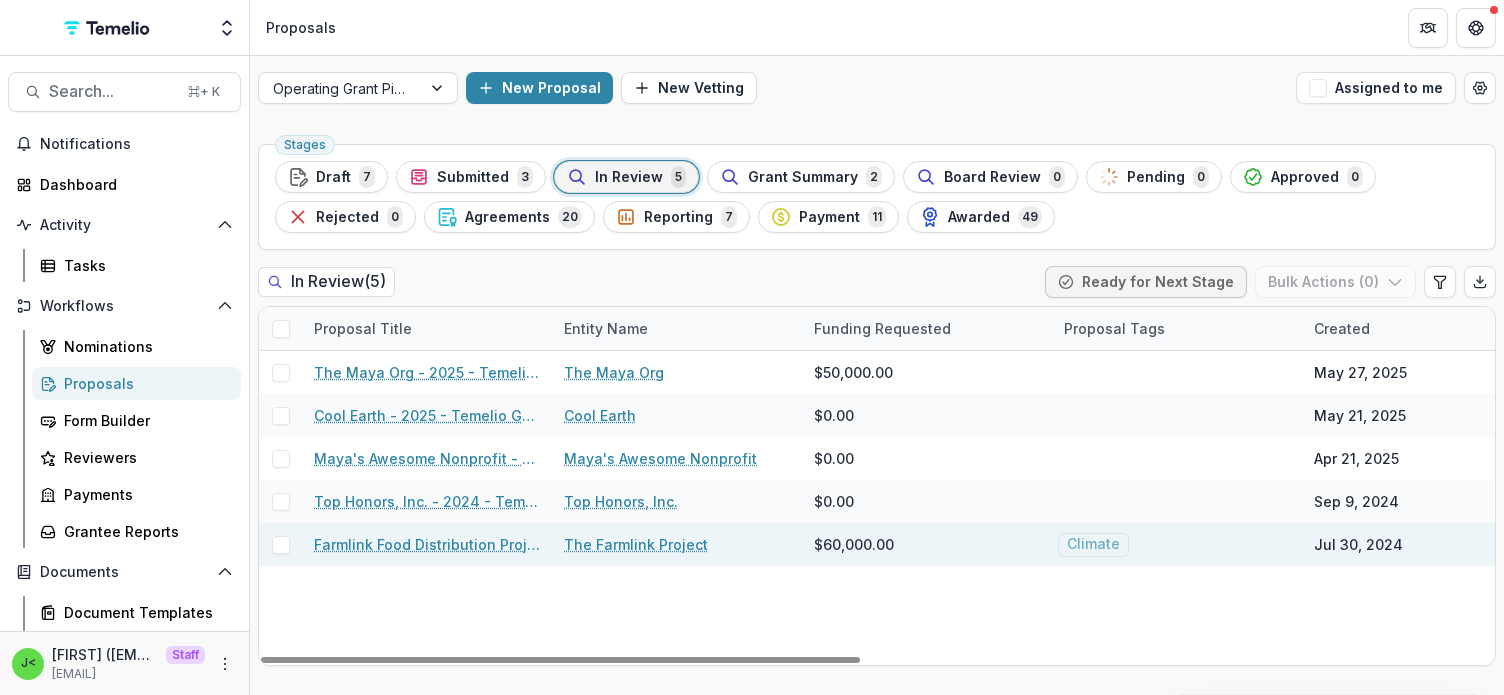 click on "Farmlink Food Distribution Project - updated" at bounding box center [427, 544] 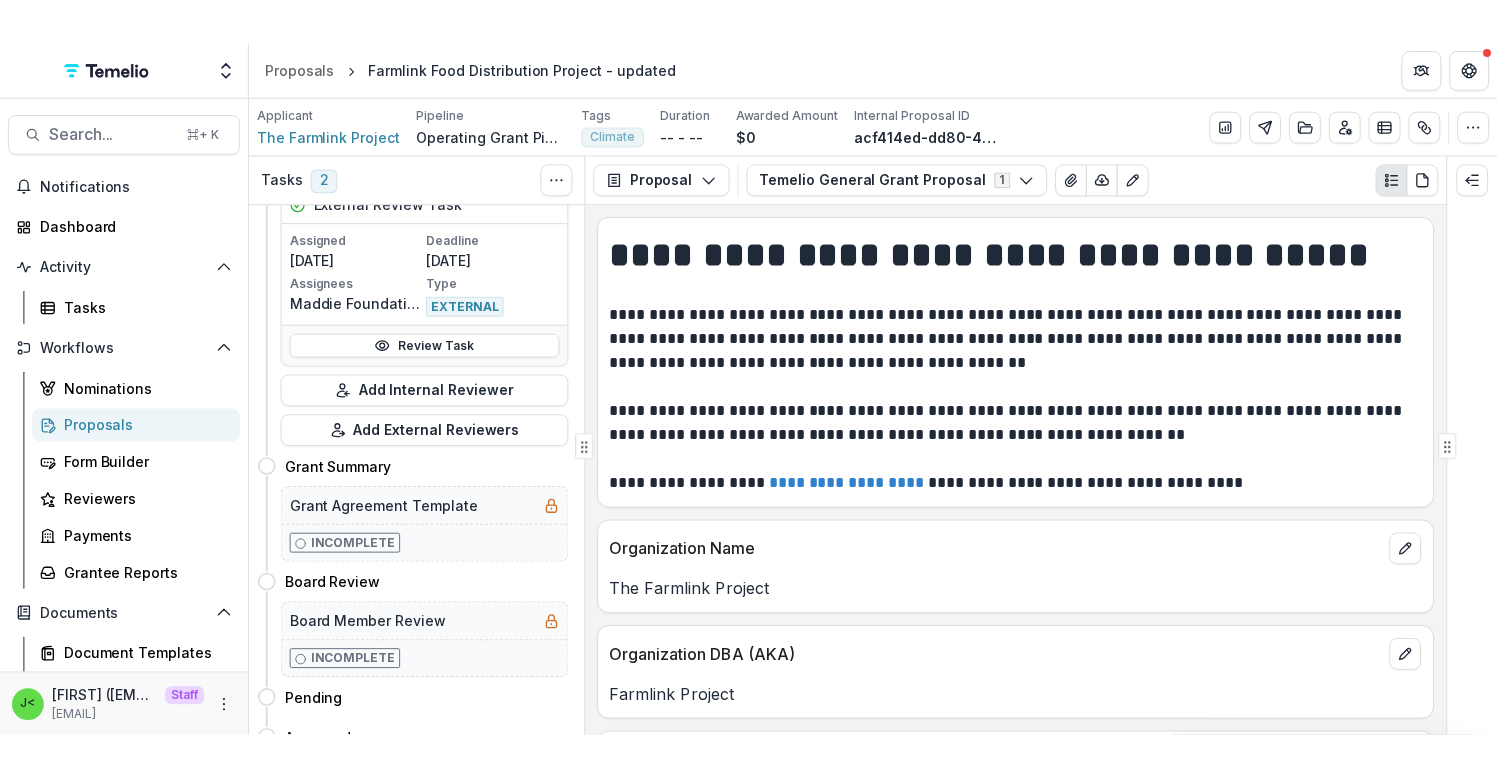 scroll, scrollTop: 1261, scrollLeft: 0, axis: vertical 